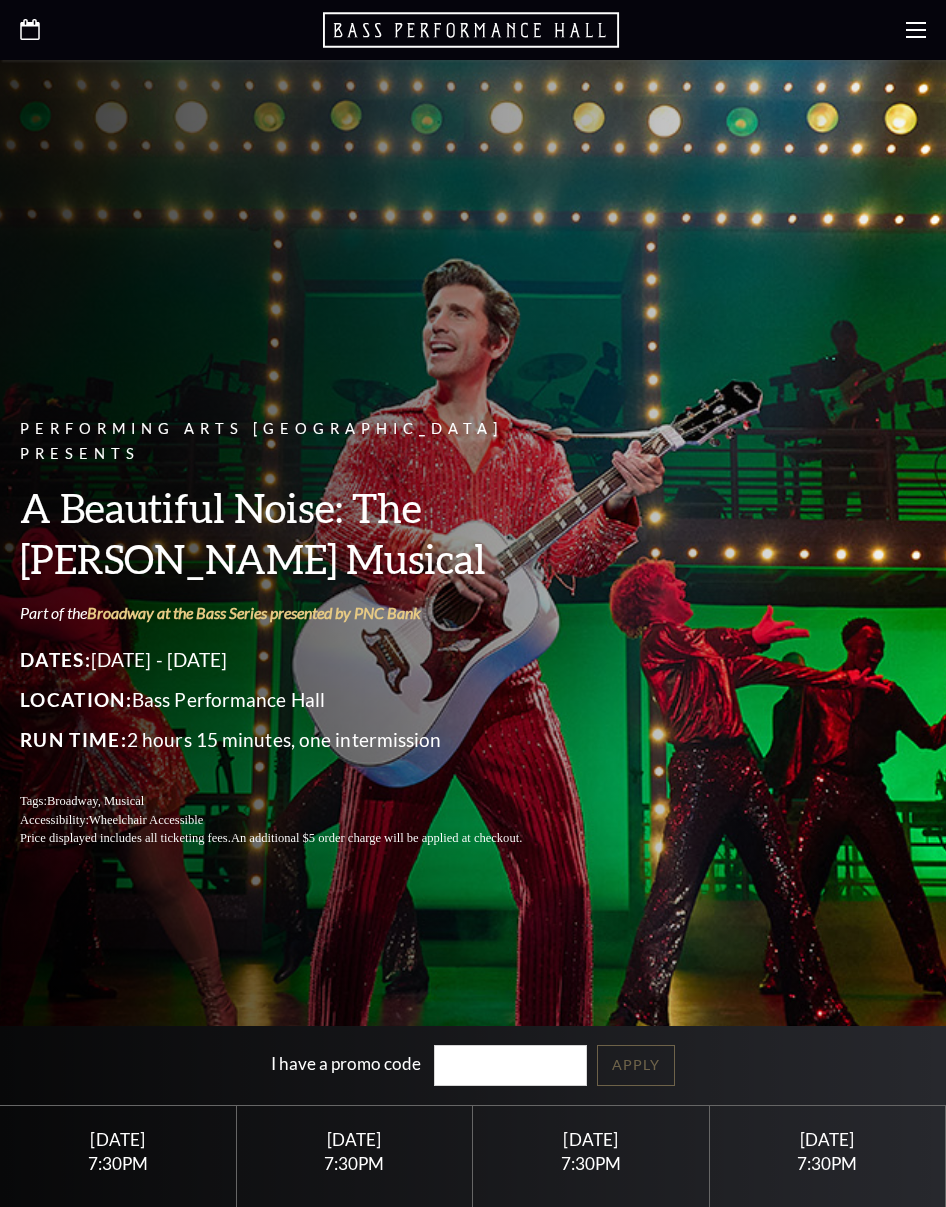 scroll, scrollTop: 0, scrollLeft: 0, axis: both 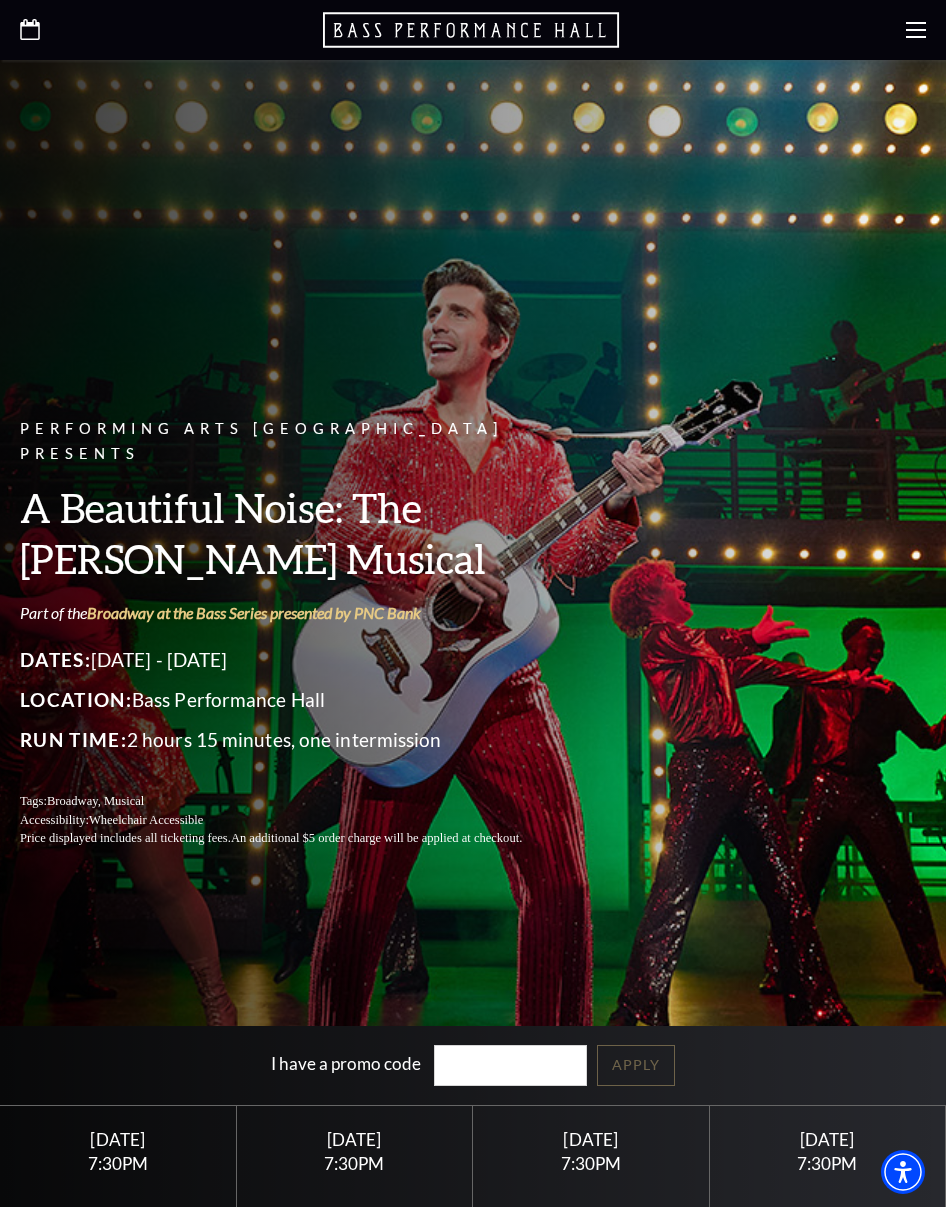 click on "7:30PM" at bounding box center [591, 1163] 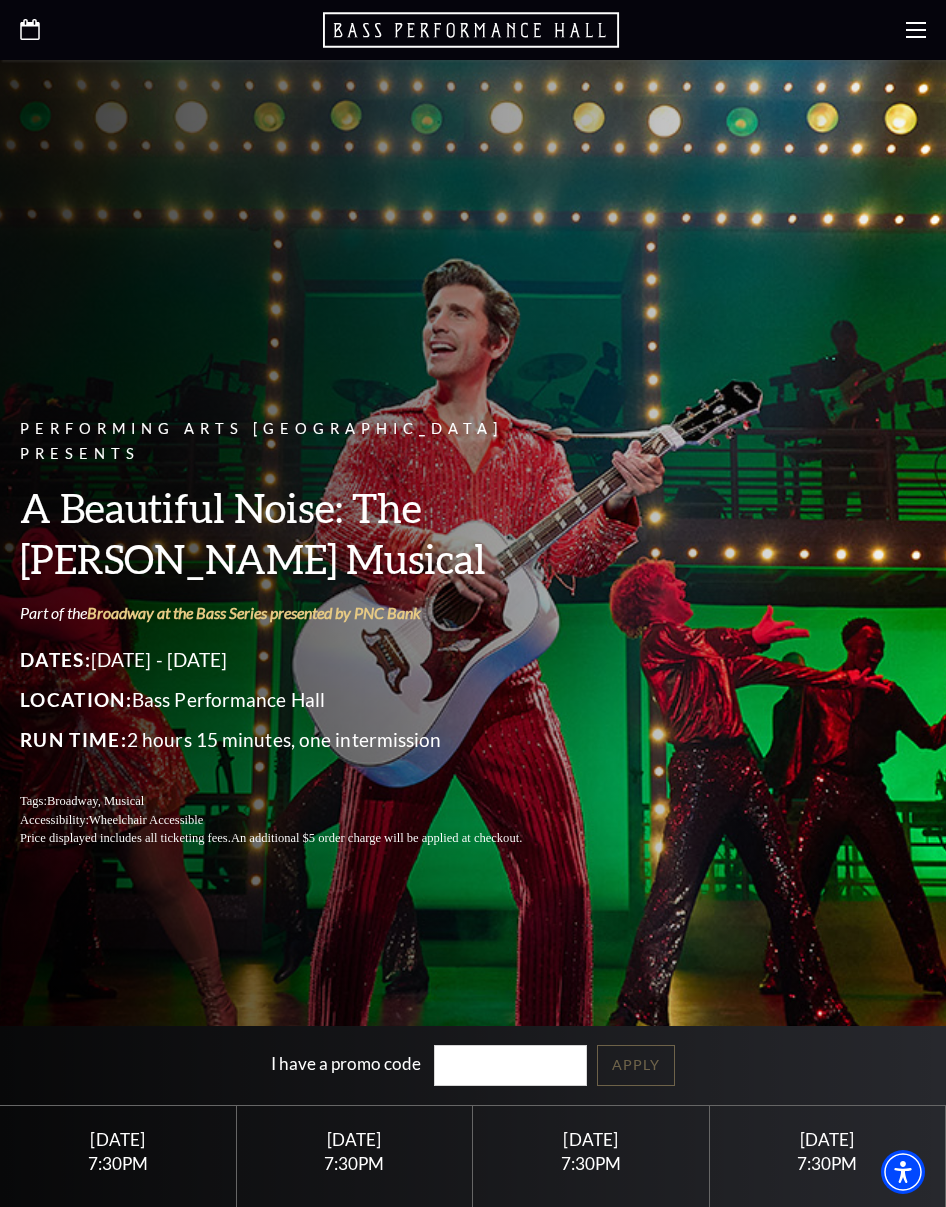click on "Thursday October 30" at bounding box center (591, 1139) 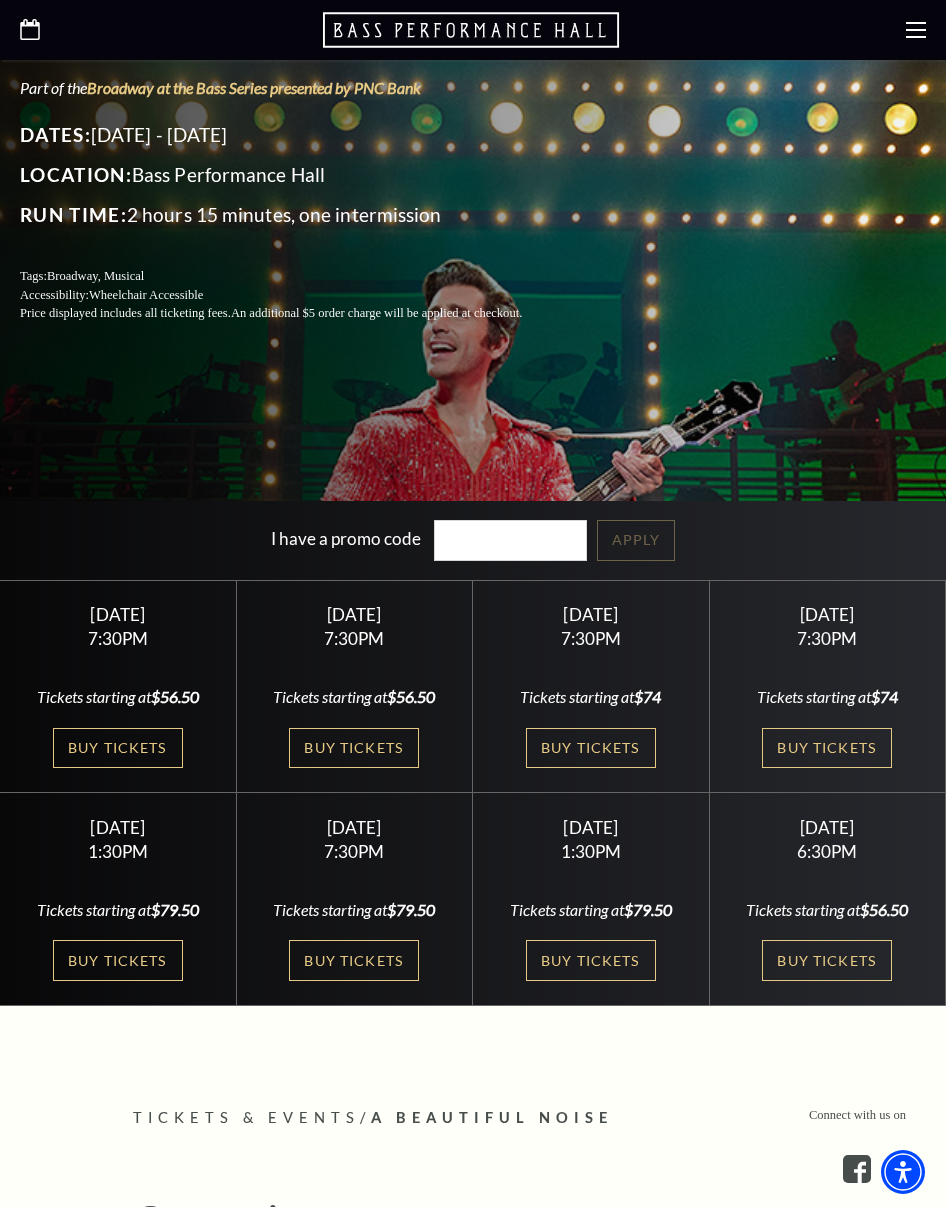 scroll, scrollTop: 536, scrollLeft: 0, axis: vertical 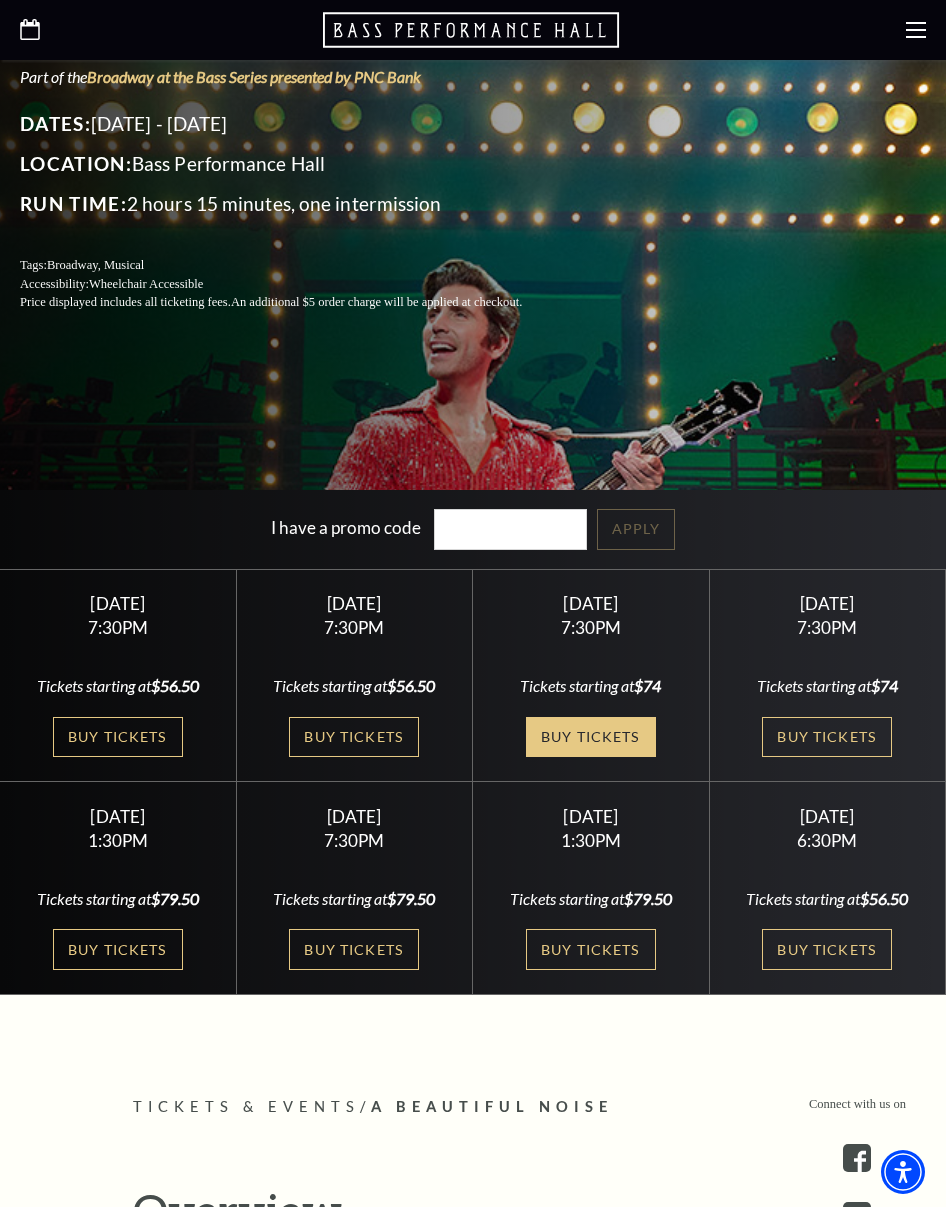click on "Buy Tickets" at bounding box center [591, 737] 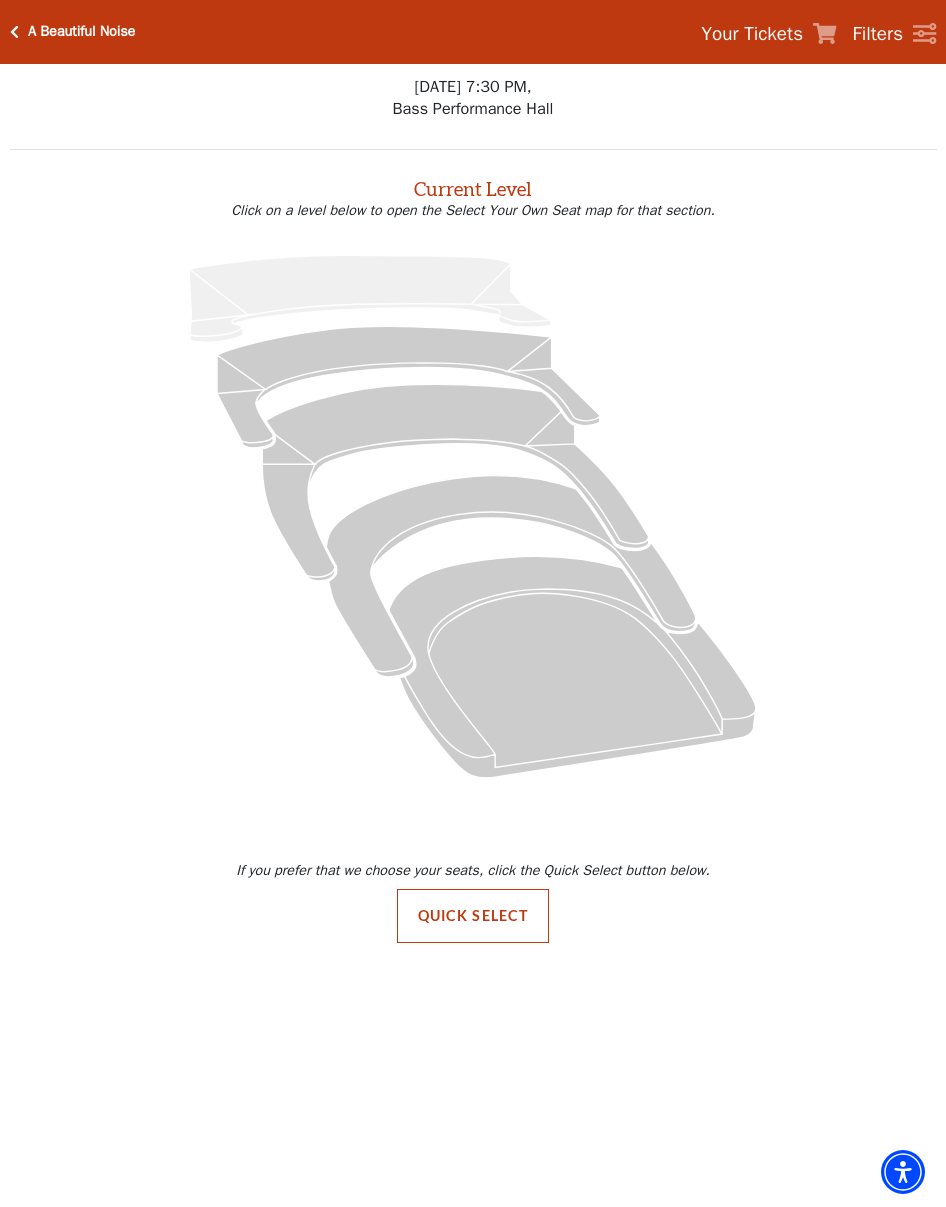 scroll, scrollTop: 0, scrollLeft: 0, axis: both 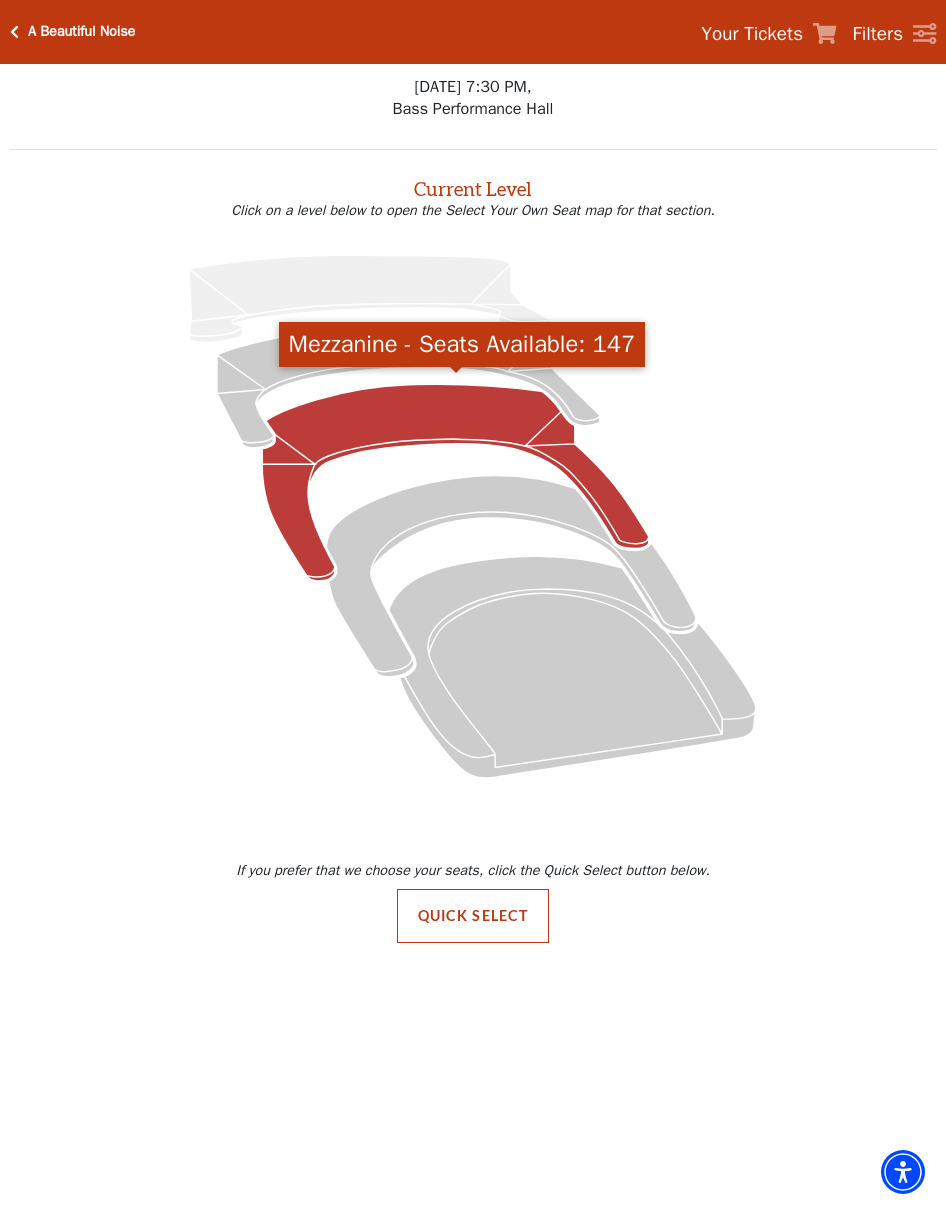 click 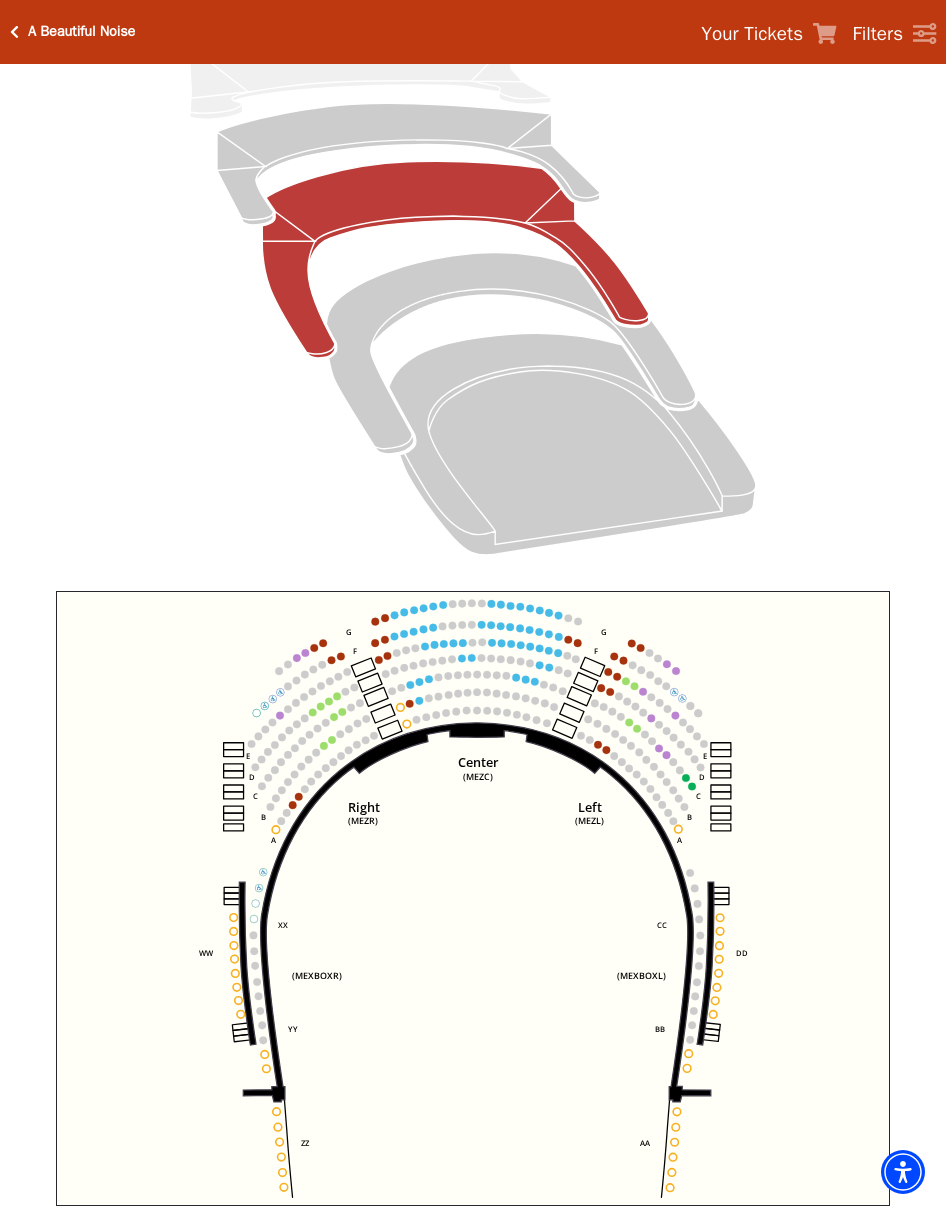scroll, scrollTop: 260, scrollLeft: 0, axis: vertical 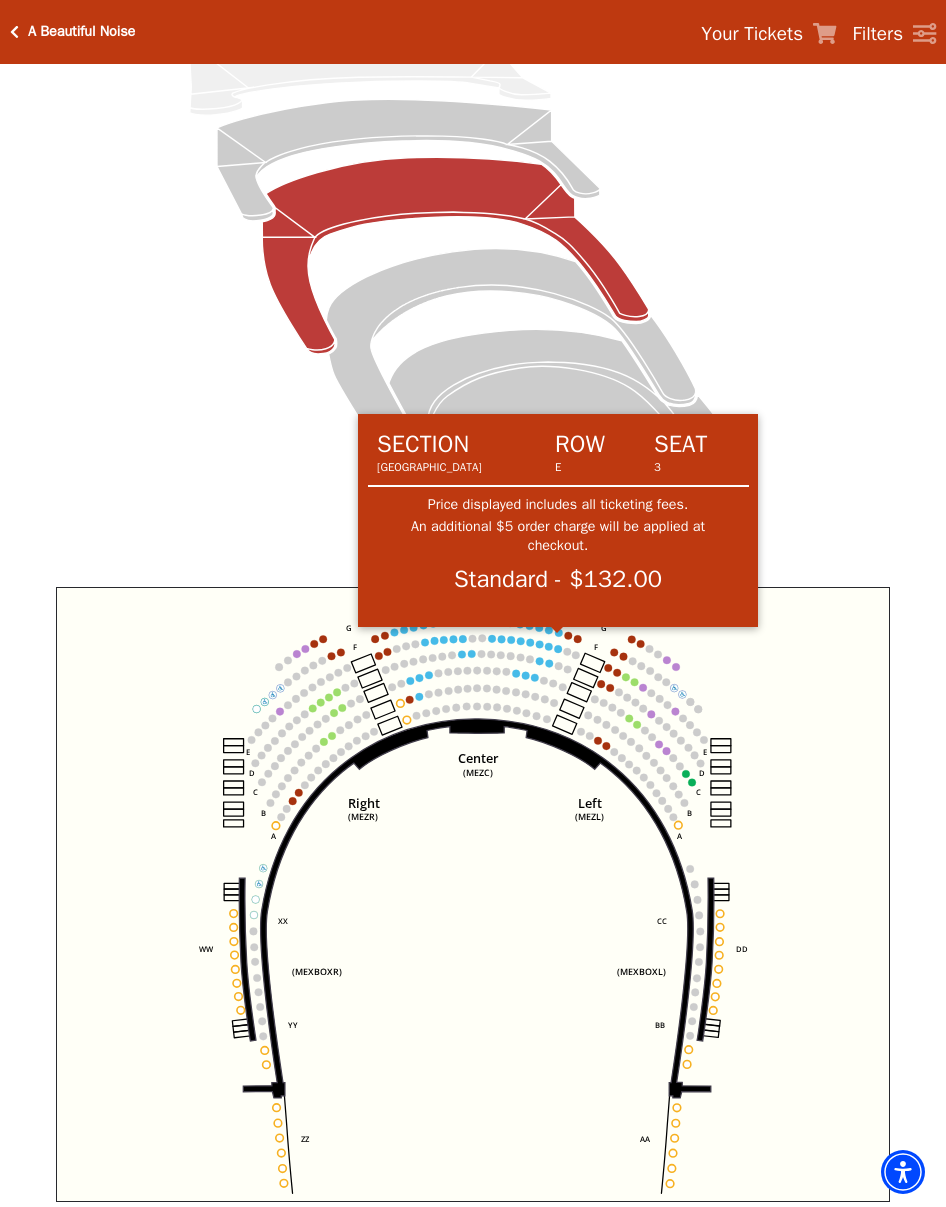 click 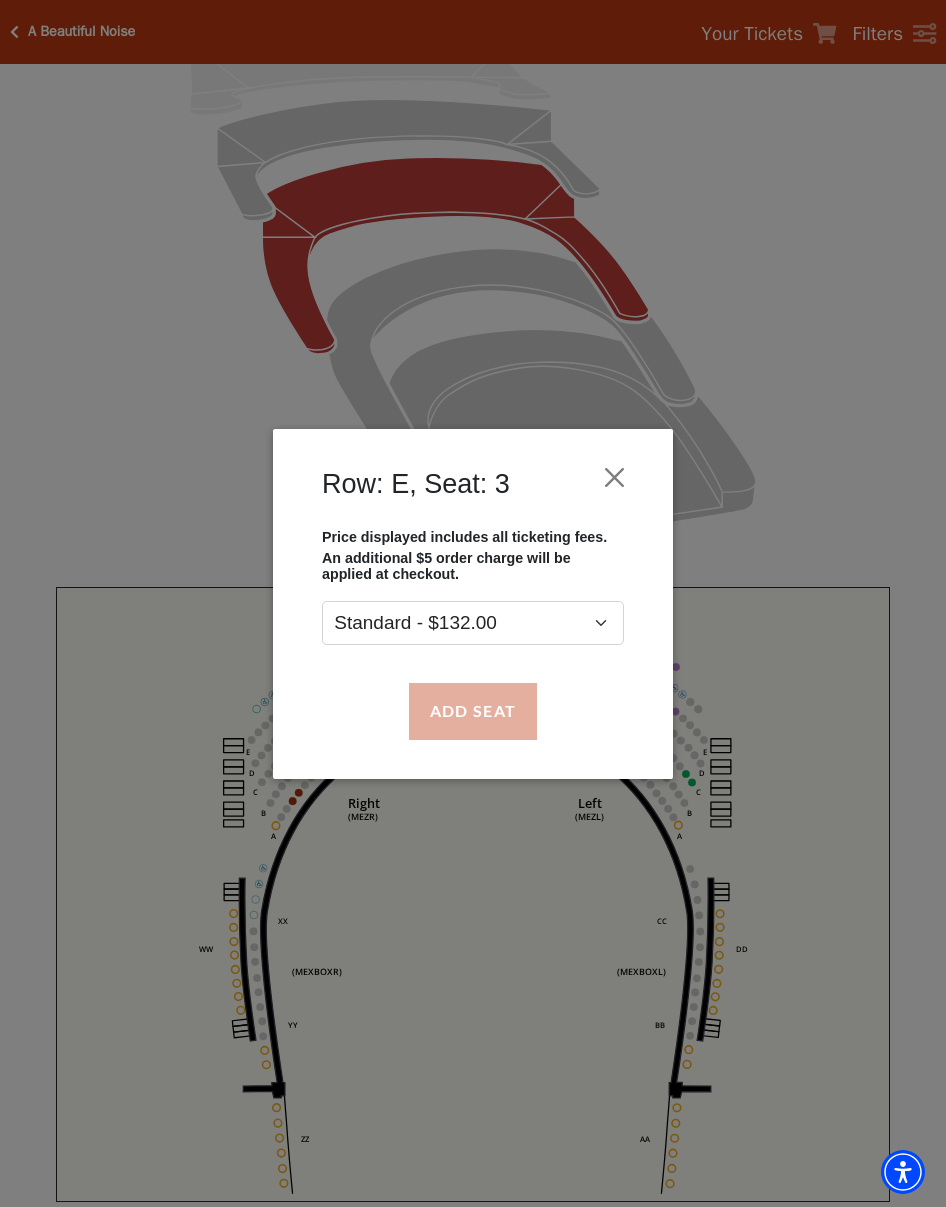 click on "Add Seat" at bounding box center [473, 711] 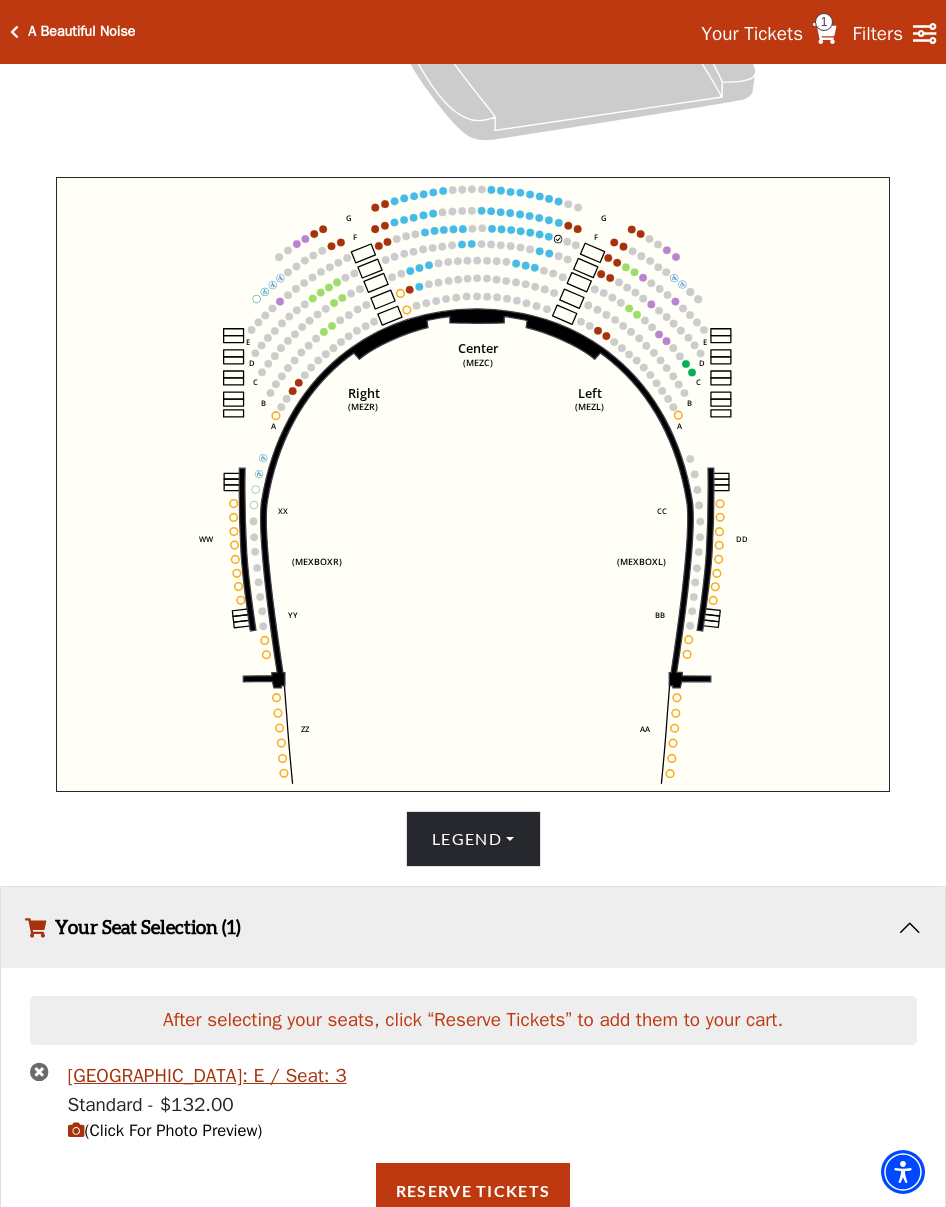 scroll, scrollTop: 671, scrollLeft: 0, axis: vertical 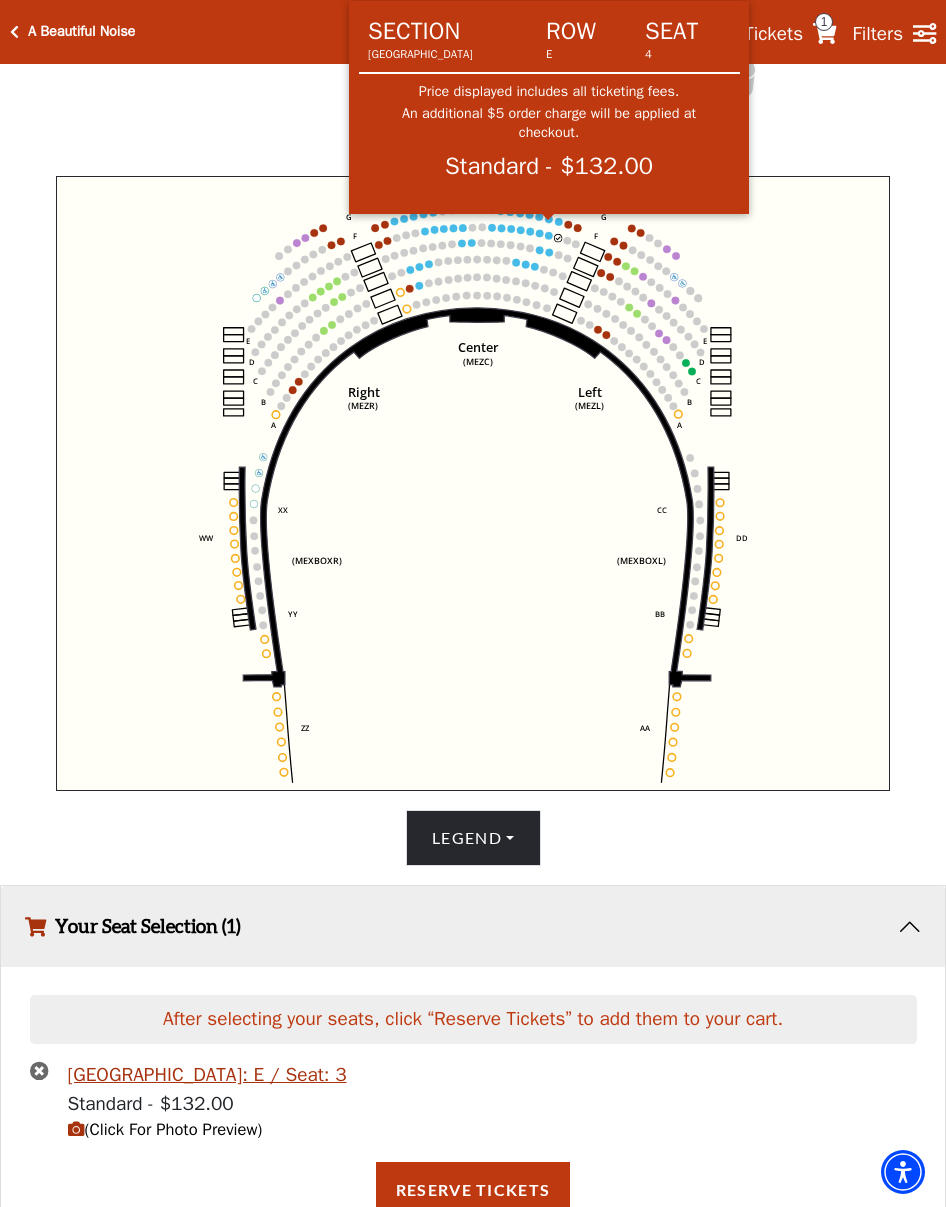 click 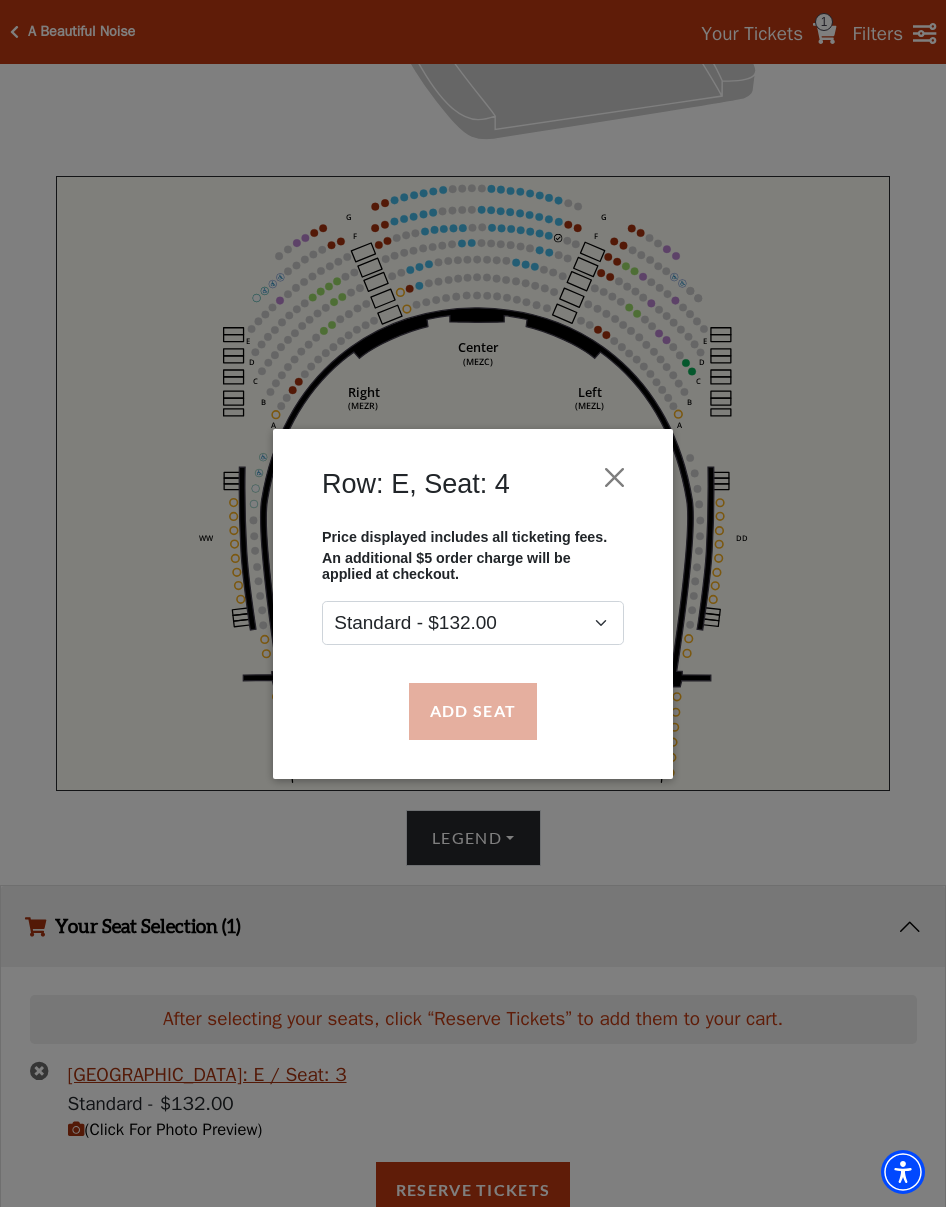 click on "Add Seat" at bounding box center [473, 711] 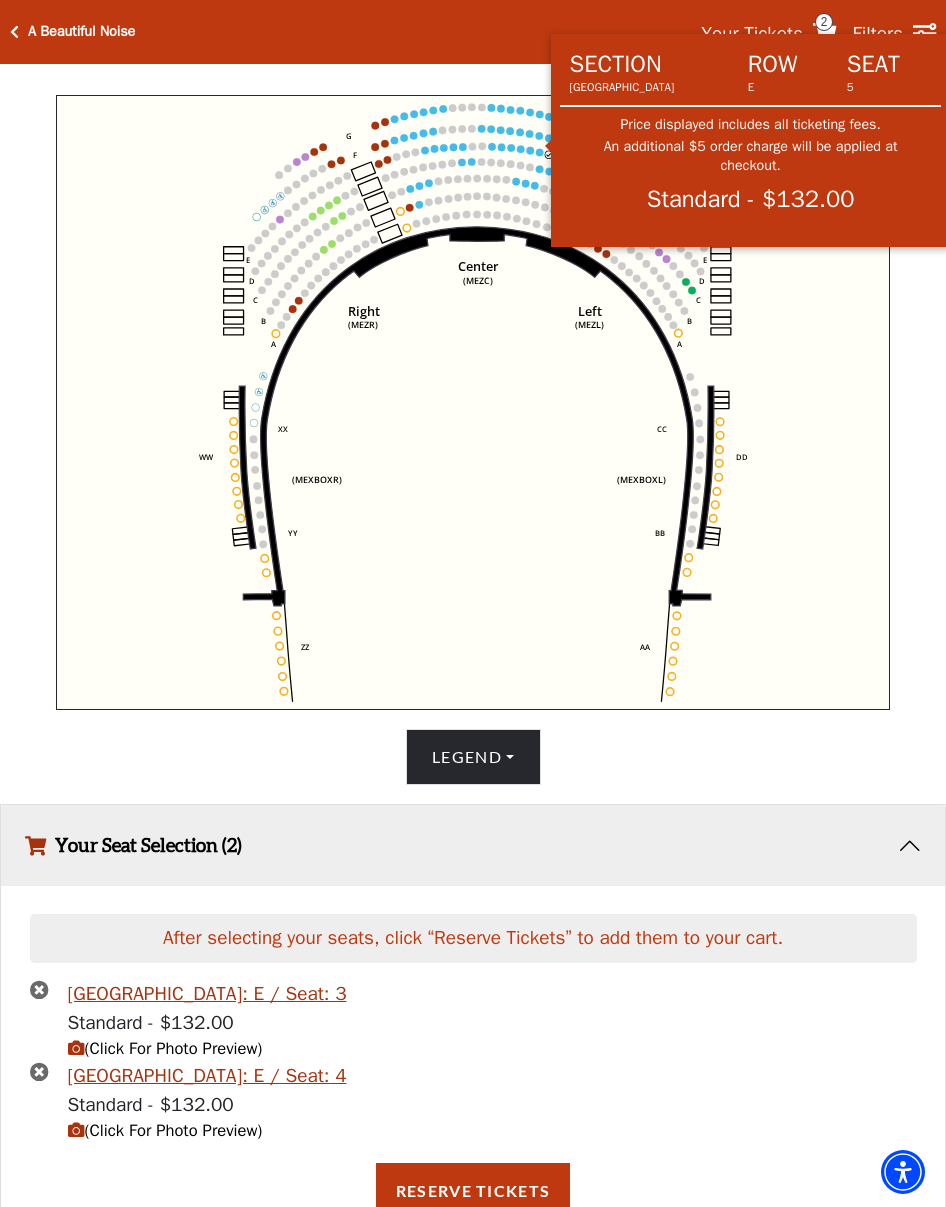 click 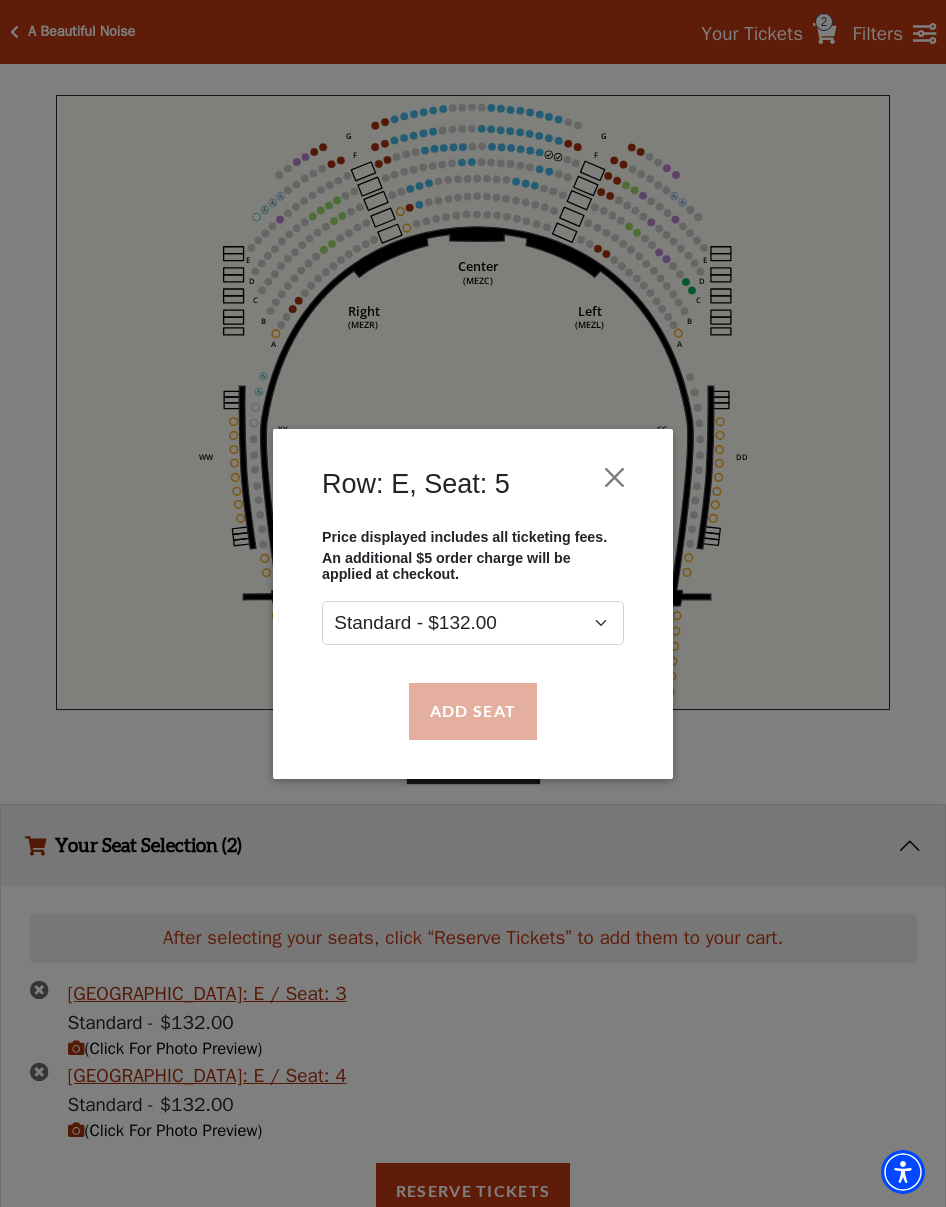click on "Add Seat" at bounding box center [473, 711] 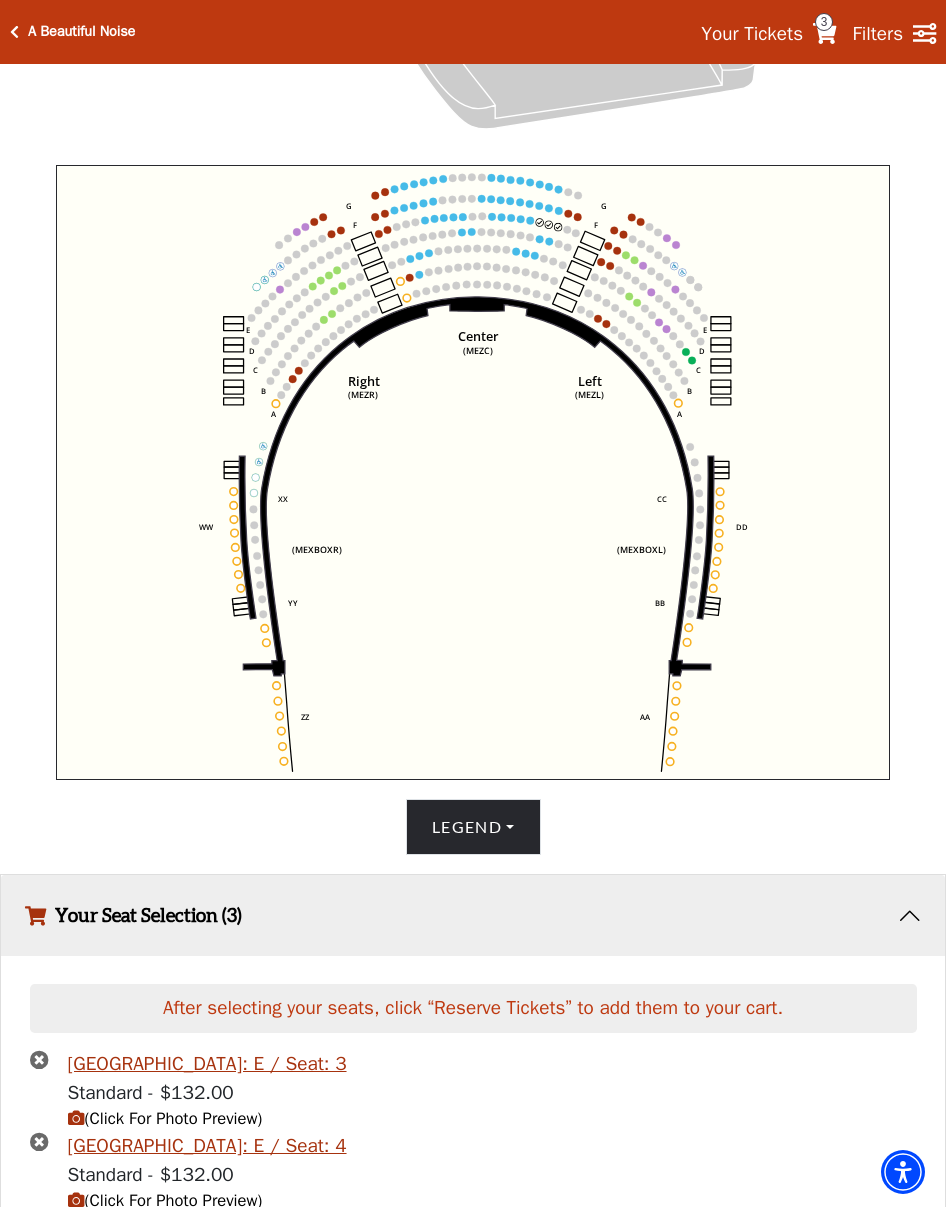 scroll, scrollTop: 678, scrollLeft: 0, axis: vertical 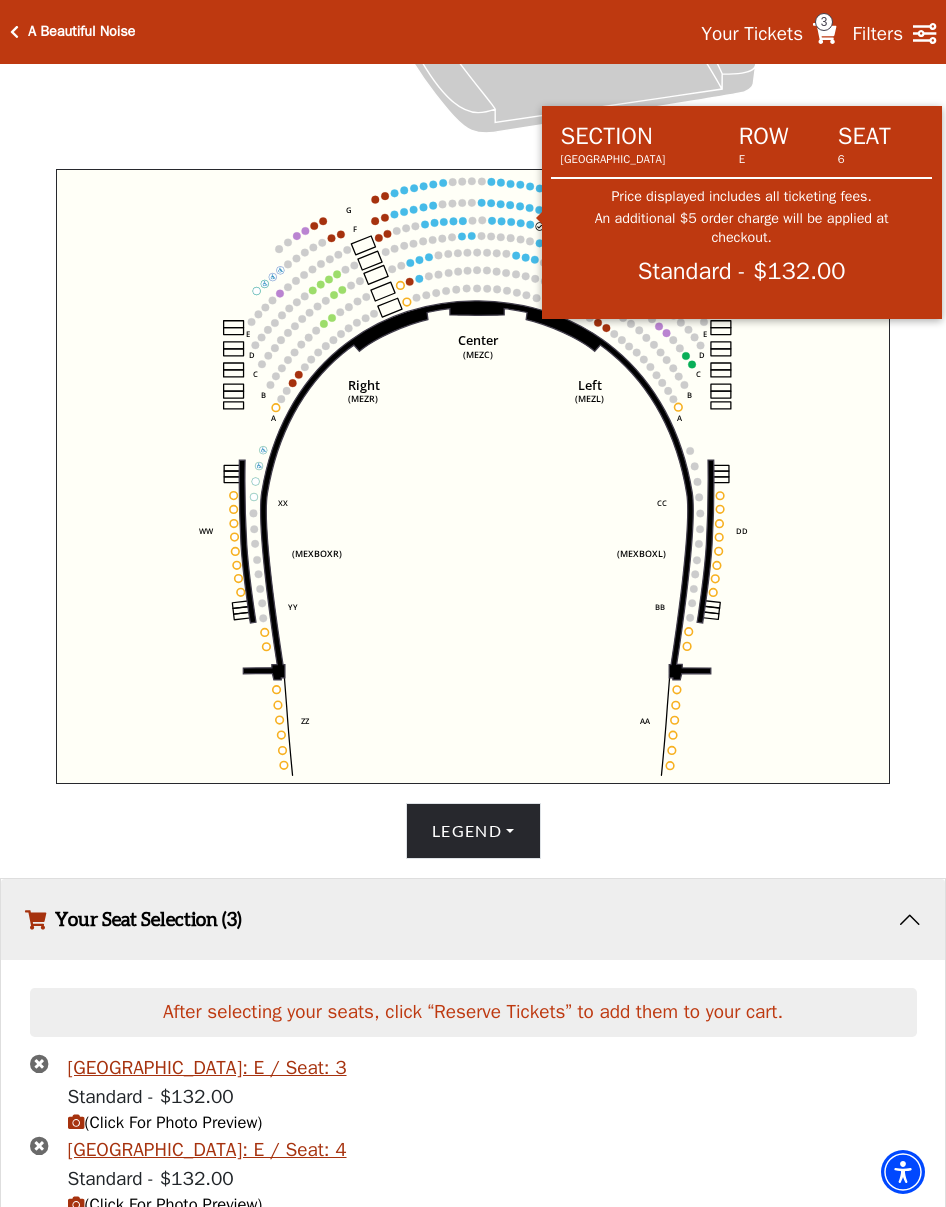 click 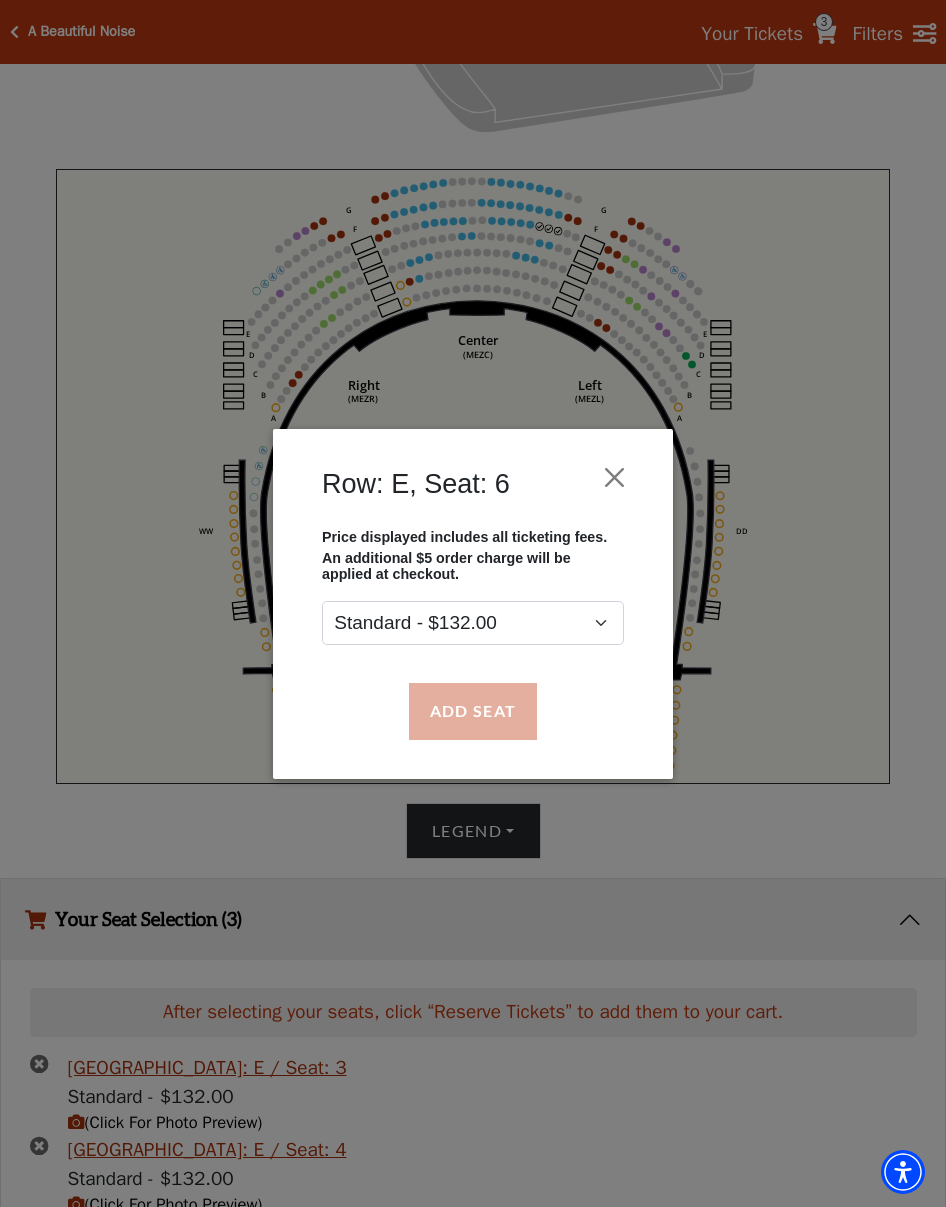 click on "Add Seat" at bounding box center [473, 711] 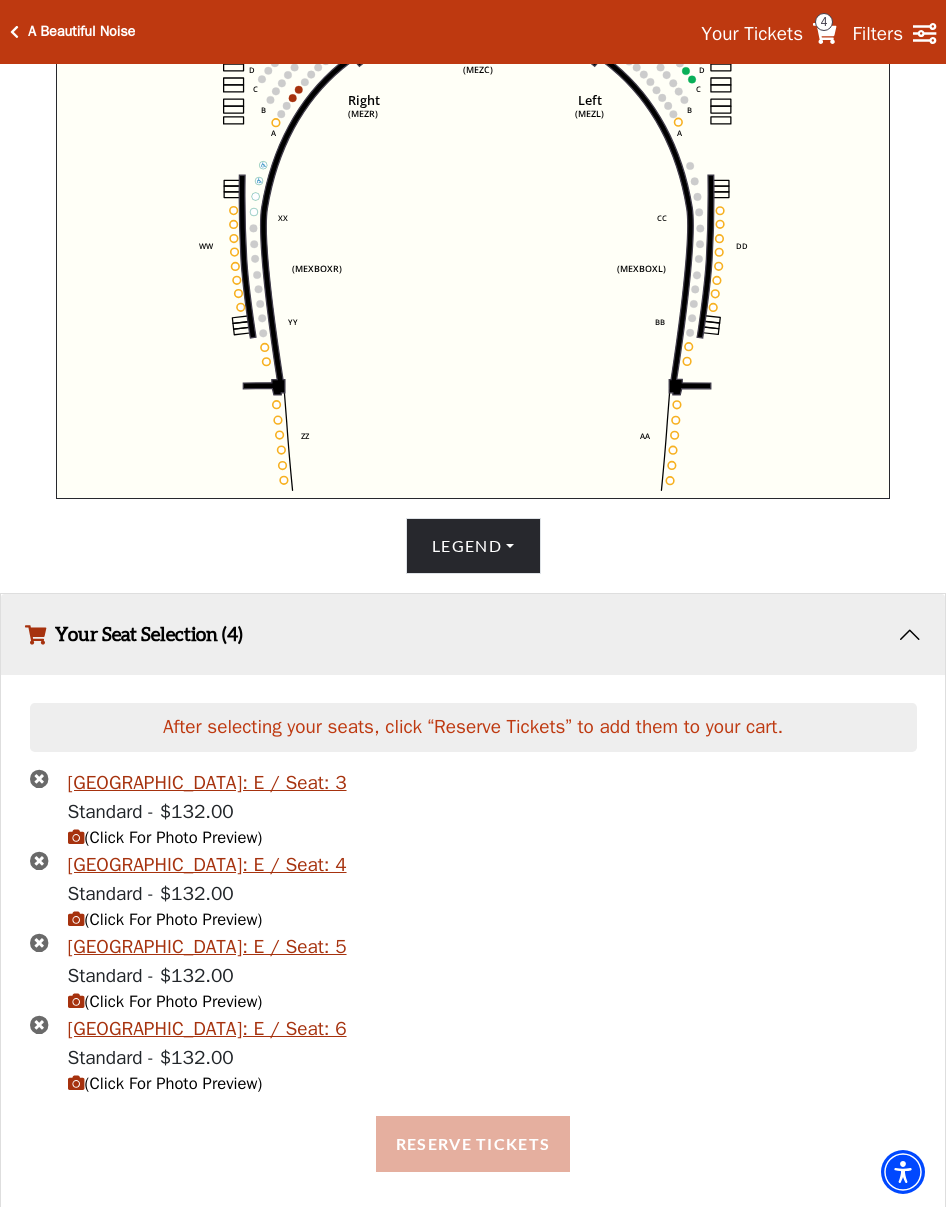 scroll, scrollTop: 962, scrollLeft: 0, axis: vertical 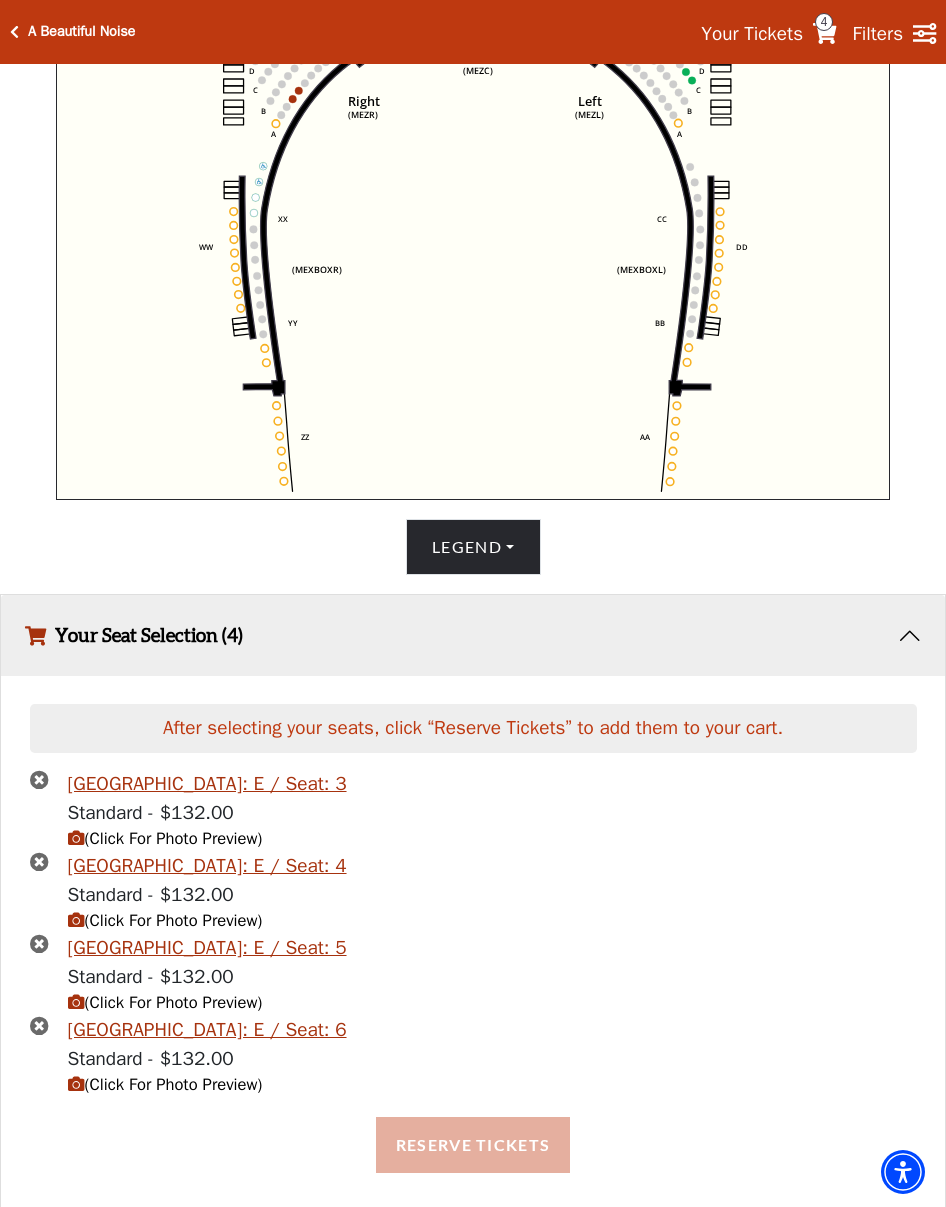 click on "Reserve Tickets" at bounding box center [473, 1145] 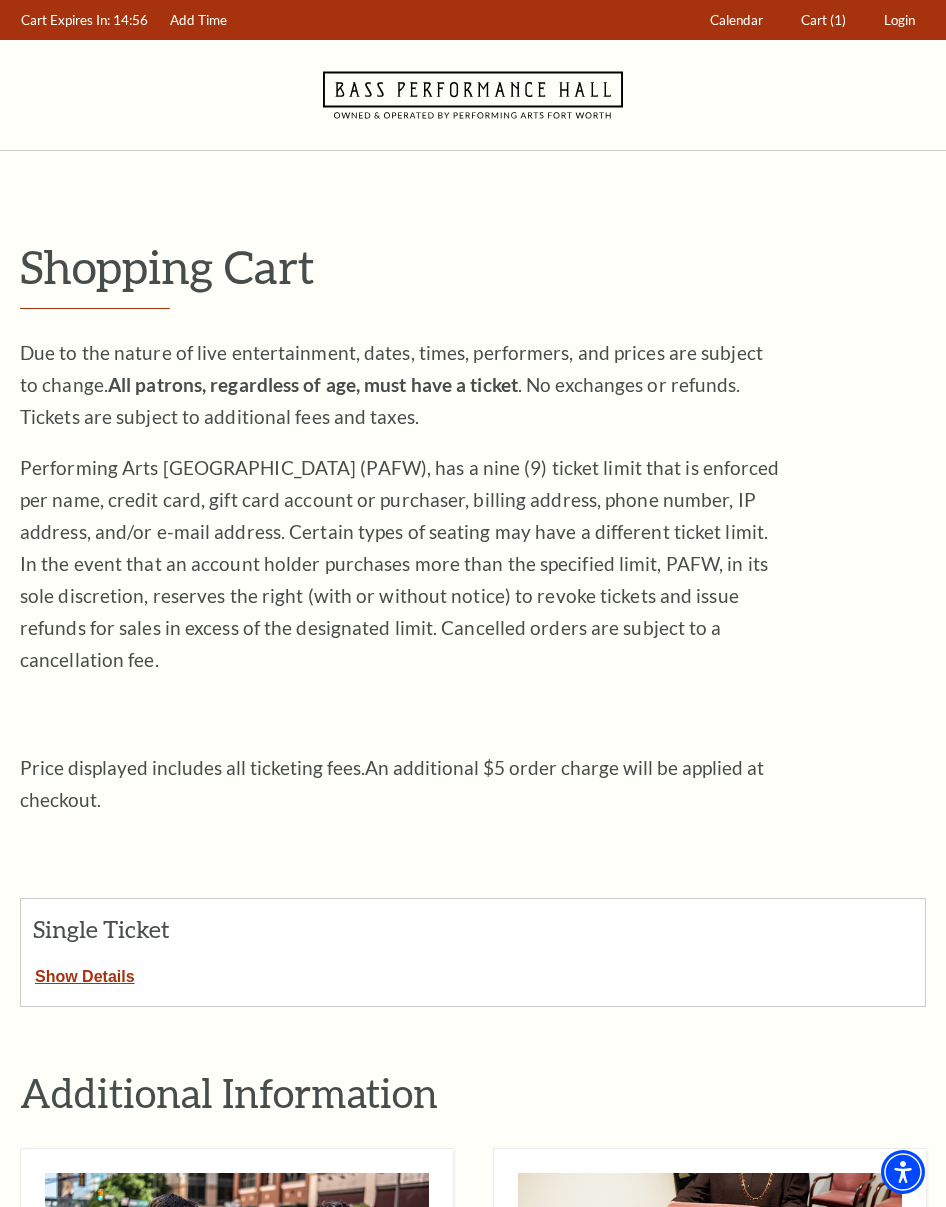 scroll, scrollTop: 0, scrollLeft: 0, axis: both 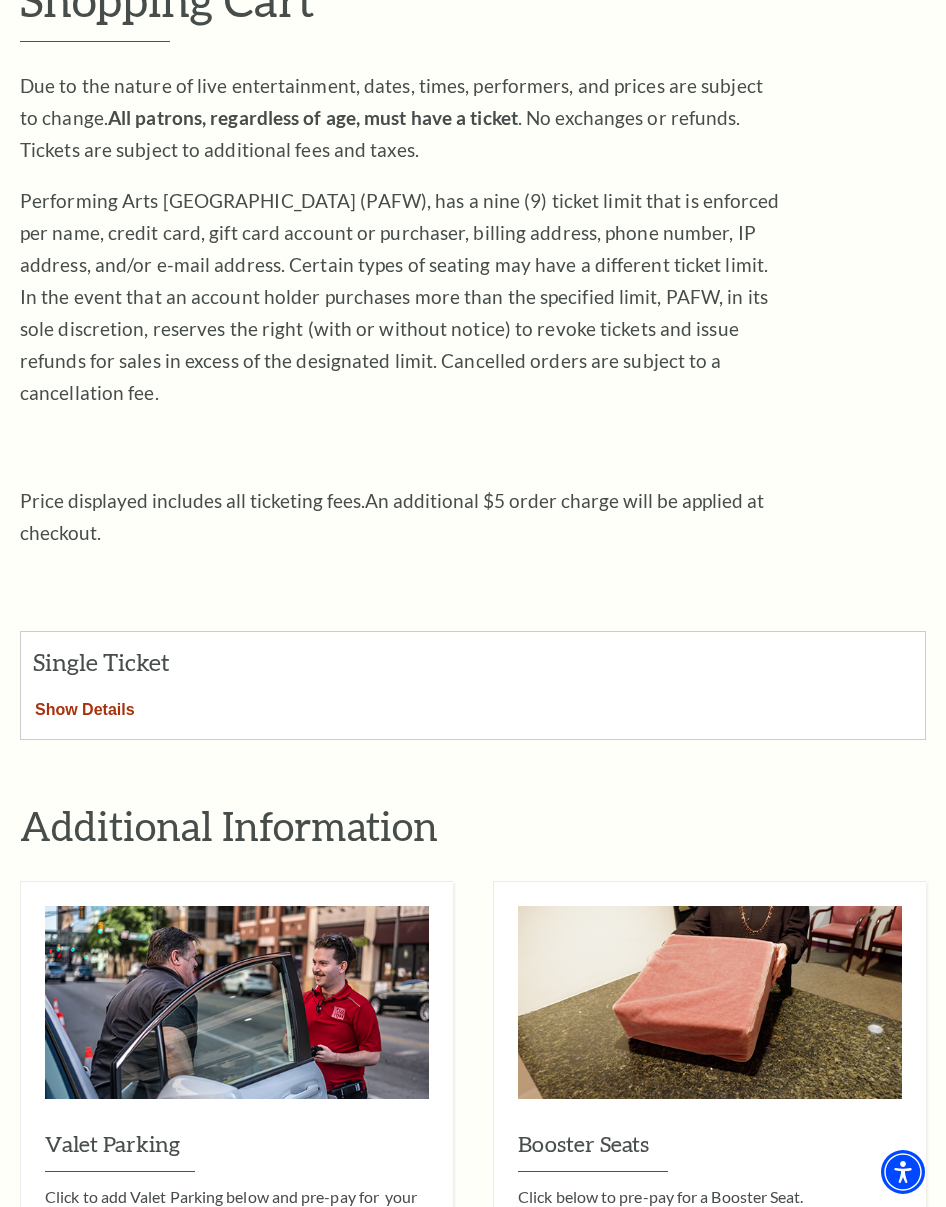 click on "Show Details" at bounding box center [85, 706] 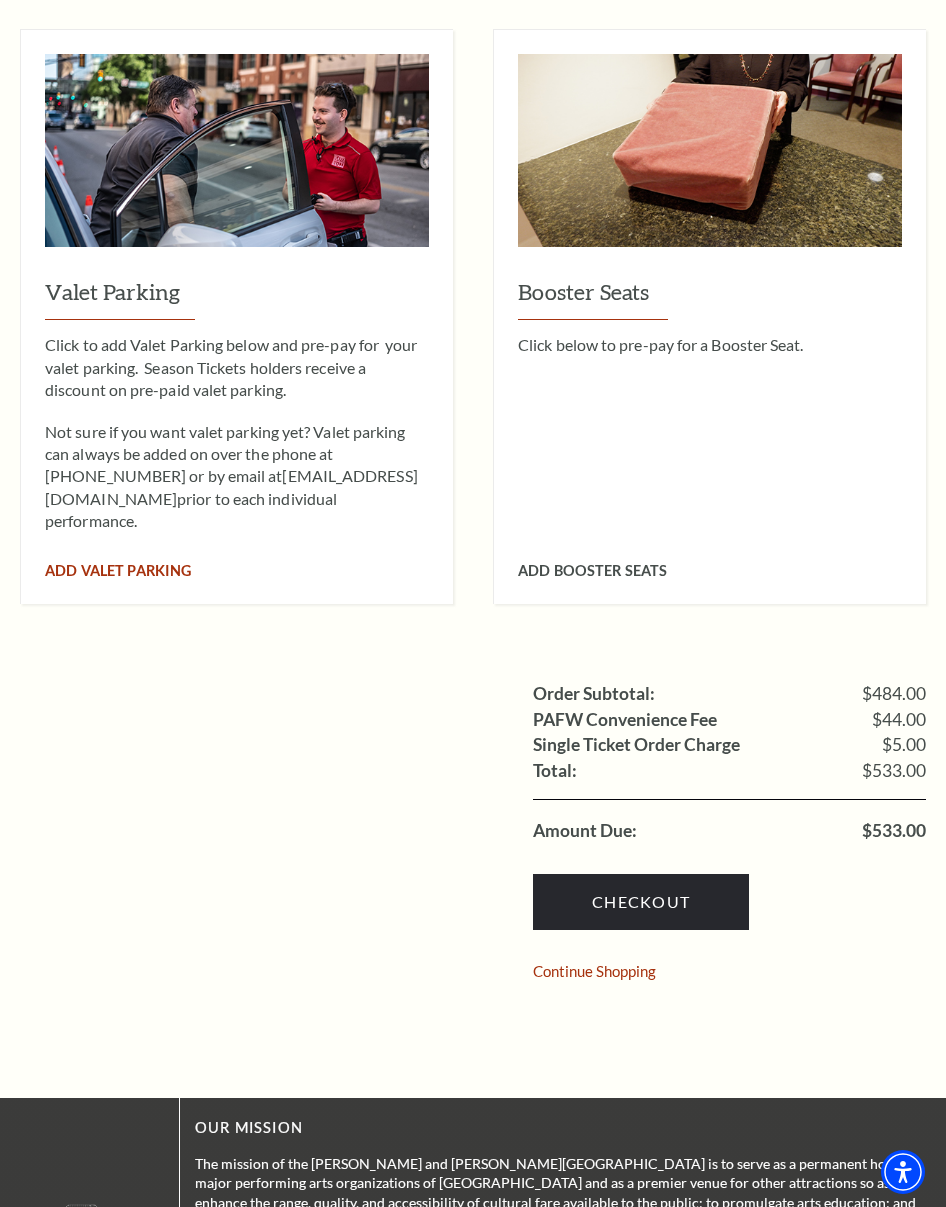 scroll, scrollTop: 1927, scrollLeft: 0, axis: vertical 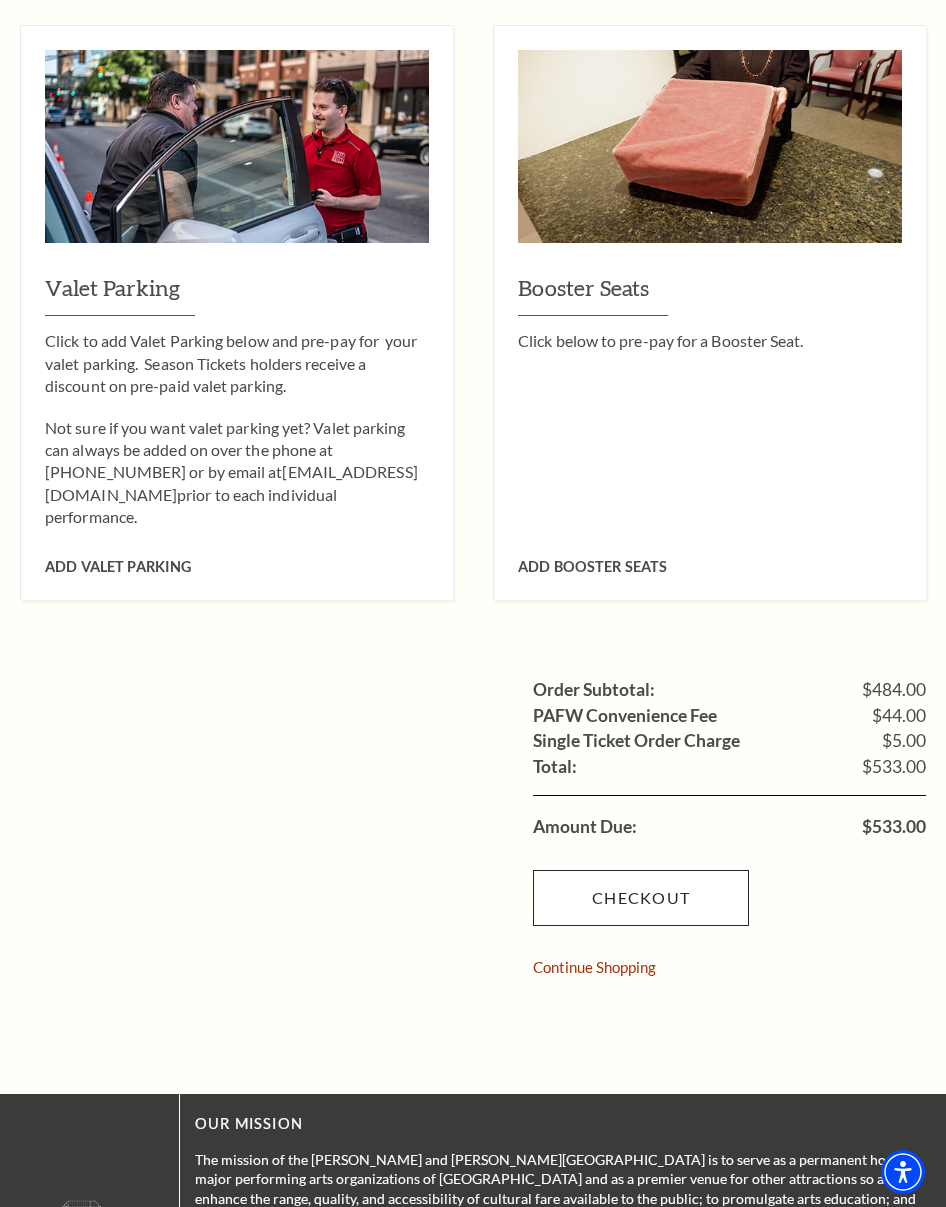 click on "Checkout" at bounding box center [641, 898] 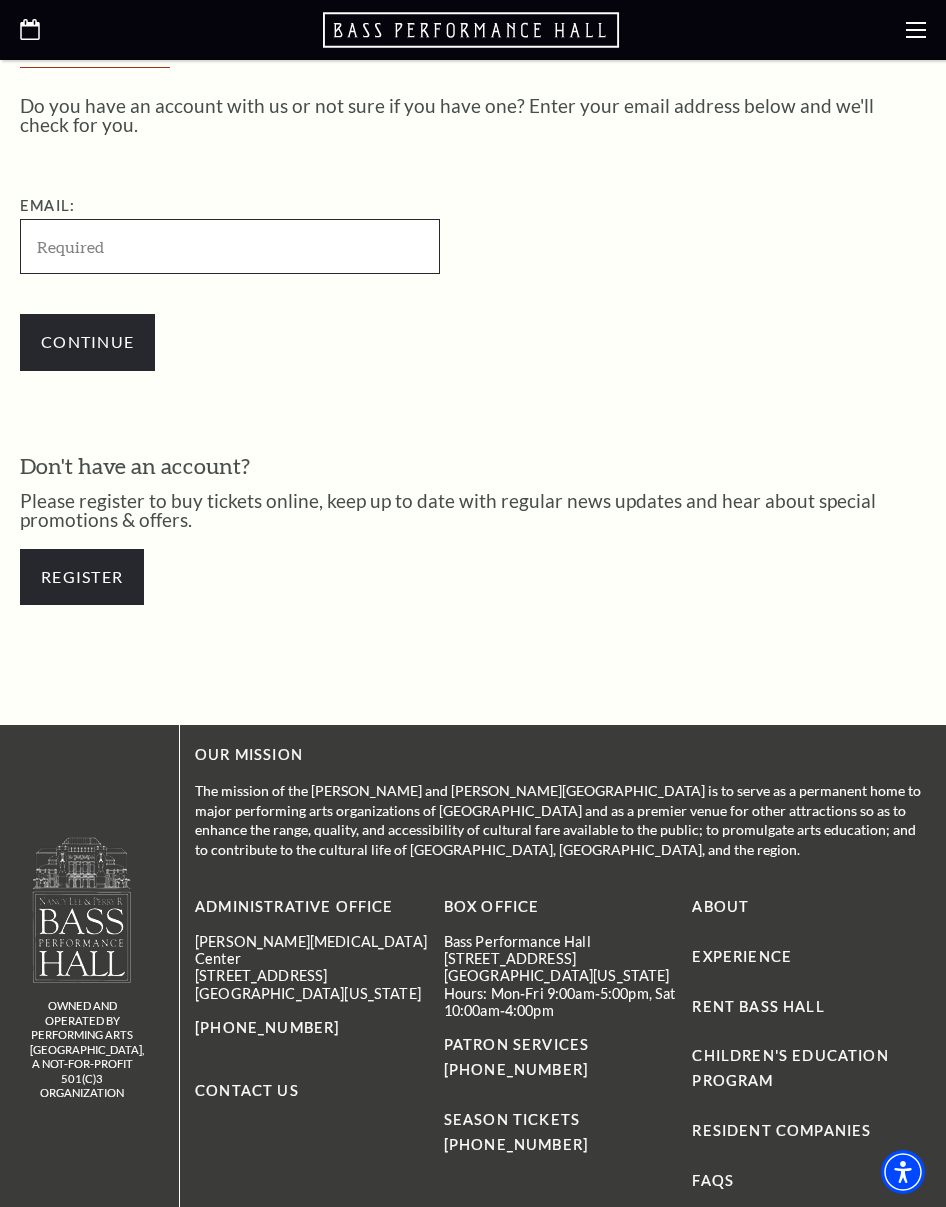 scroll, scrollTop: 509, scrollLeft: 0, axis: vertical 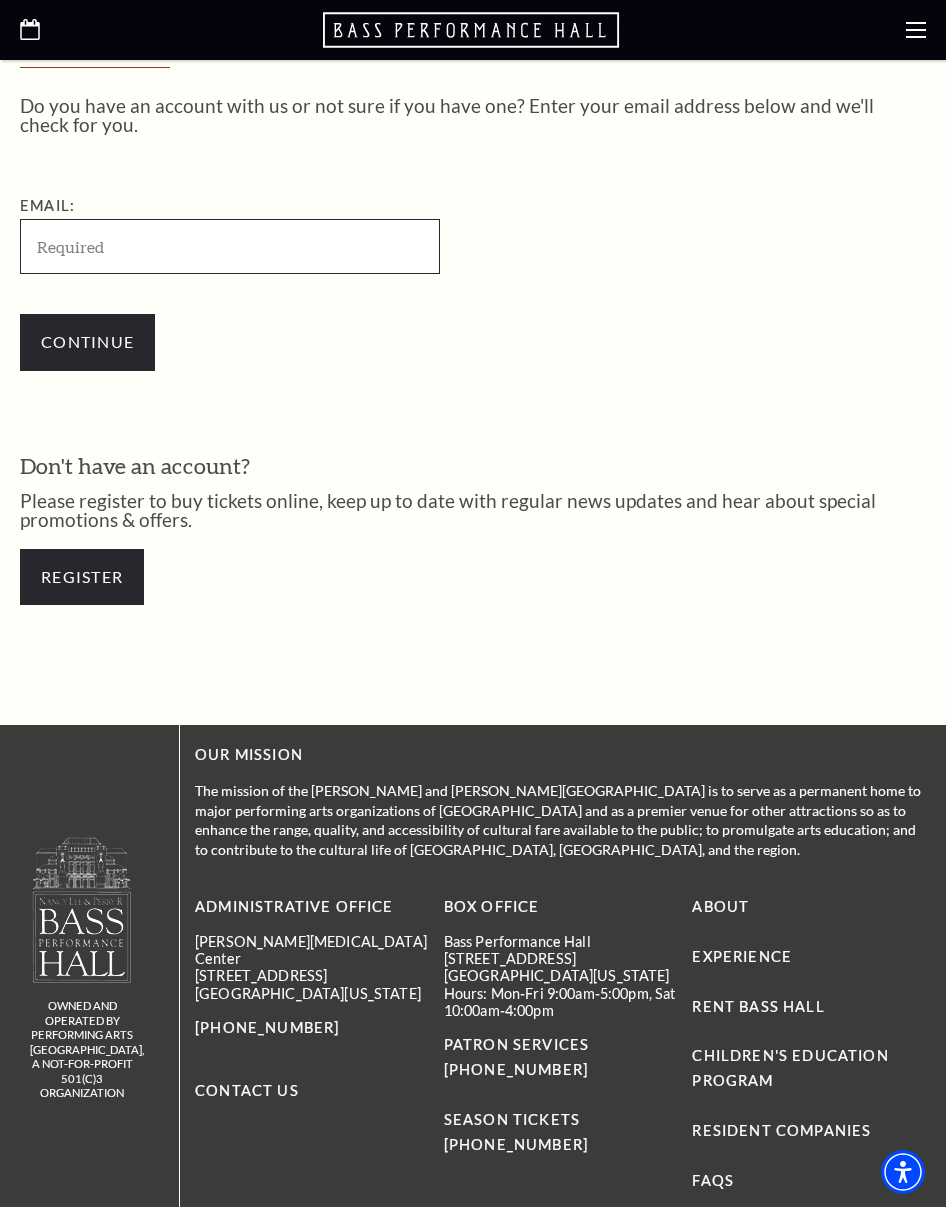 click on "Email:" at bounding box center [230, 246] 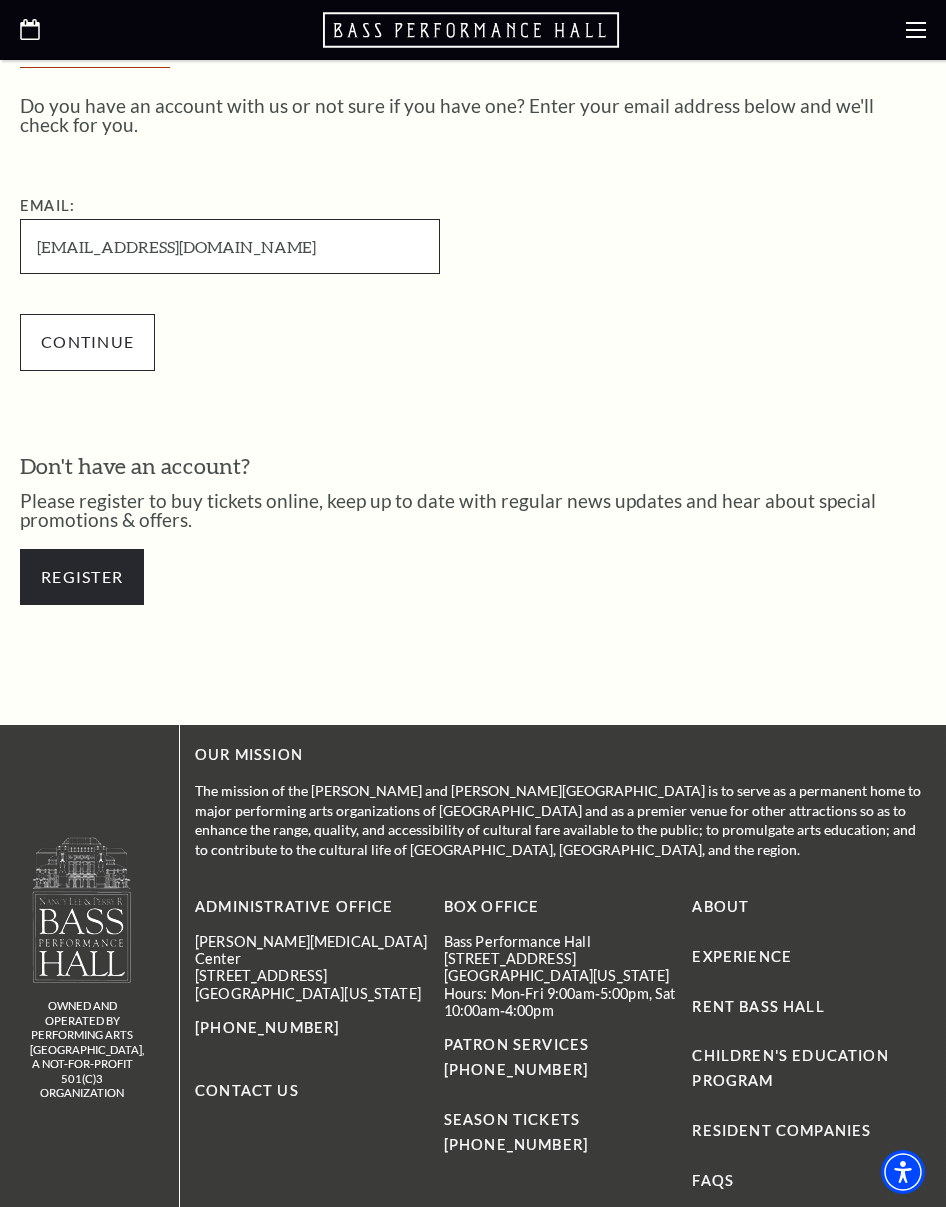 type on "alisonpeeler@me.com" 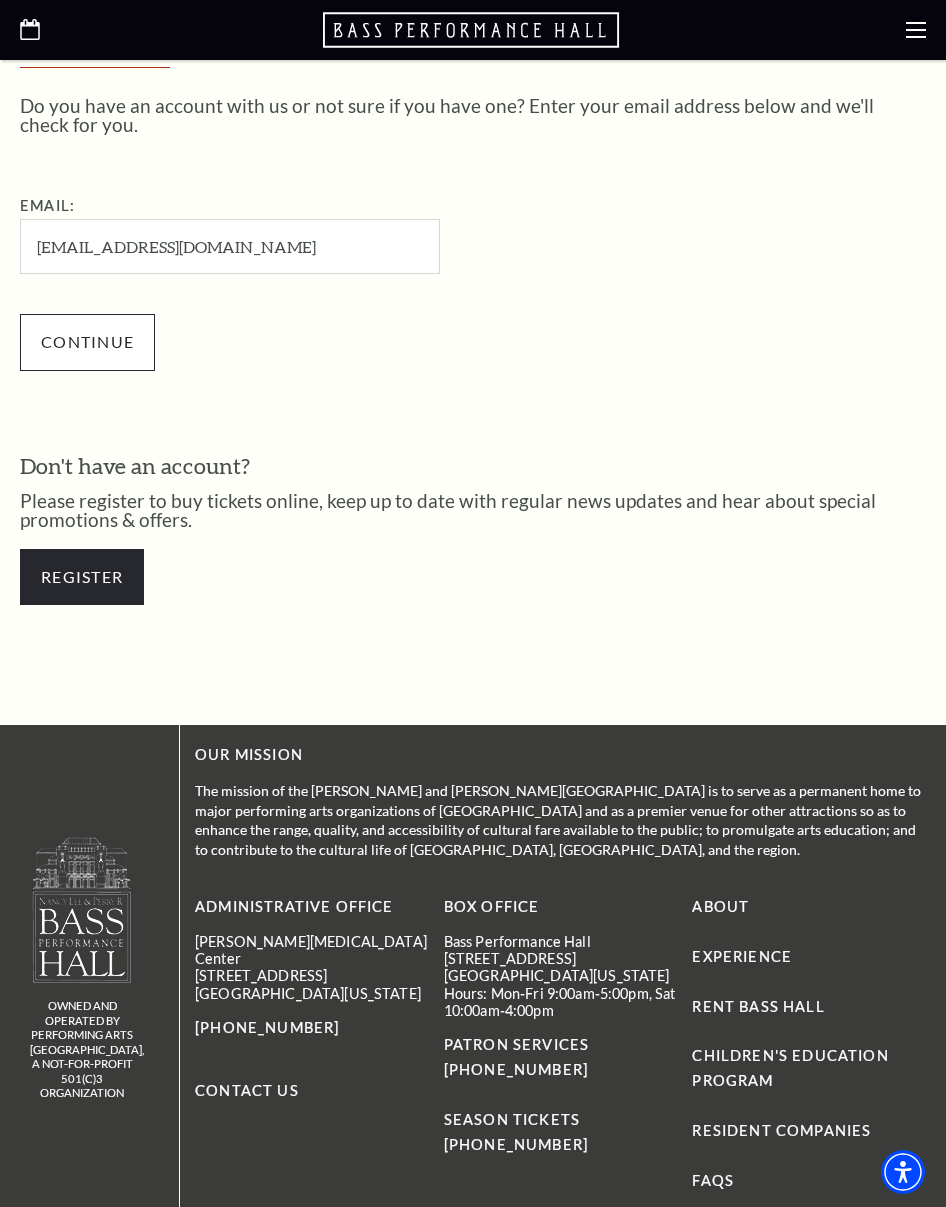 click on "Continue" at bounding box center (87, 342) 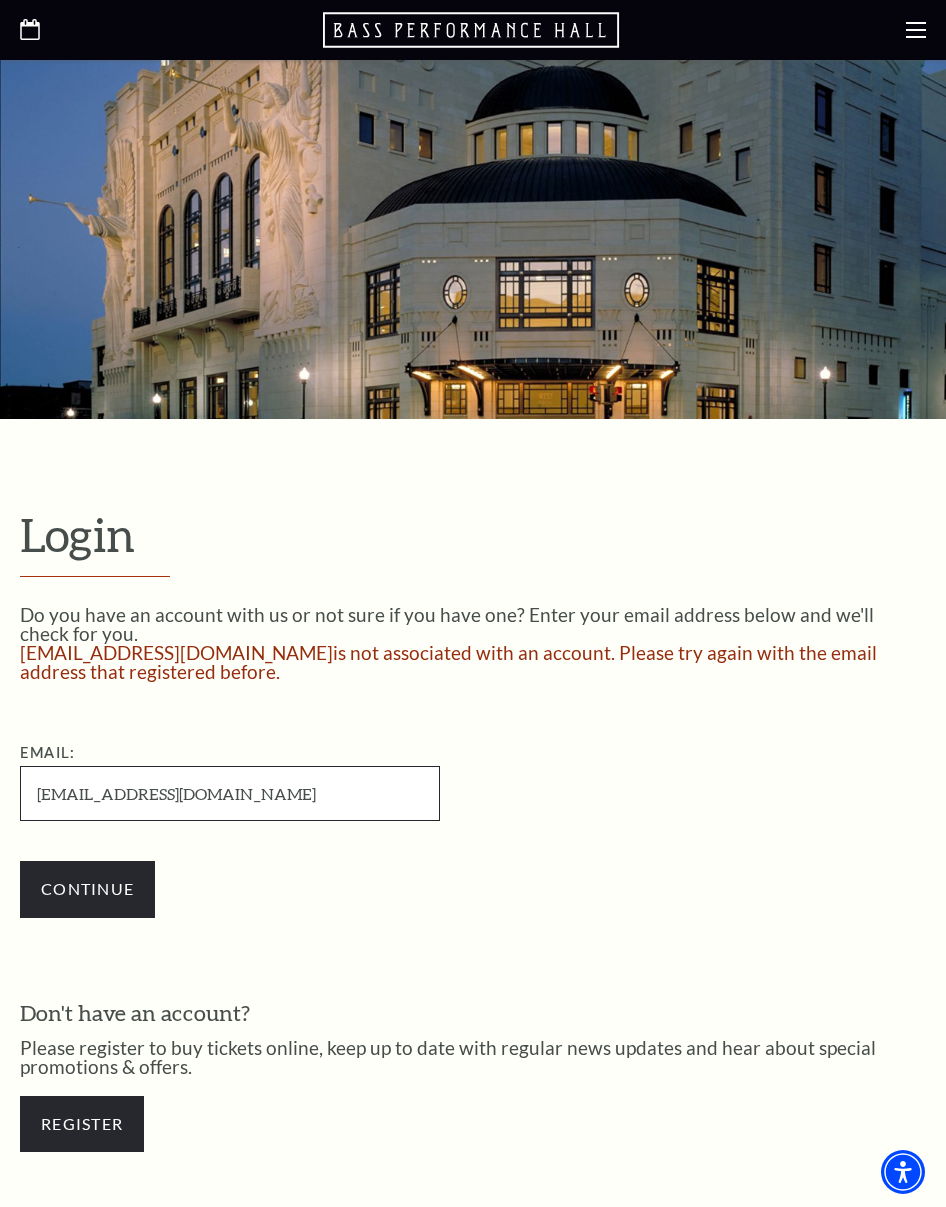 scroll, scrollTop: 0, scrollLeft: 0, axis: both 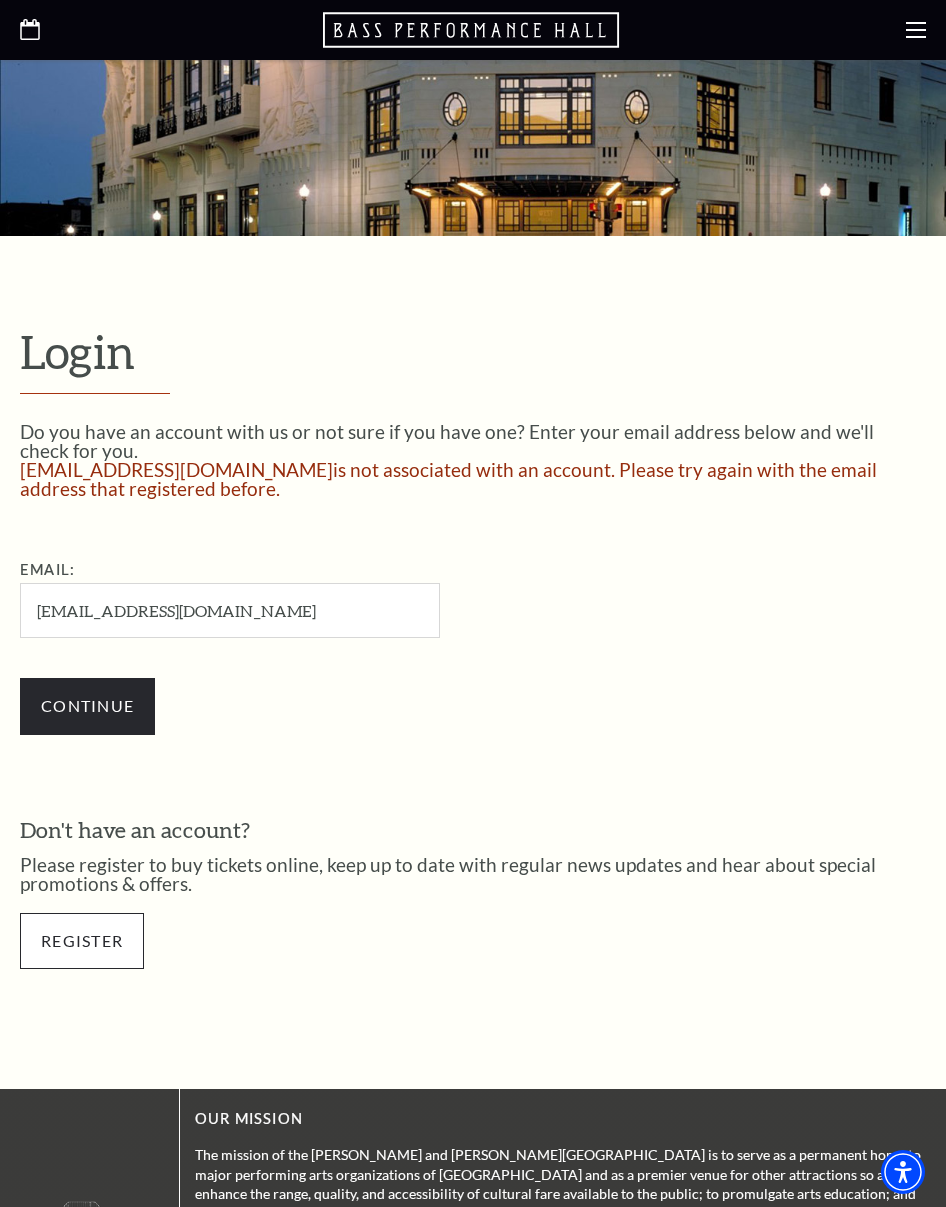 click on "Register" at bounding box center (82, 941) 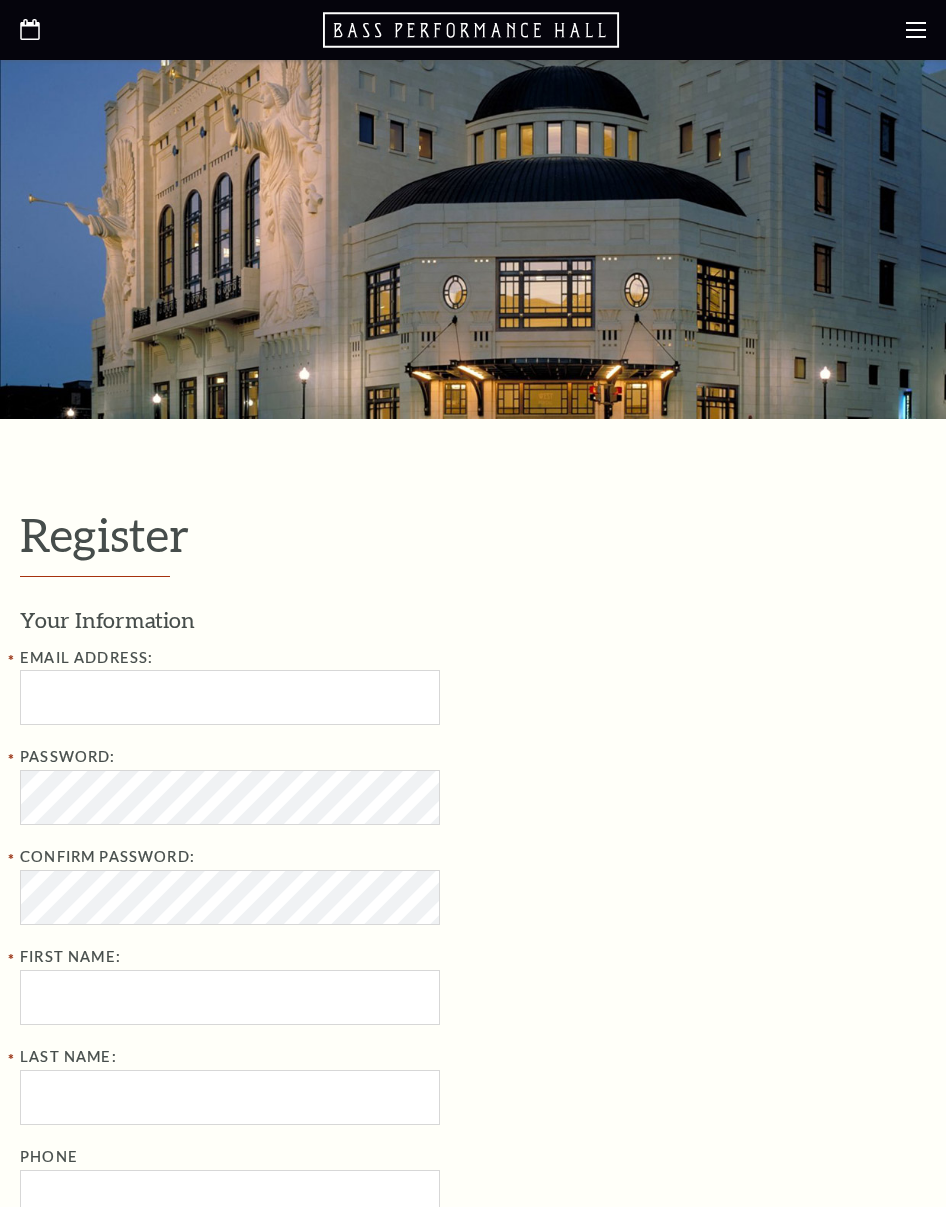 select on "1" 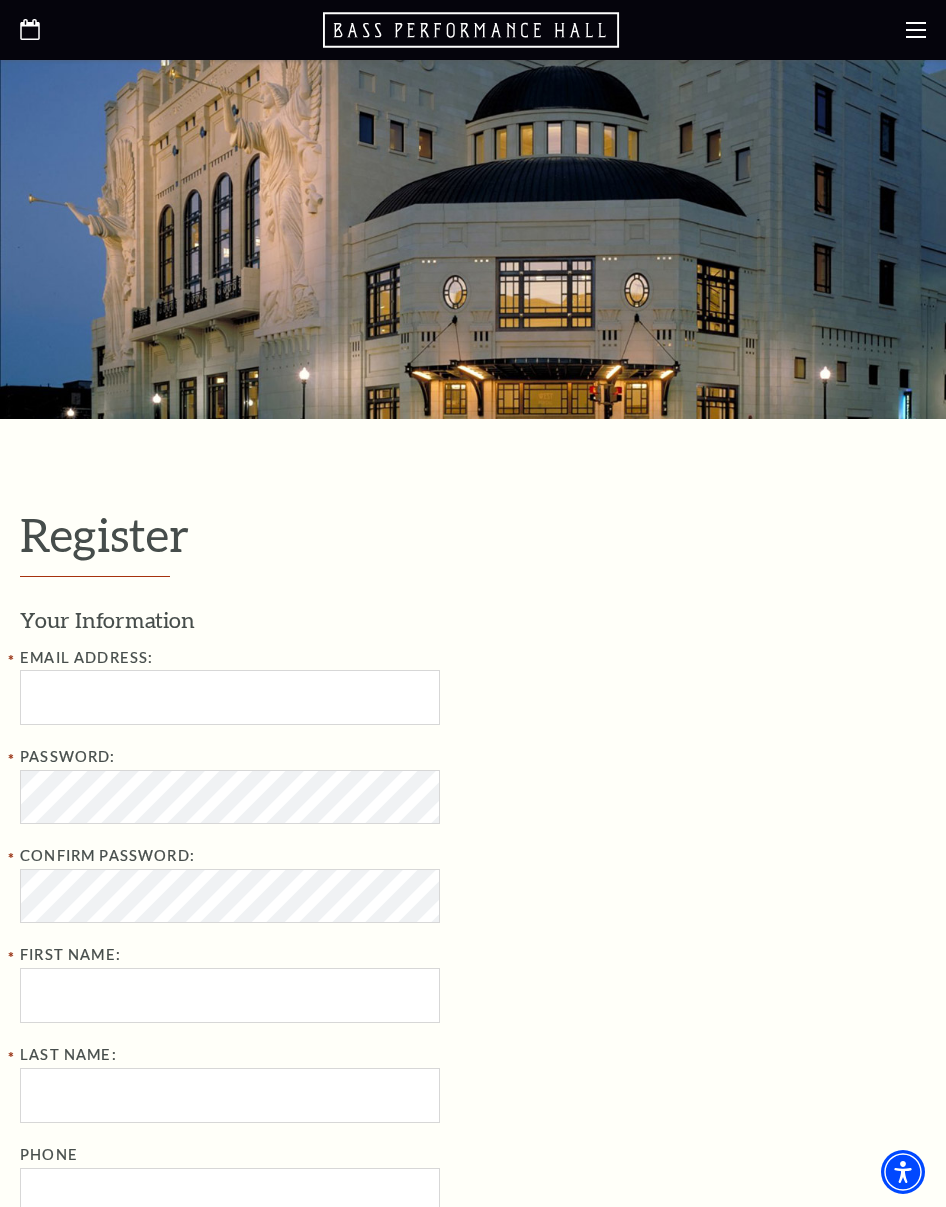scroll, scrollTop: 0, scrollLeft: 0, axis: both 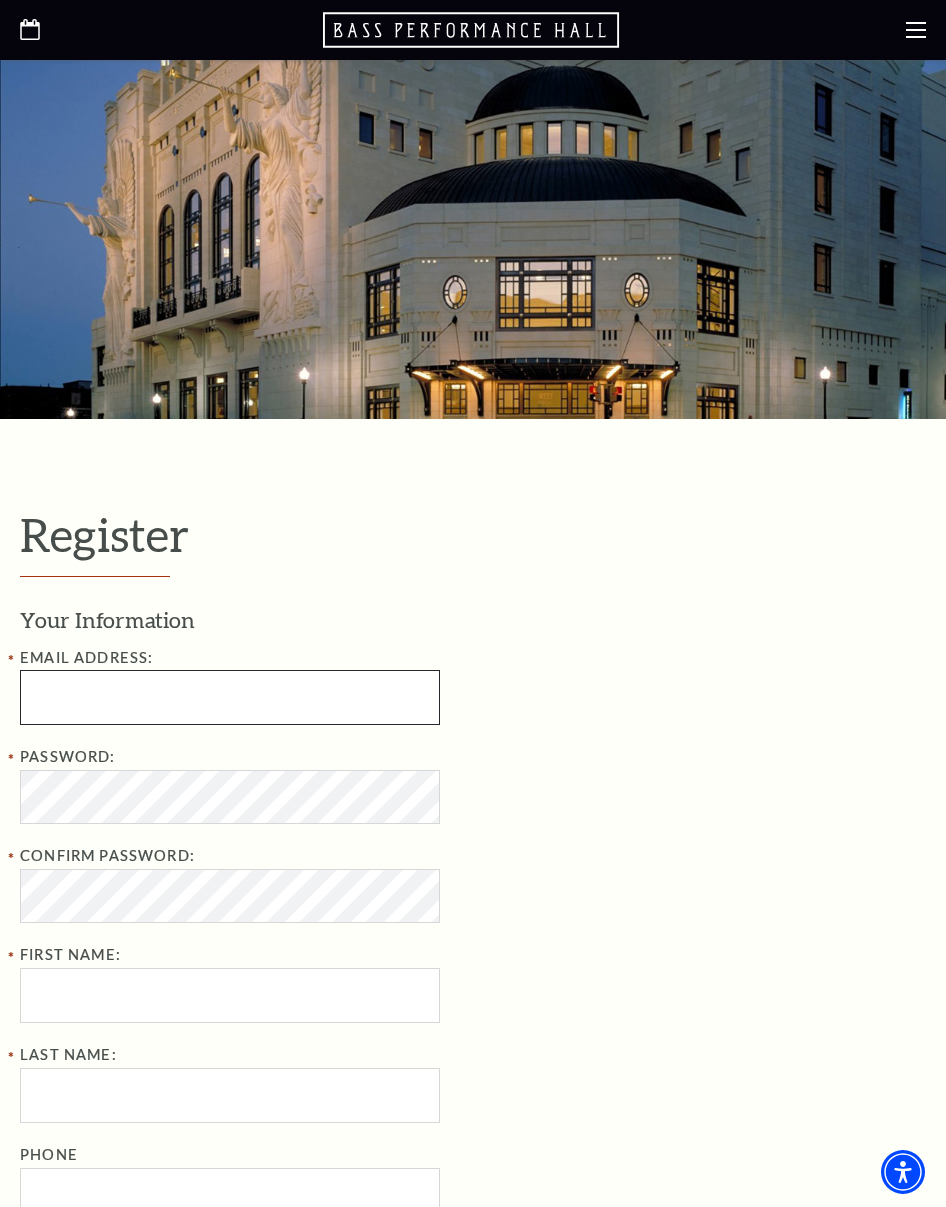 click at bounding box center (230, 697) 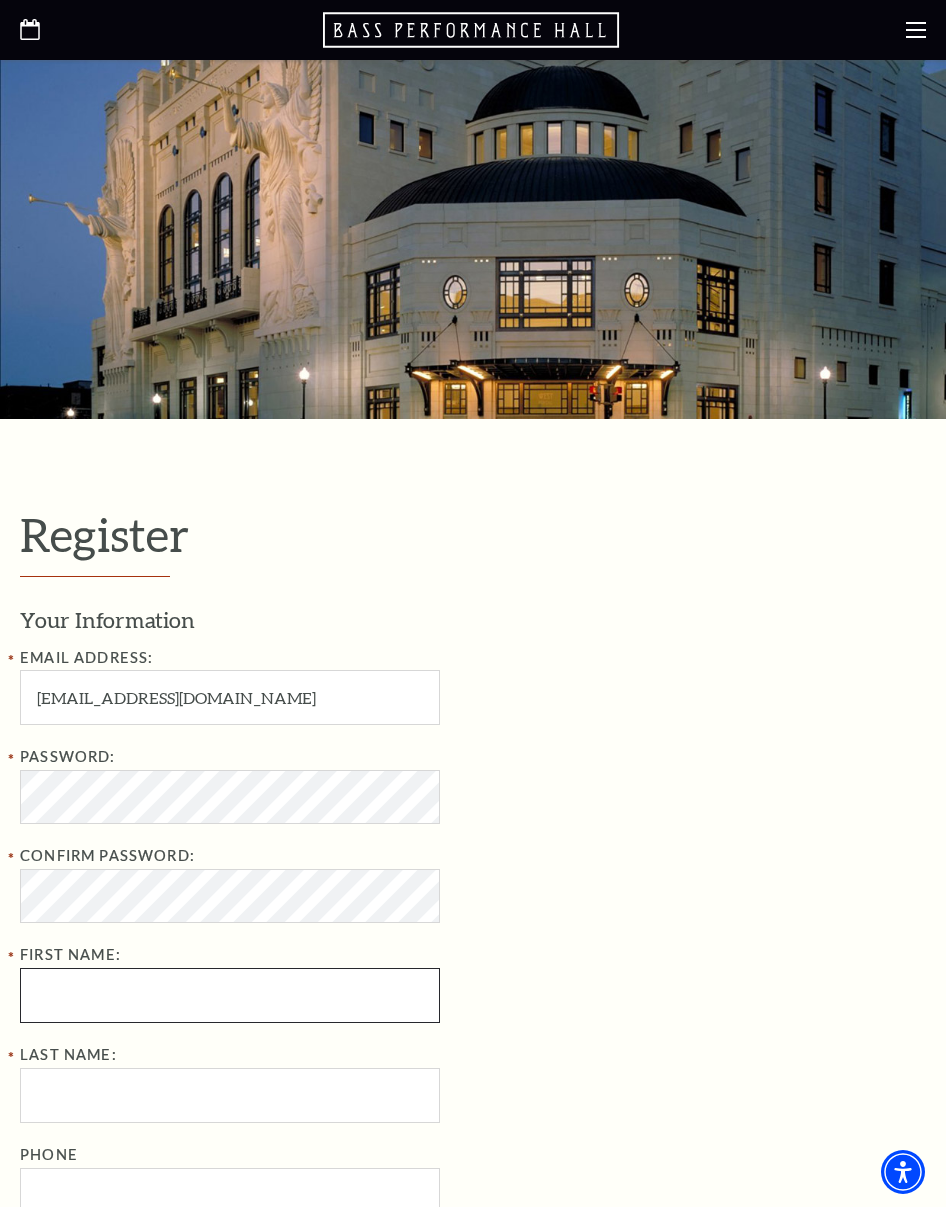 click on "First Name:" at bounding box center [230, 995] 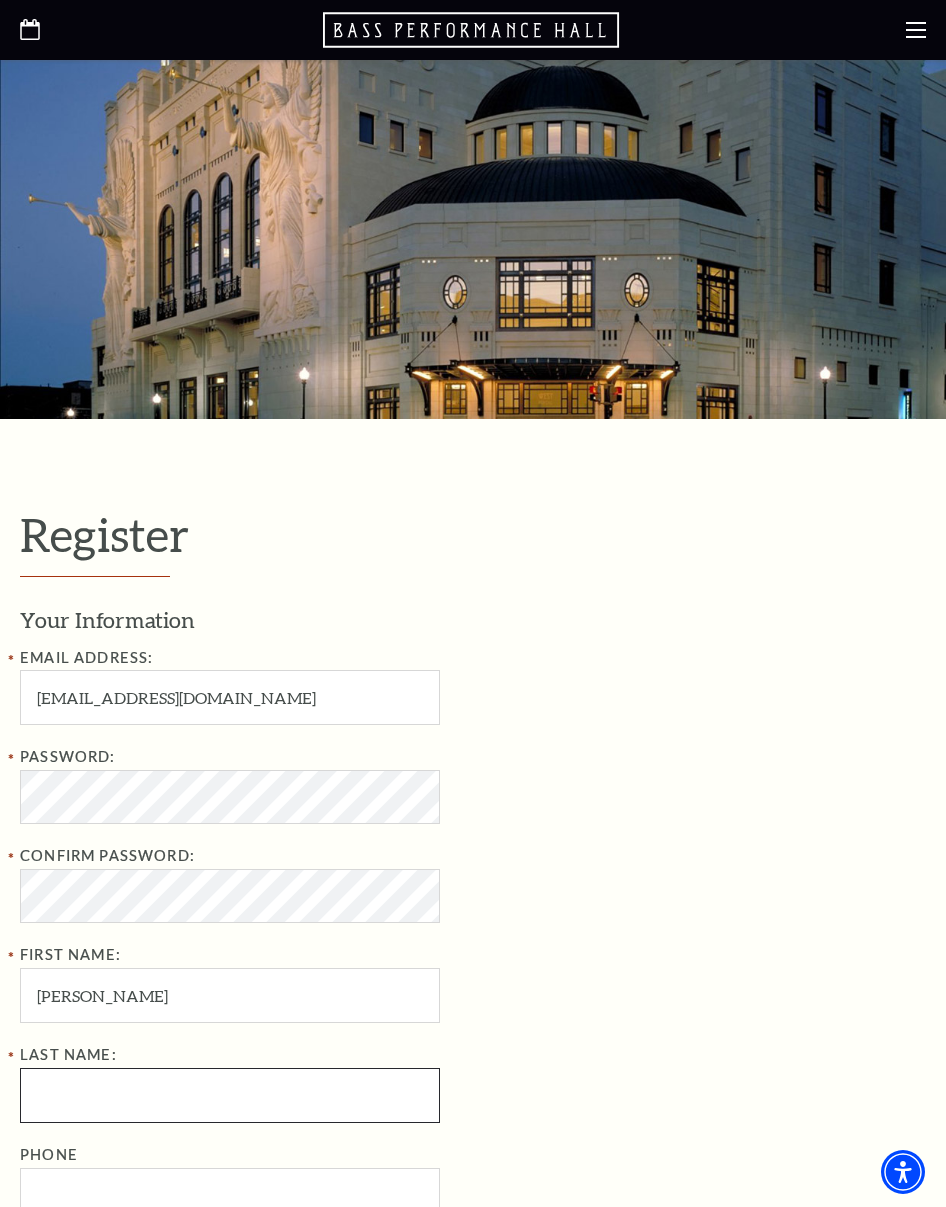 type on "[PERSON_NAME]" 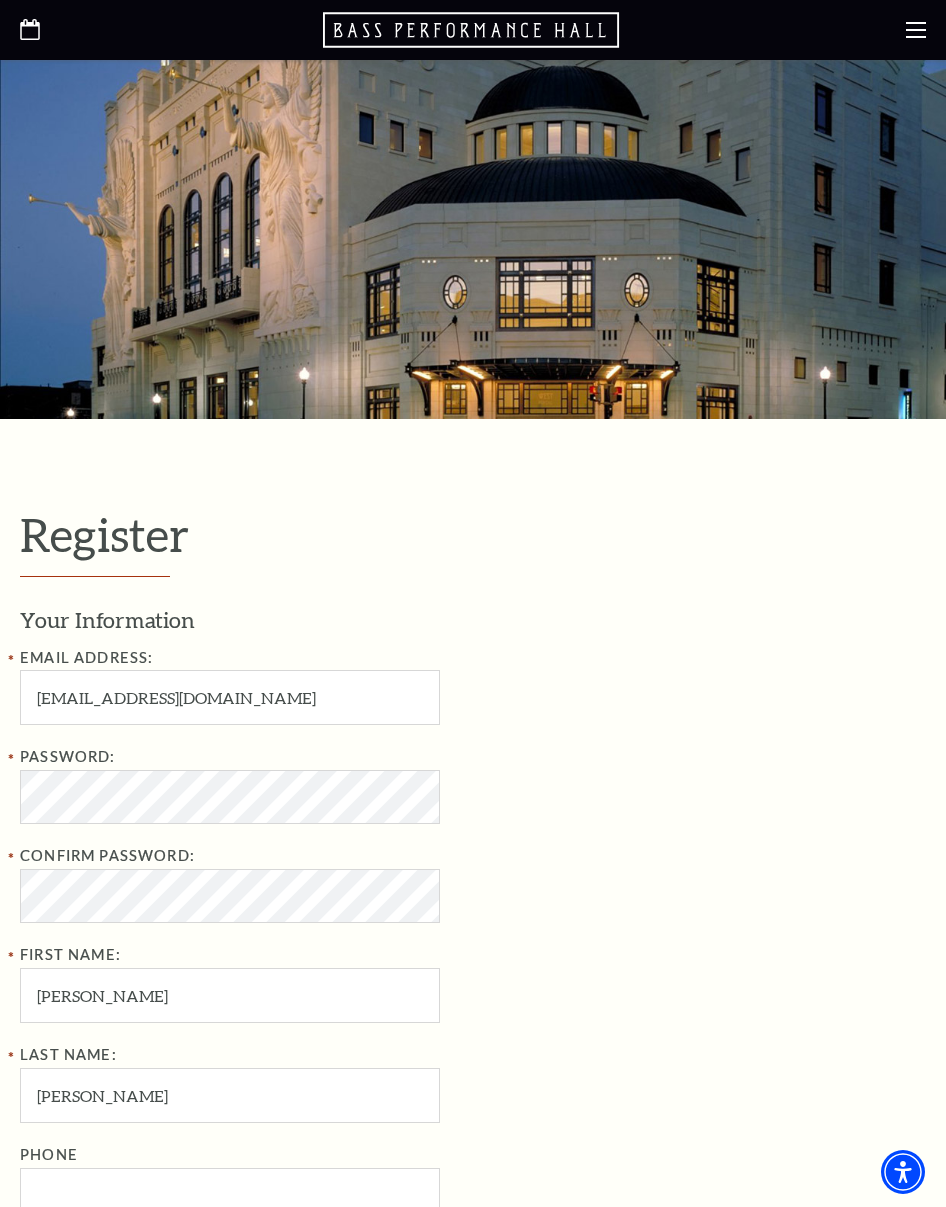 type on "[STREET_ADDRESS][PERSON_NAME]" 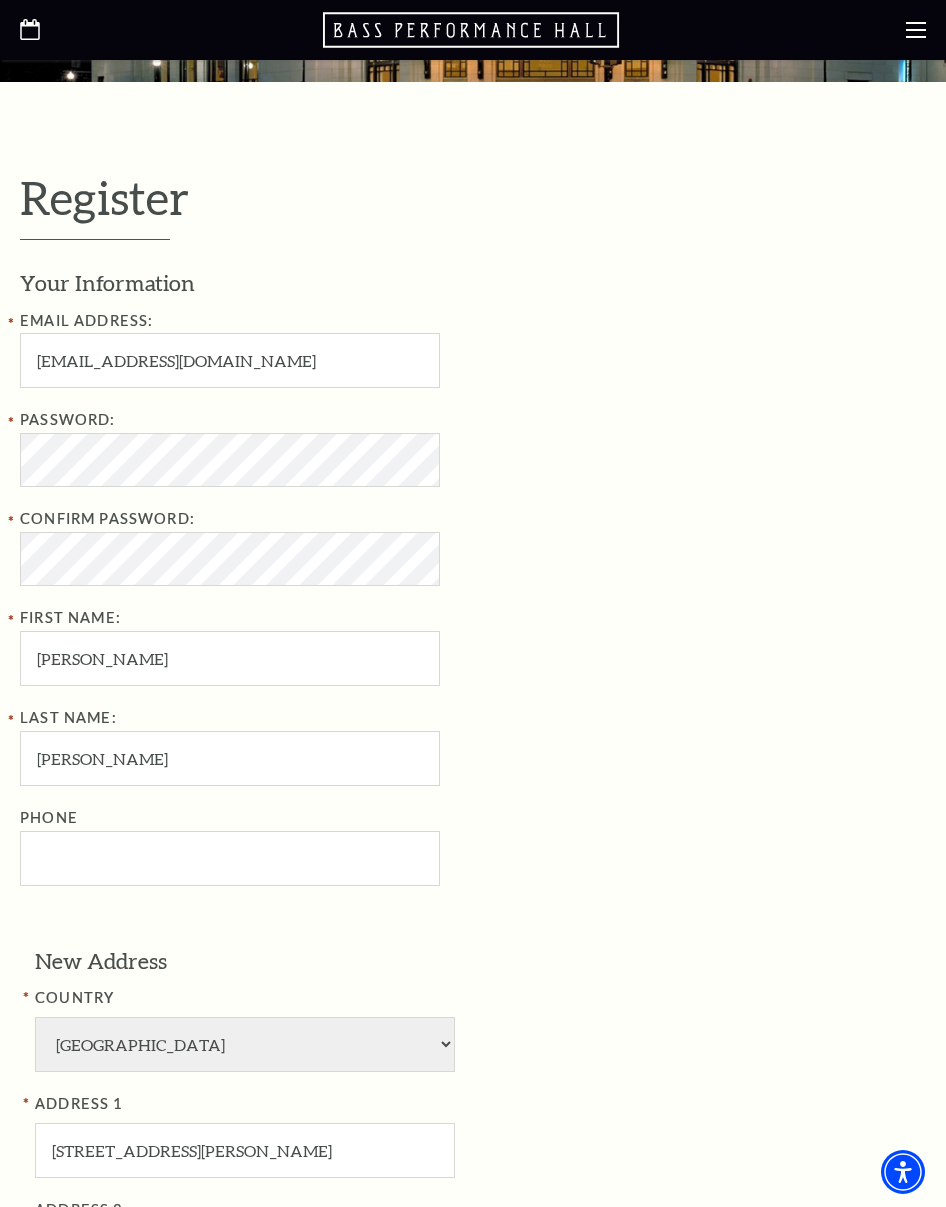 scroll, scrollTop: 341, scrollLeft: 0, axis: vertical 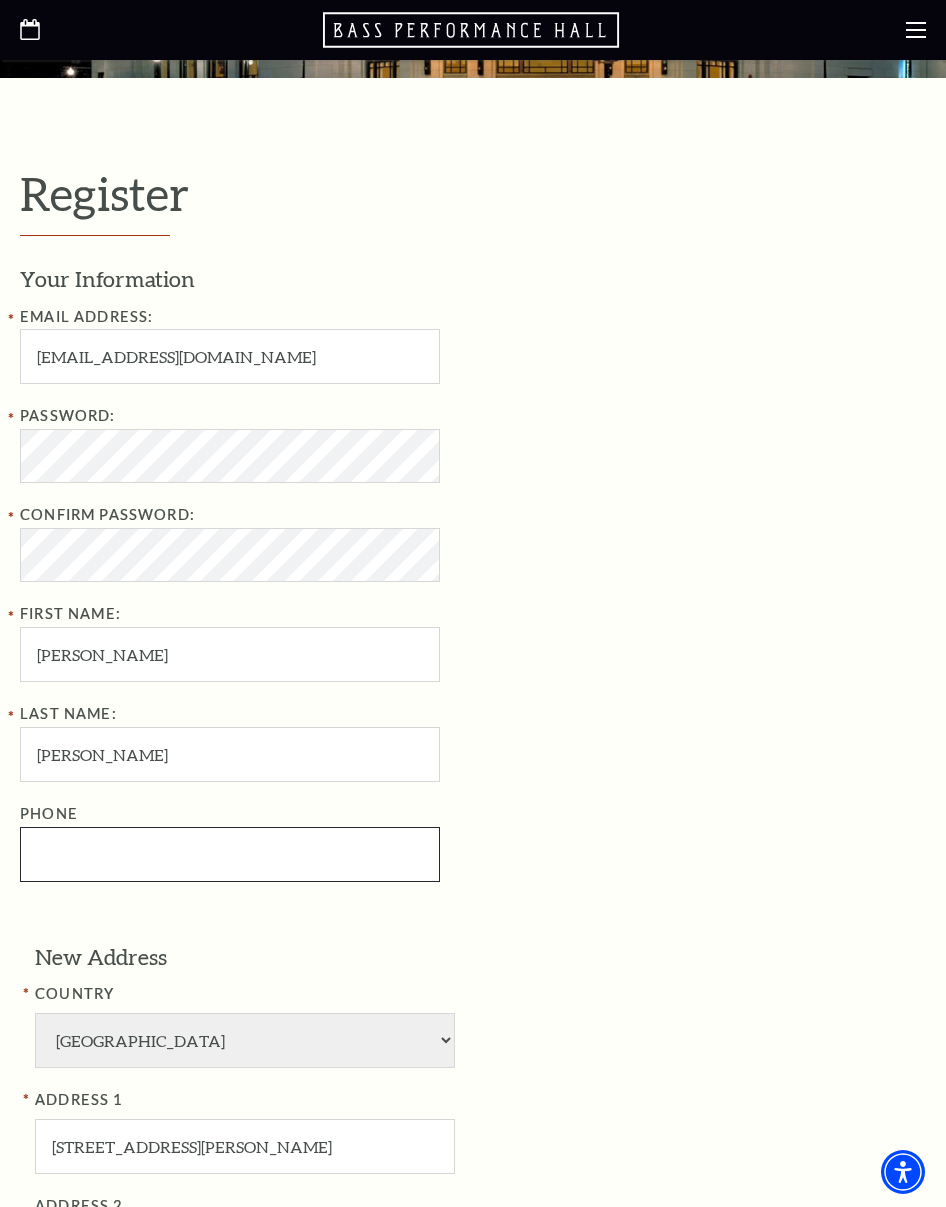 click on "Phone" at bounding box center [230, 854] 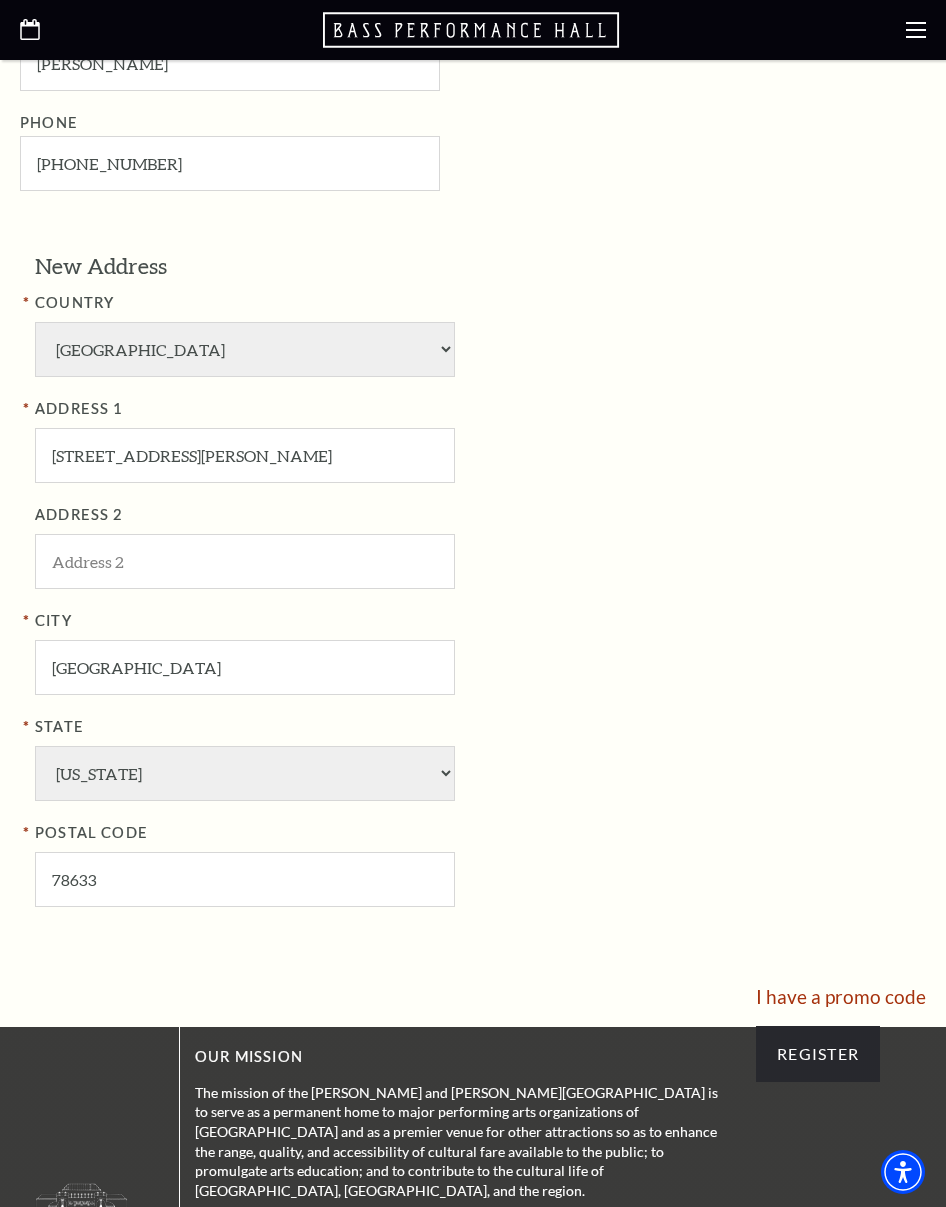 scroll, scrollTop: 1004, scrollLeft: 0, axis: vertical 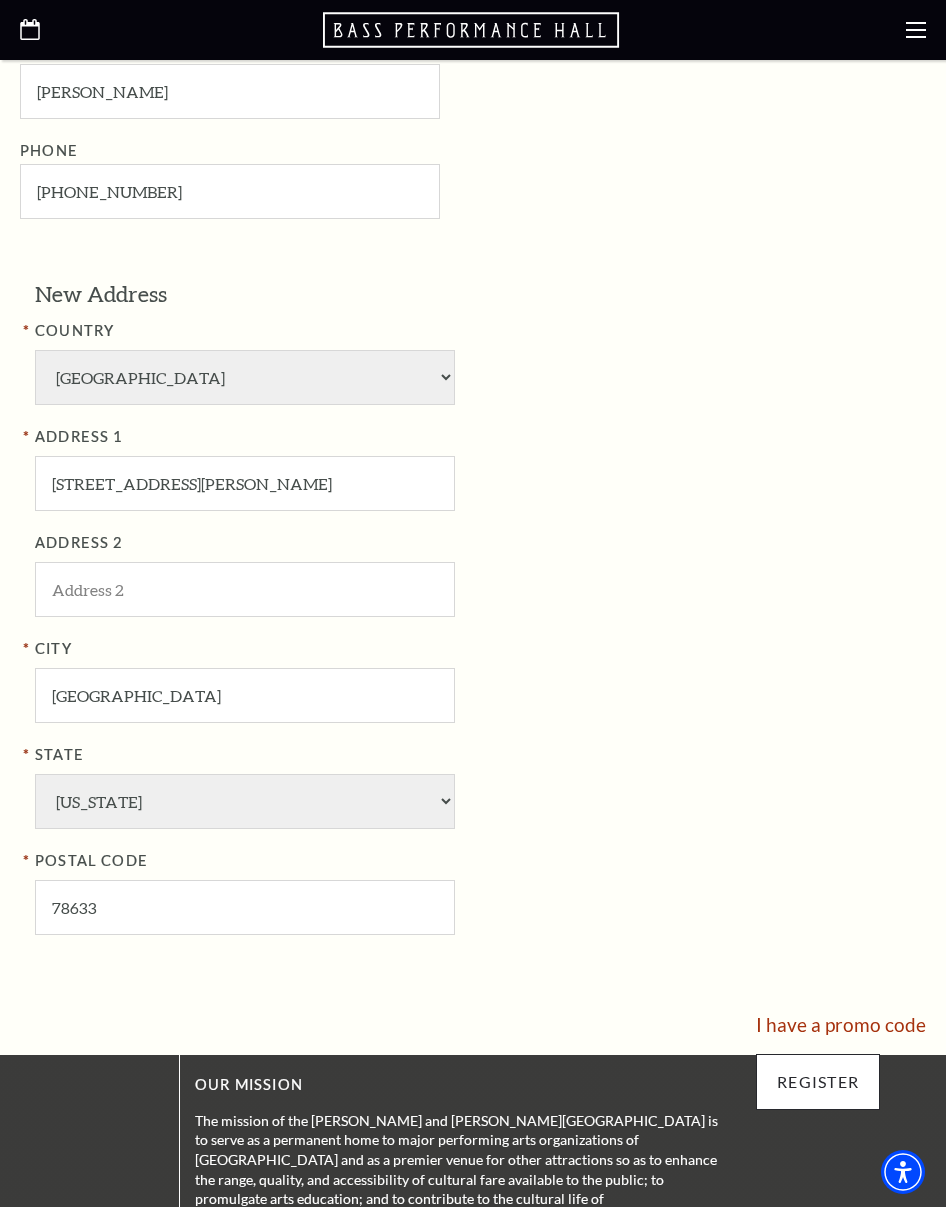 click on "Register" at bounding box center [818, 1082] 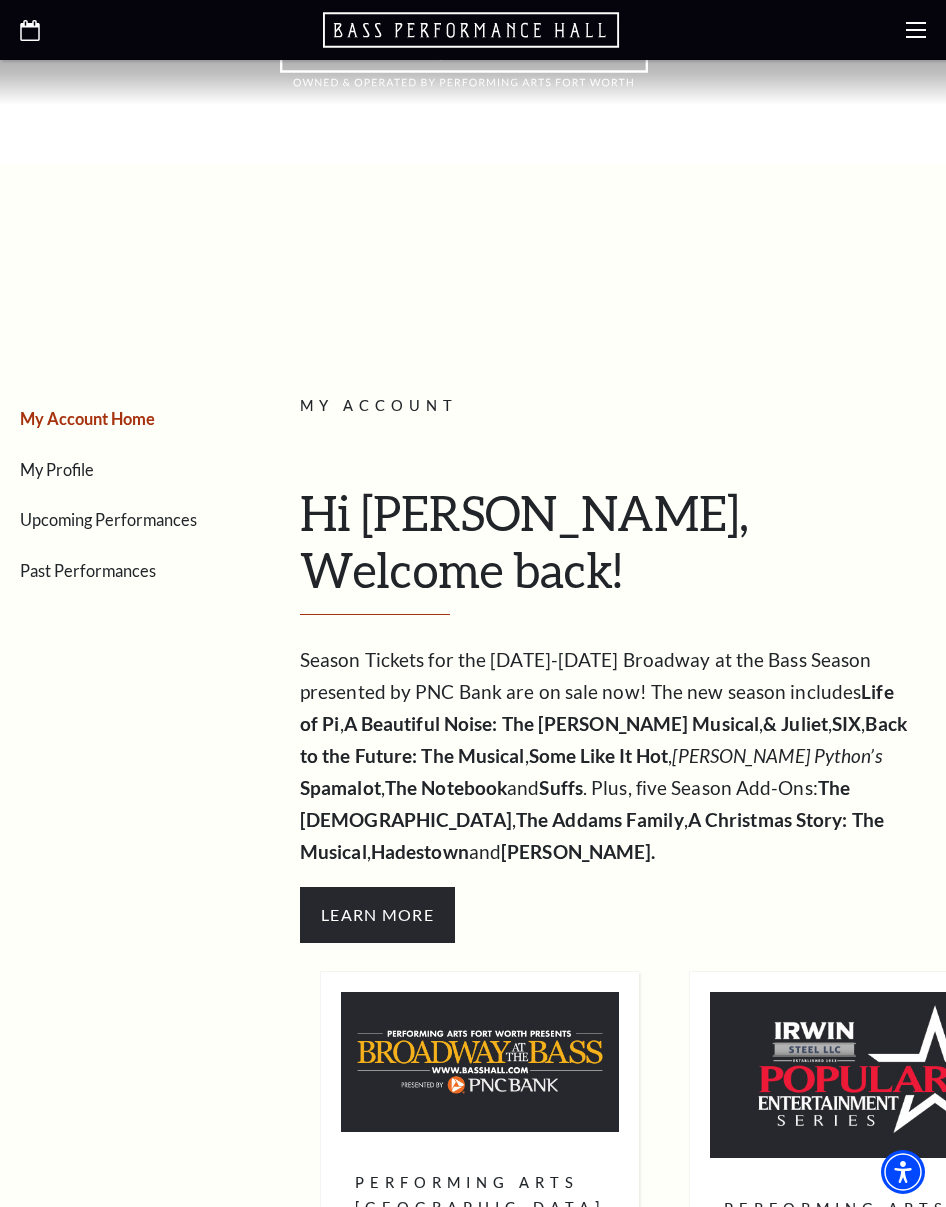 scroll, scrollTop: 0, scrollLeft: 0, axis: both 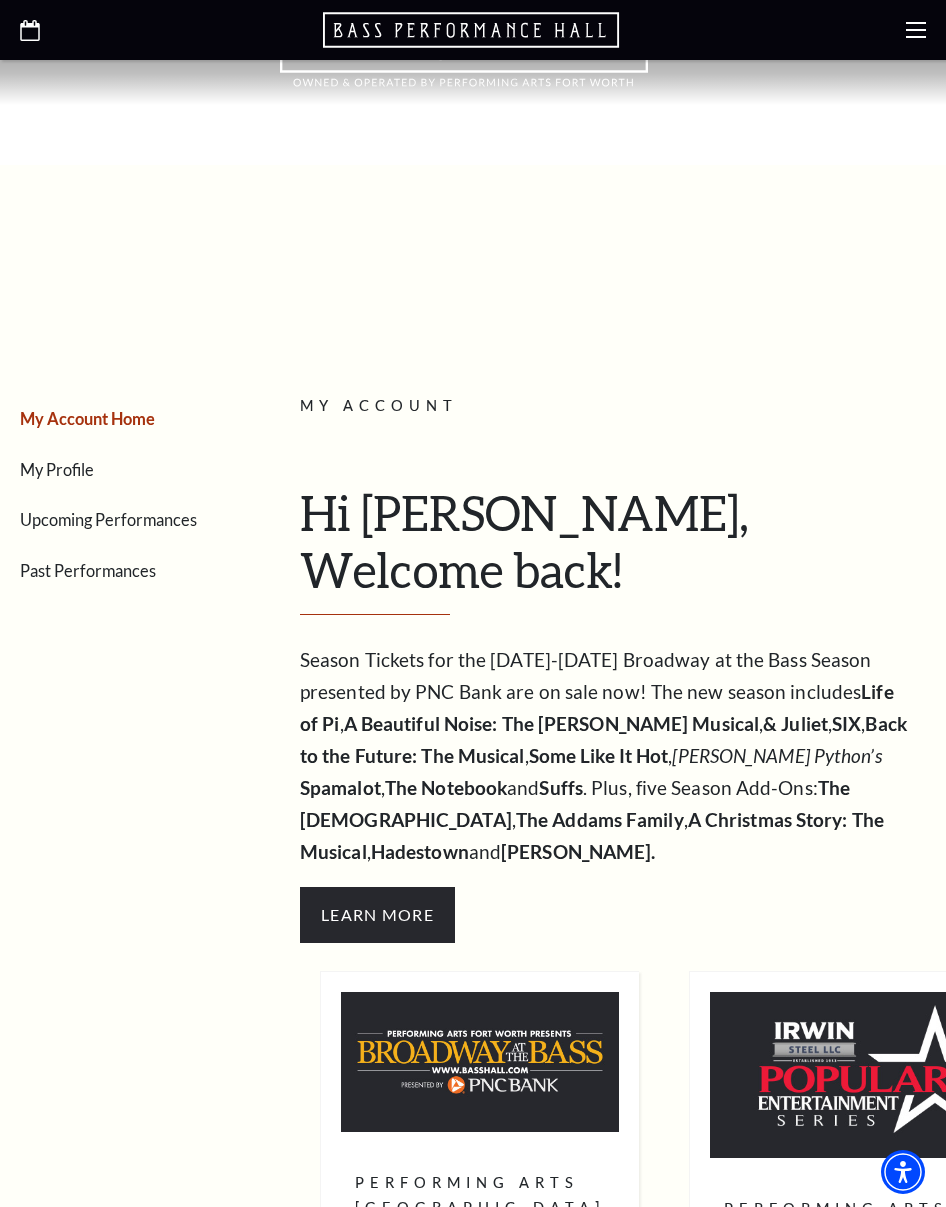 click on "My Account Home" at bounding box center [87, 418] 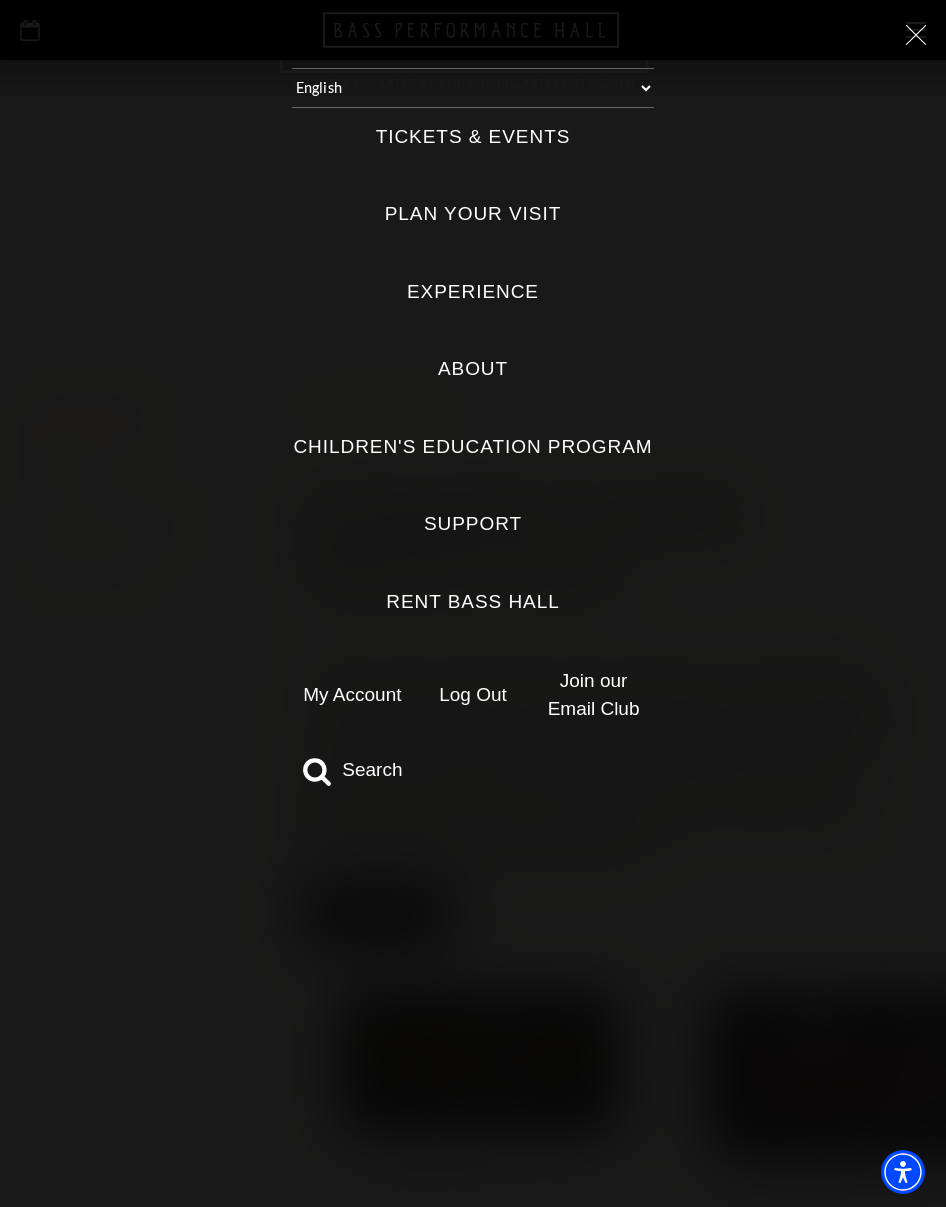 click on "Tickets & Events" at bounding box center [473, 137] 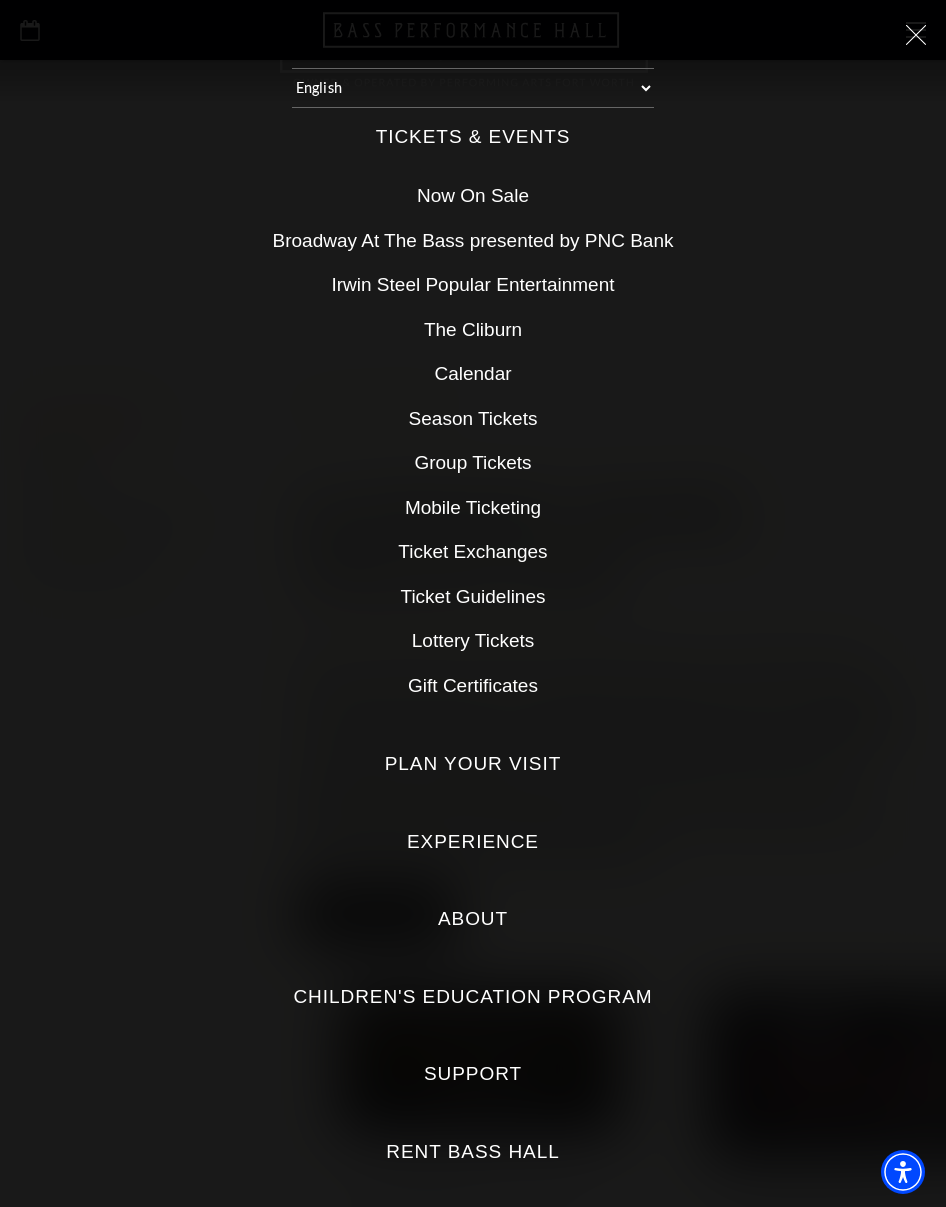 click on "The Cliburn" at bounding box center [473, 330] 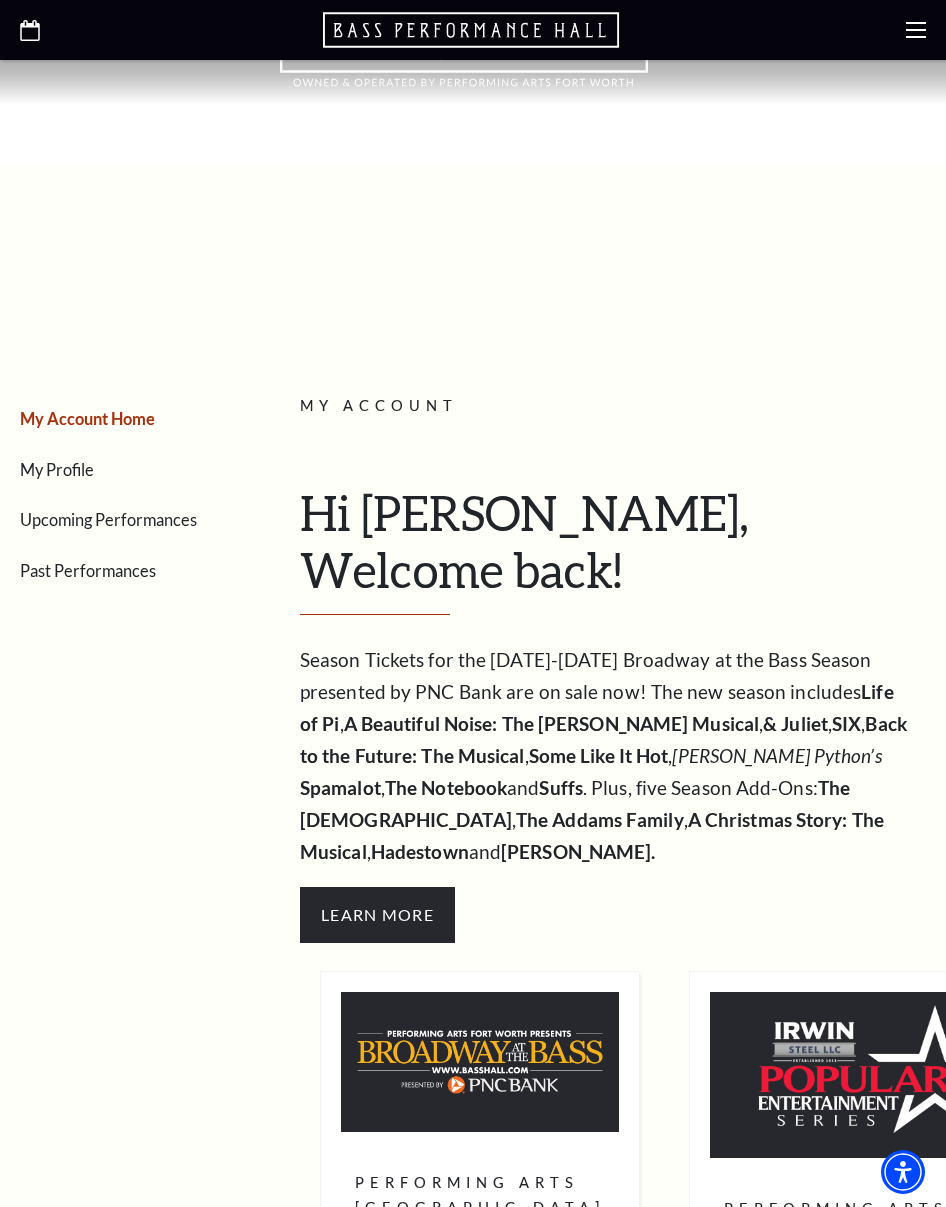 scroll, scrollTop: 0, scrollLeft: 0, axis: both 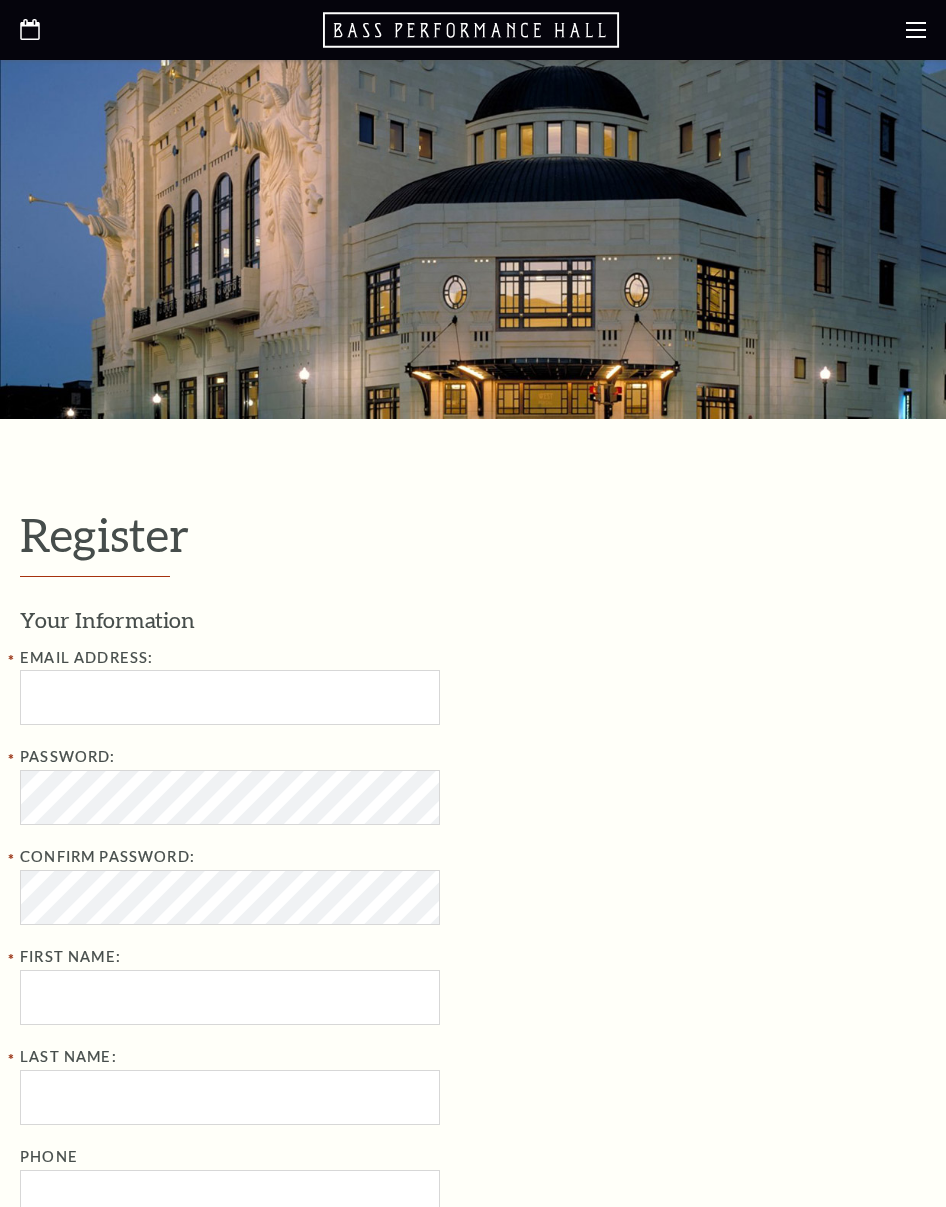 select on "1" 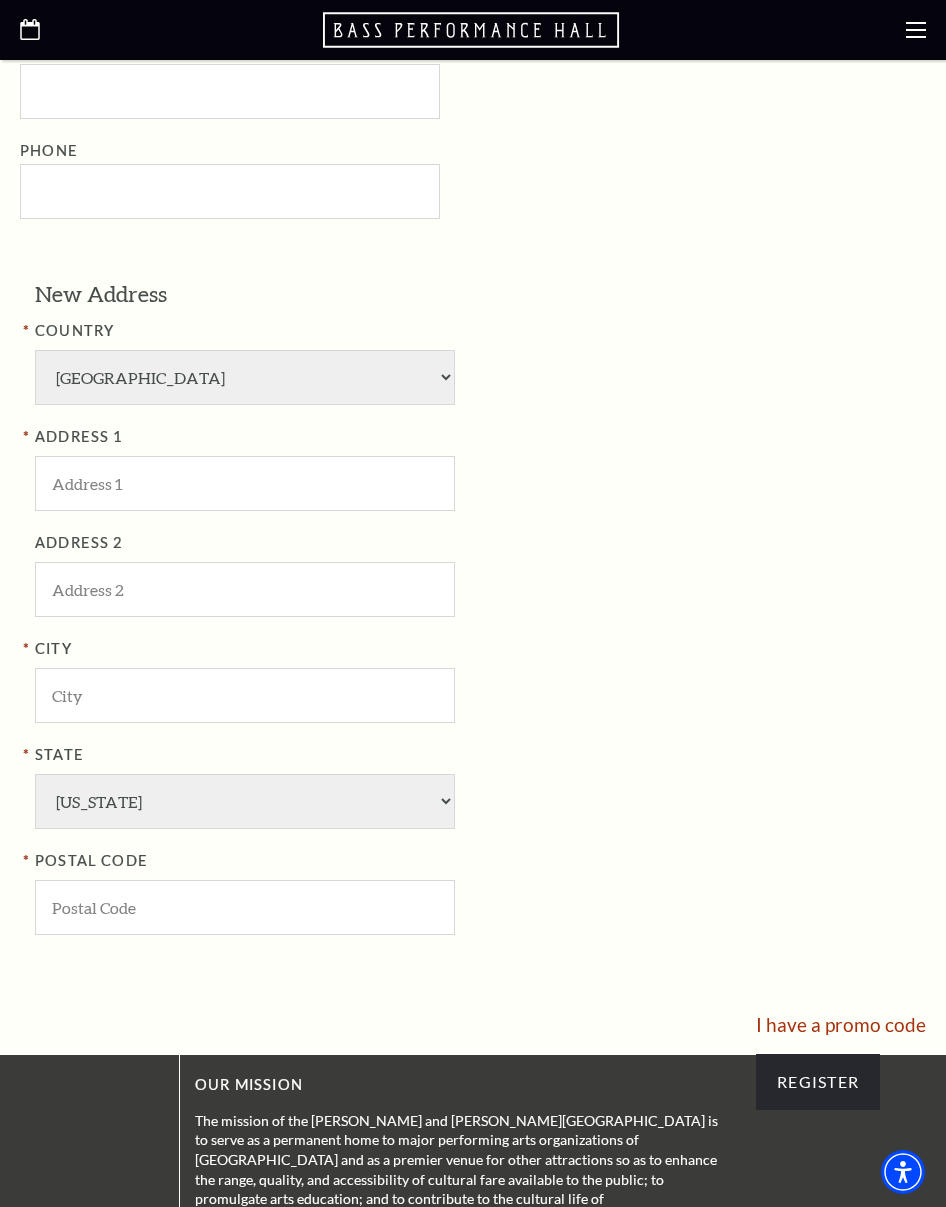 scroll, scrollTop: 1004, scrollLeft: 0, axis: vertical 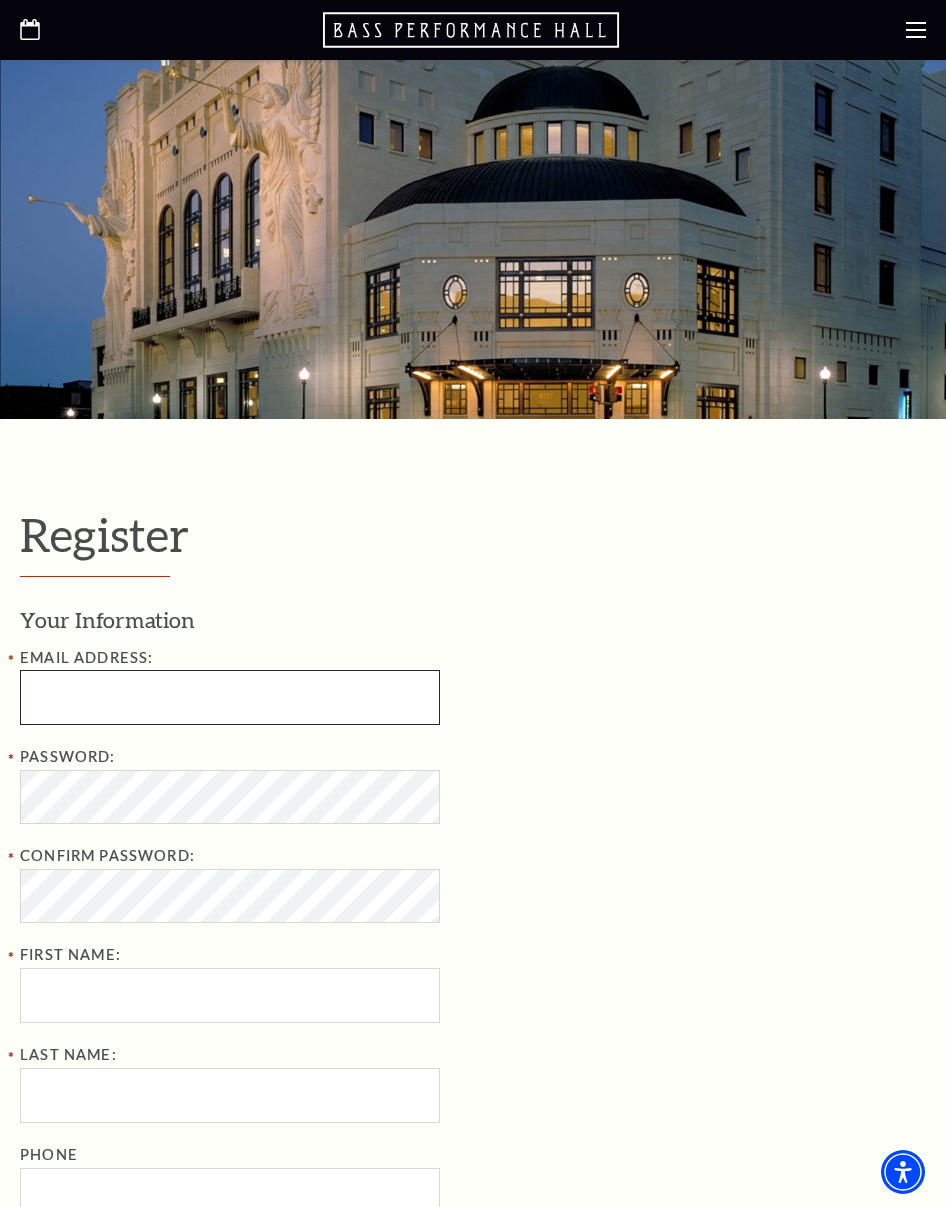 click at bounding box center [230, 697] 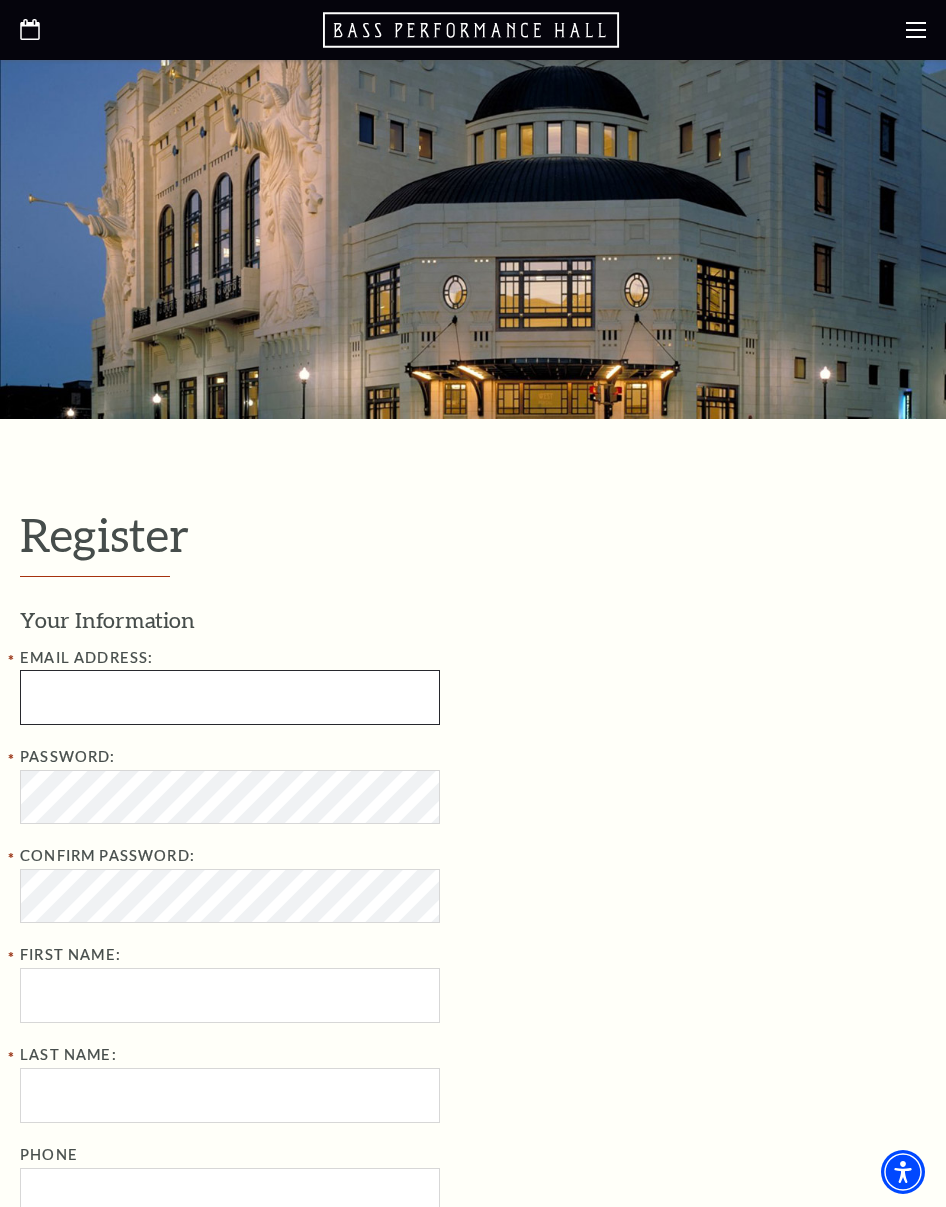 type on "[EMAIL_ADDRESS][DOMAIN_NAME]" 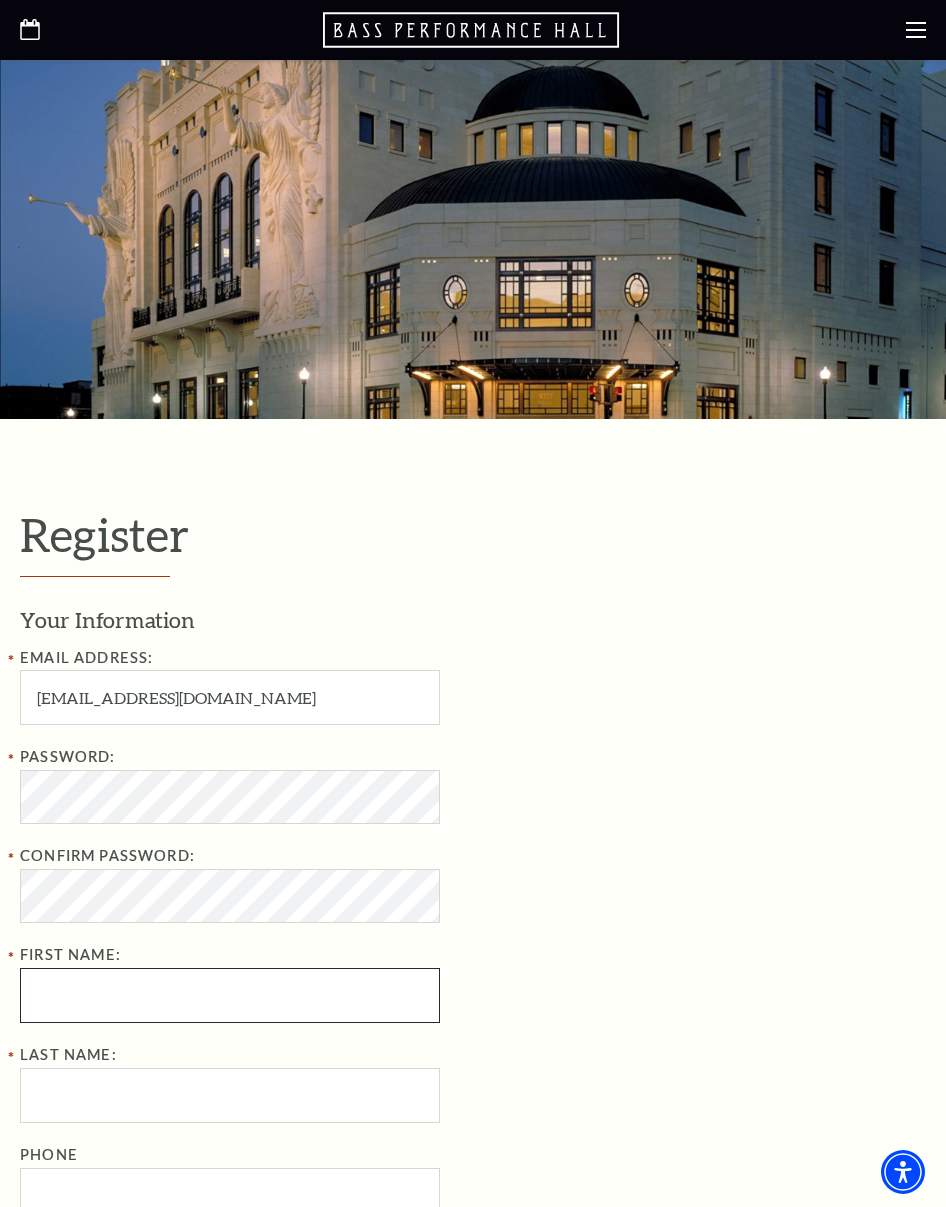 click on "First Name:" at bounding box center (230, 995) 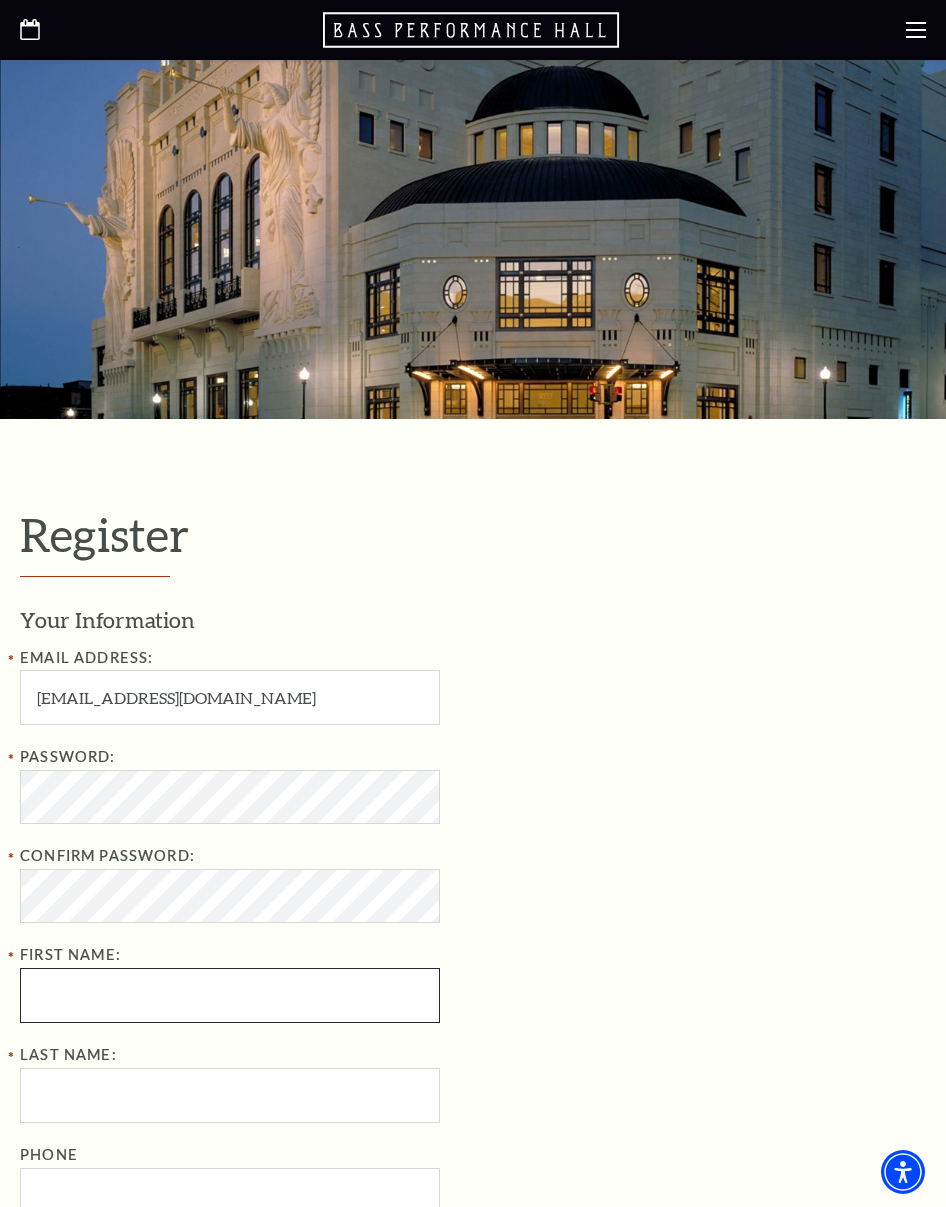 click on "First Name:" at bounding box center [230, 995] 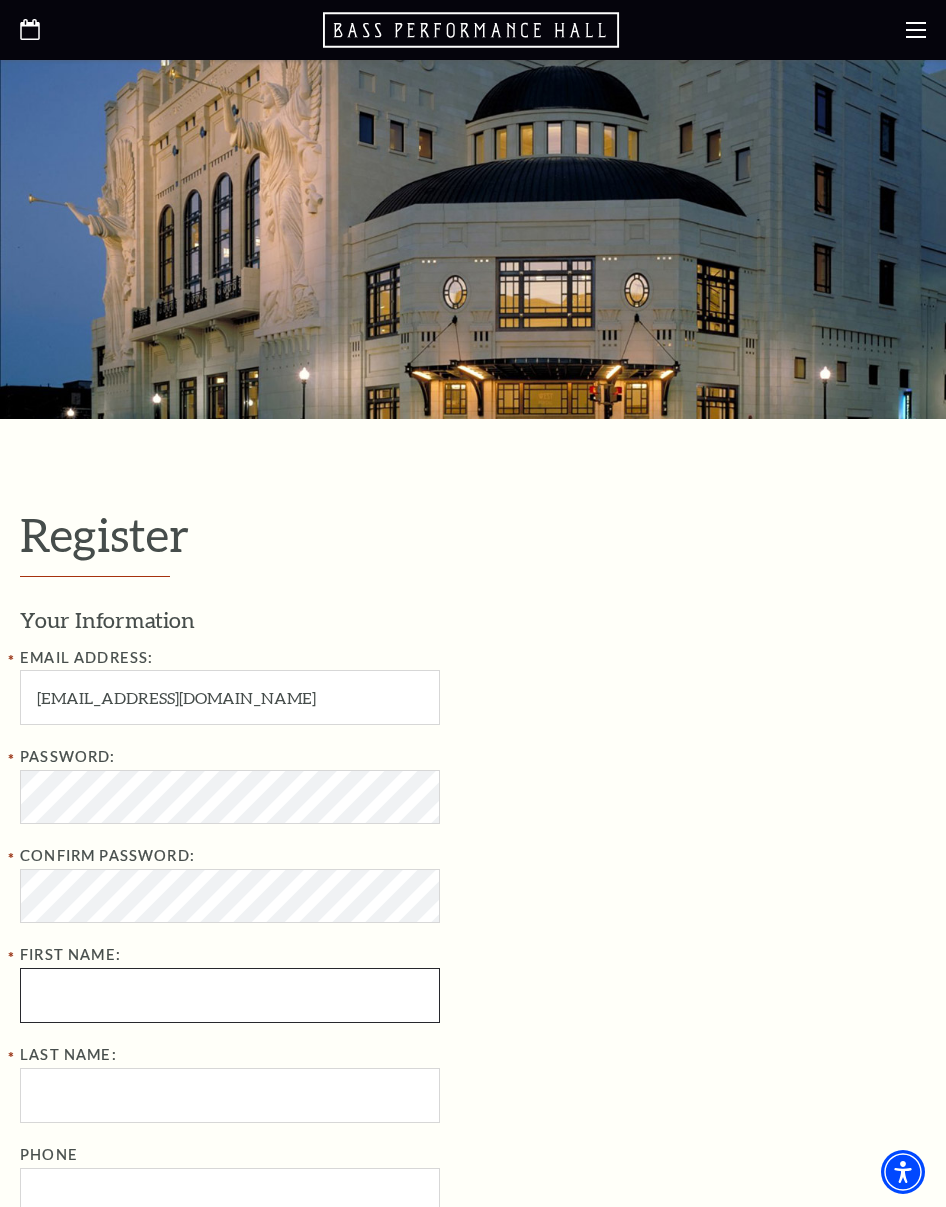 type on "[PERSON_NAME]" 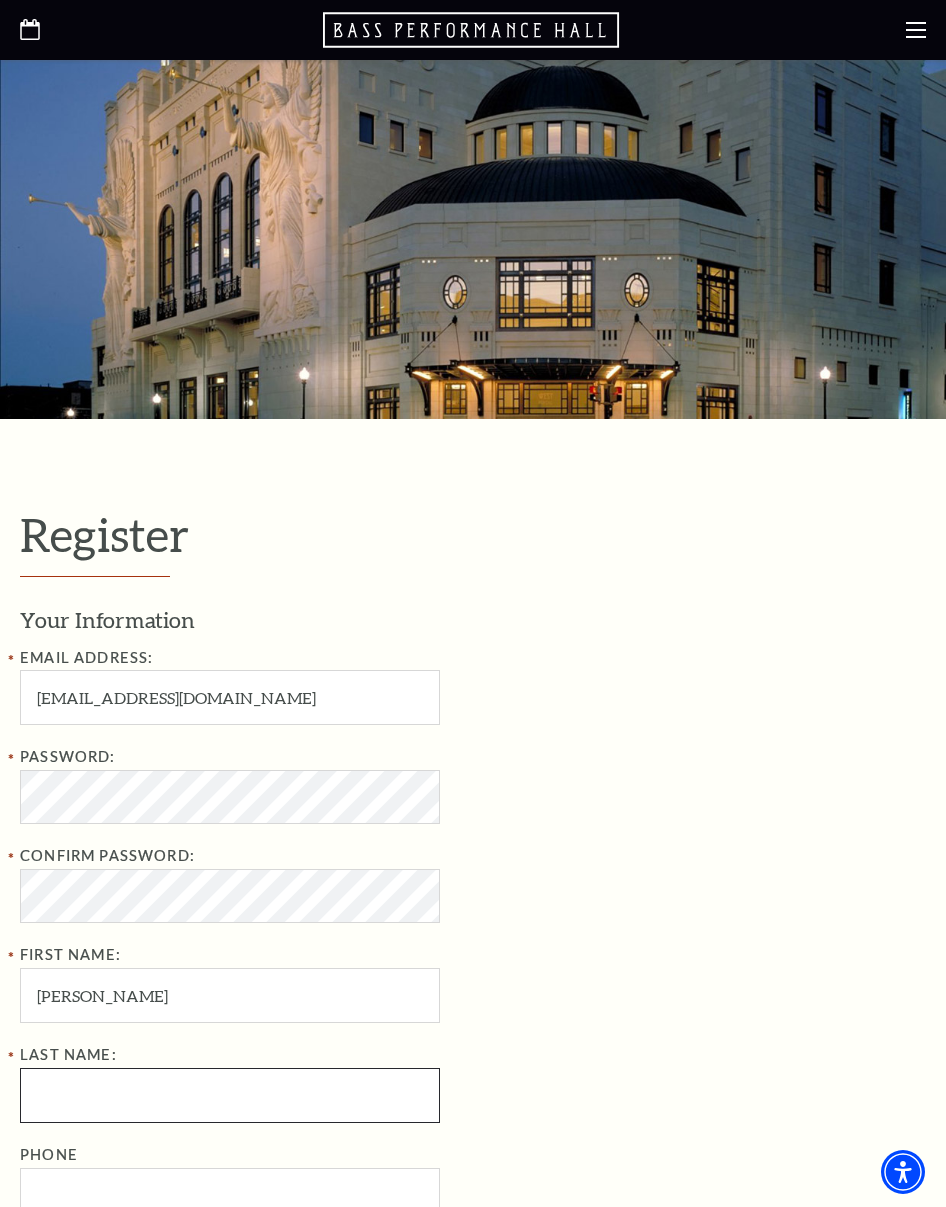 type on "[PERSON_NAME]" 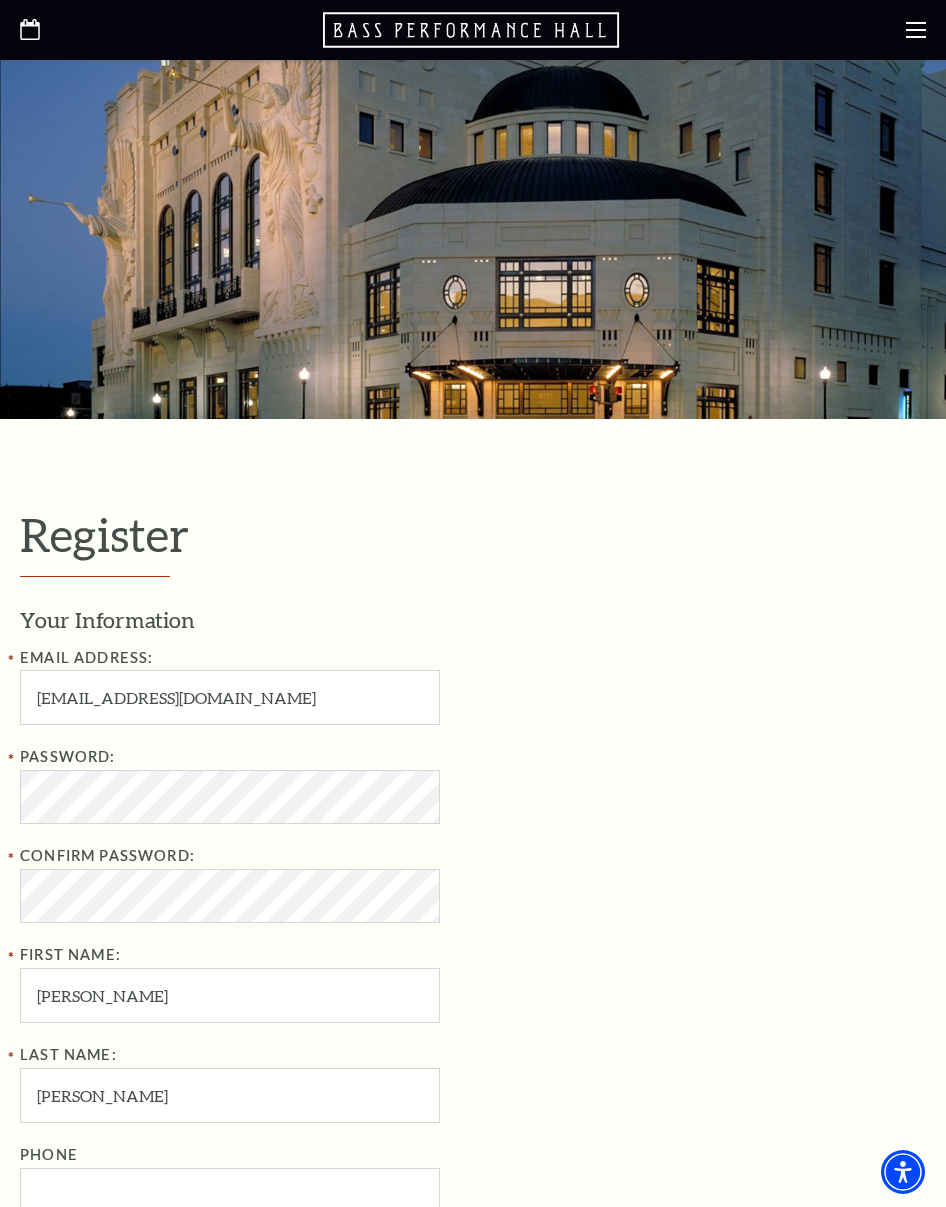 type on "[STREET_ADDRESS][PERSON_NAME]" 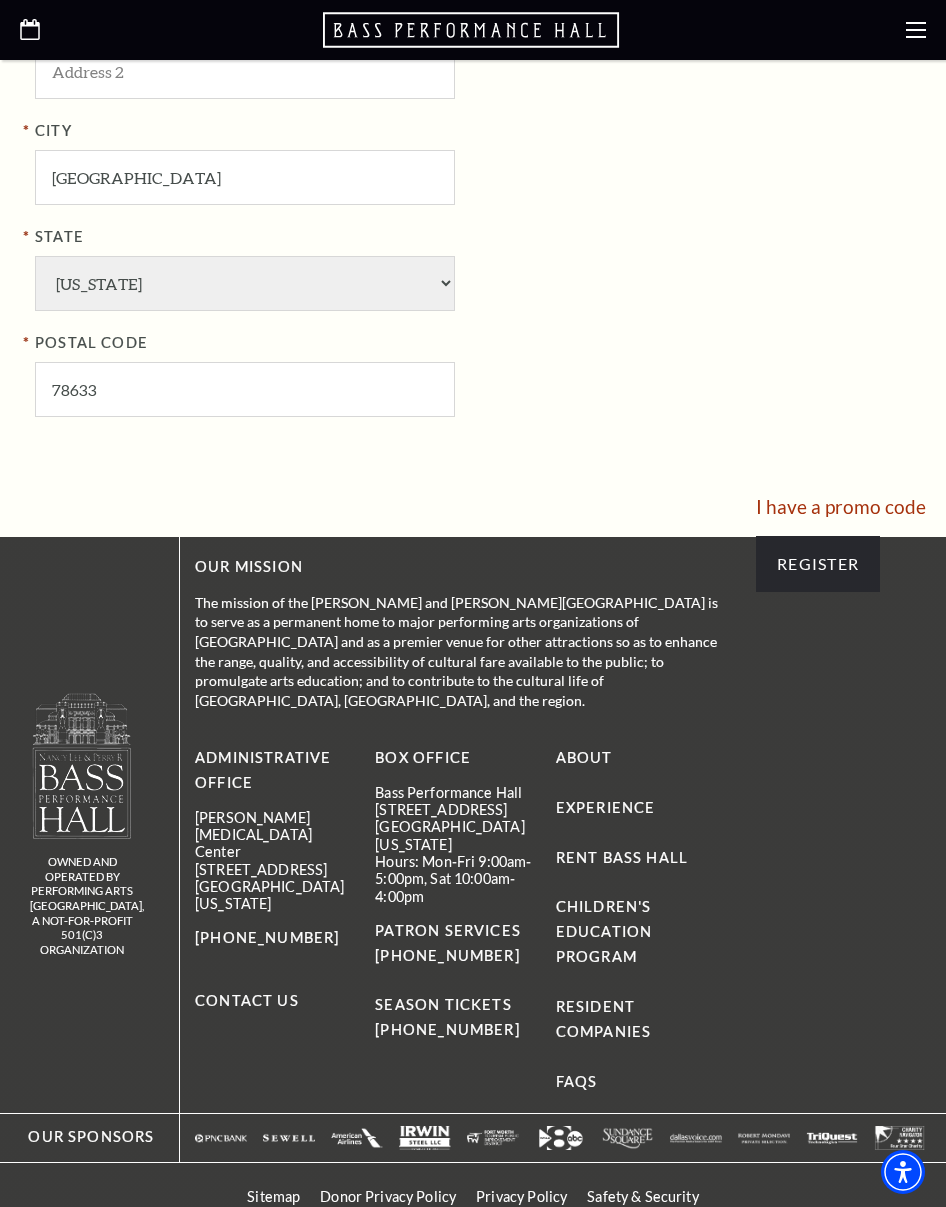 scroll, scrollTop: 1523, scrollLeft: 2, axis: both 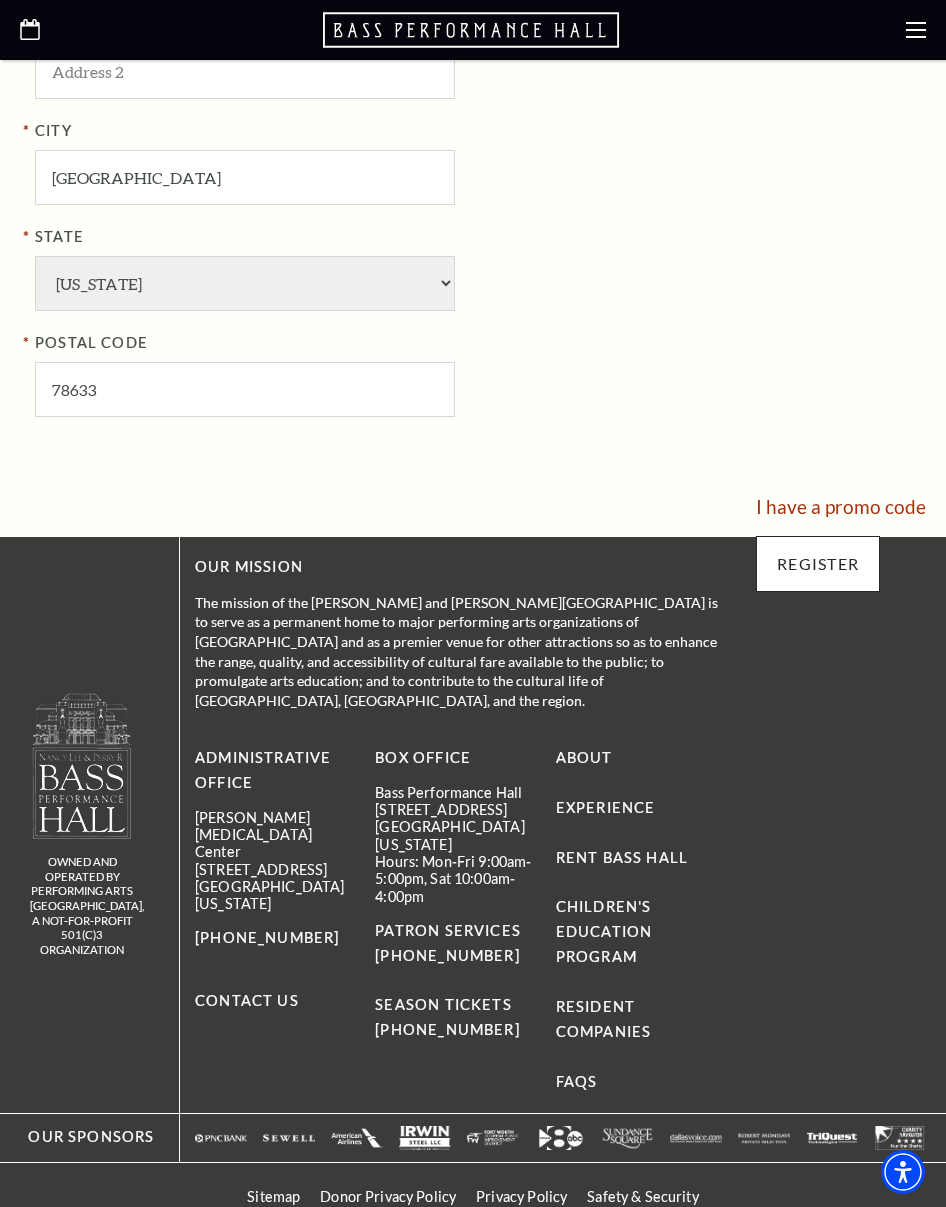 click on "Register" at bounding box center (818, 564) 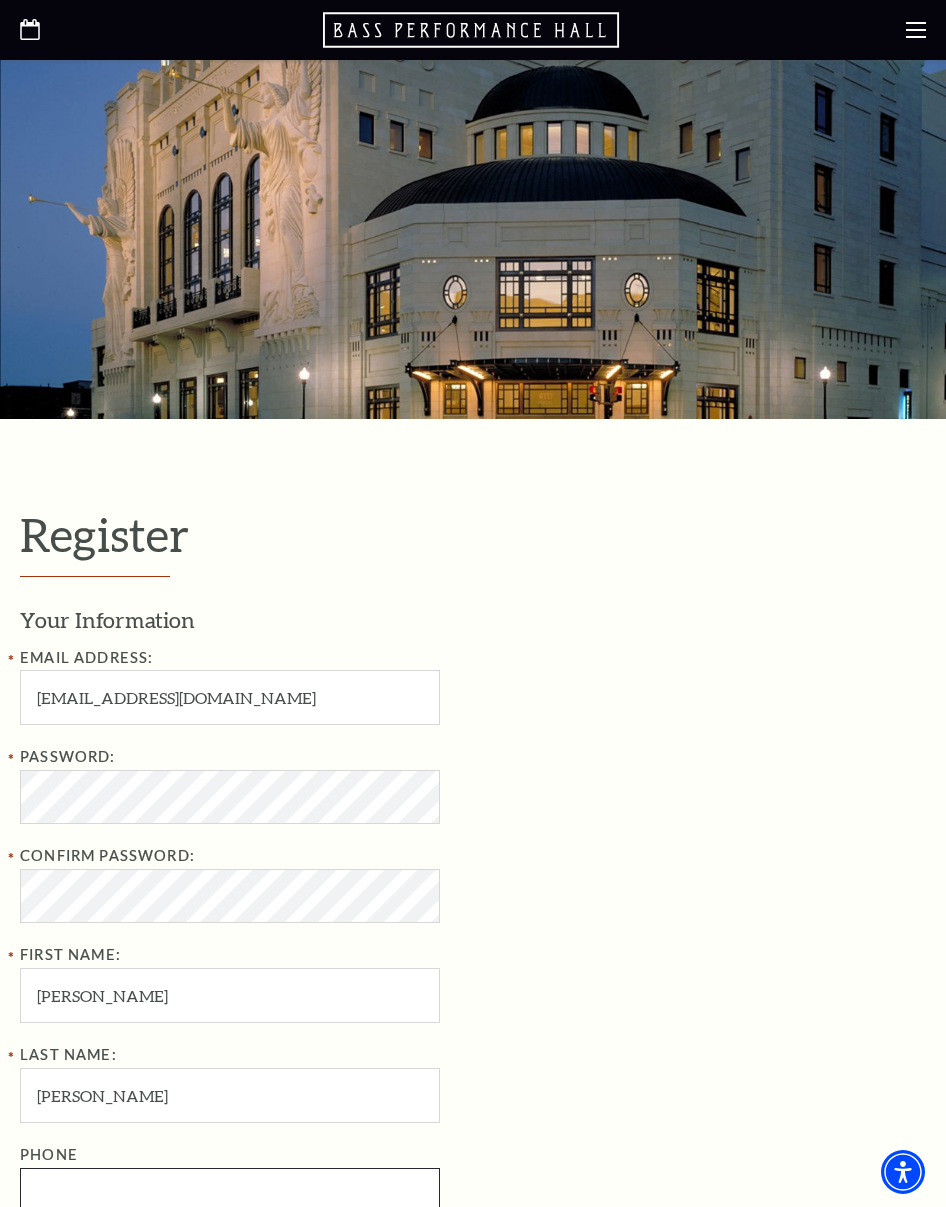 scroll, scrollTop: 0, scrollLeft: 0, axis: both 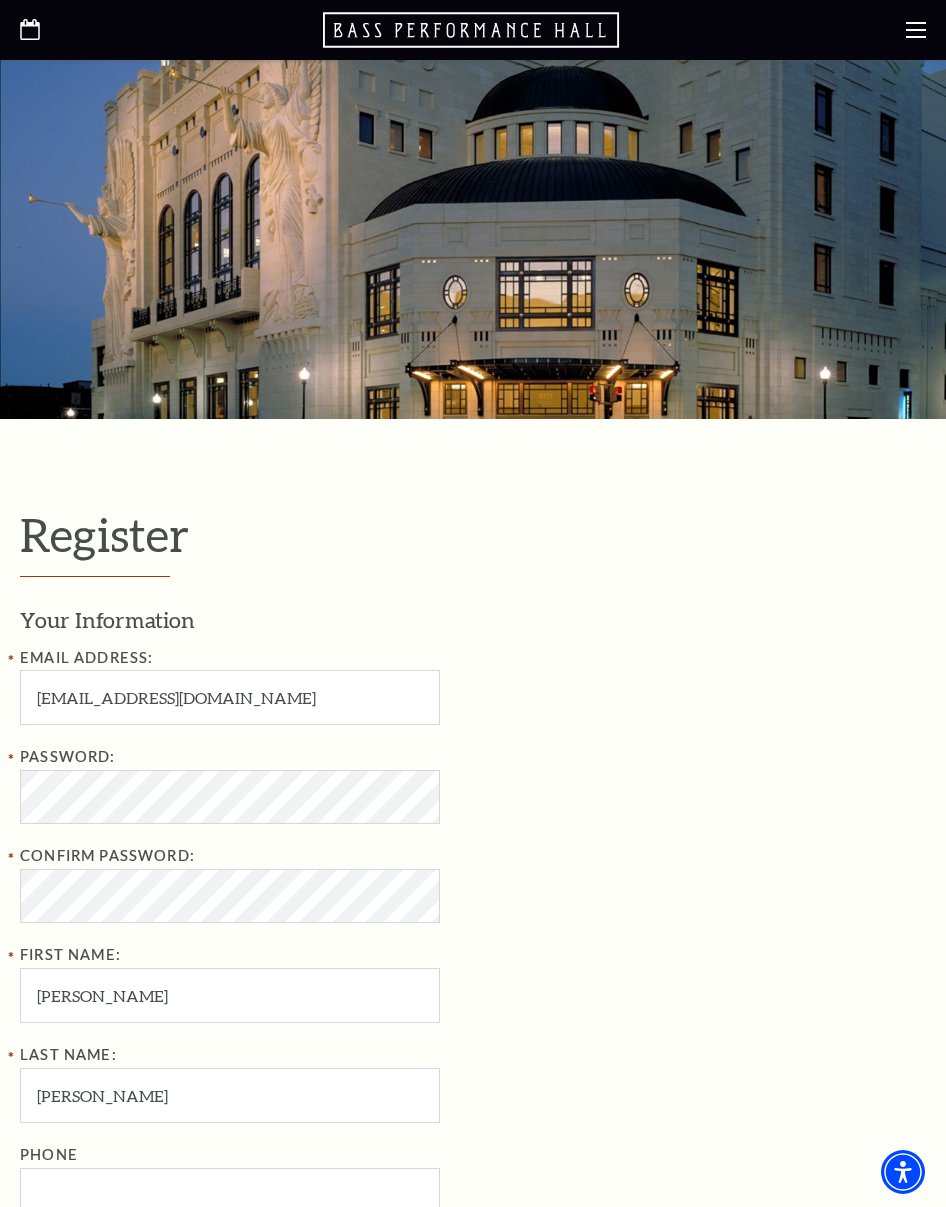 click 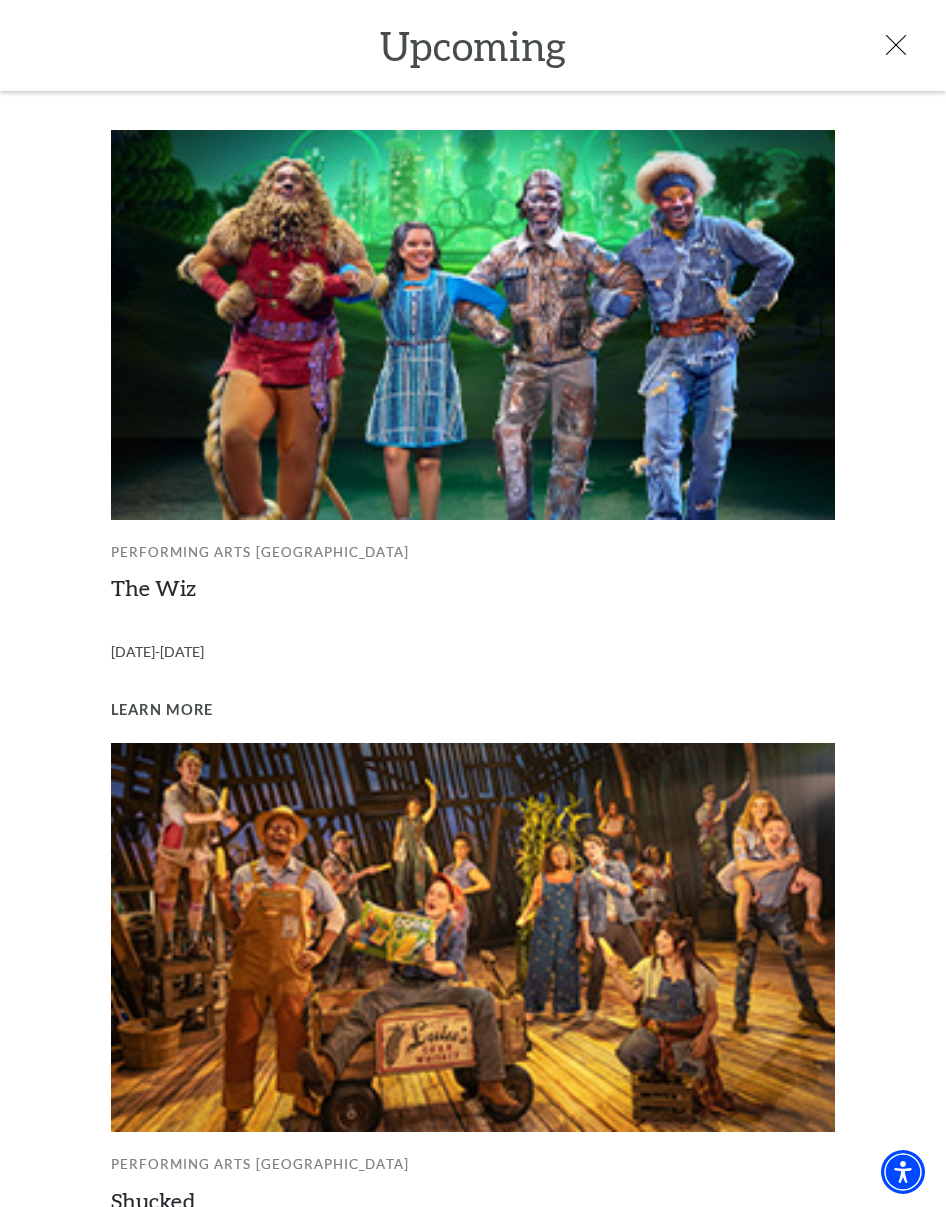 click on "Upcoming" at bounding box center (473, 45) 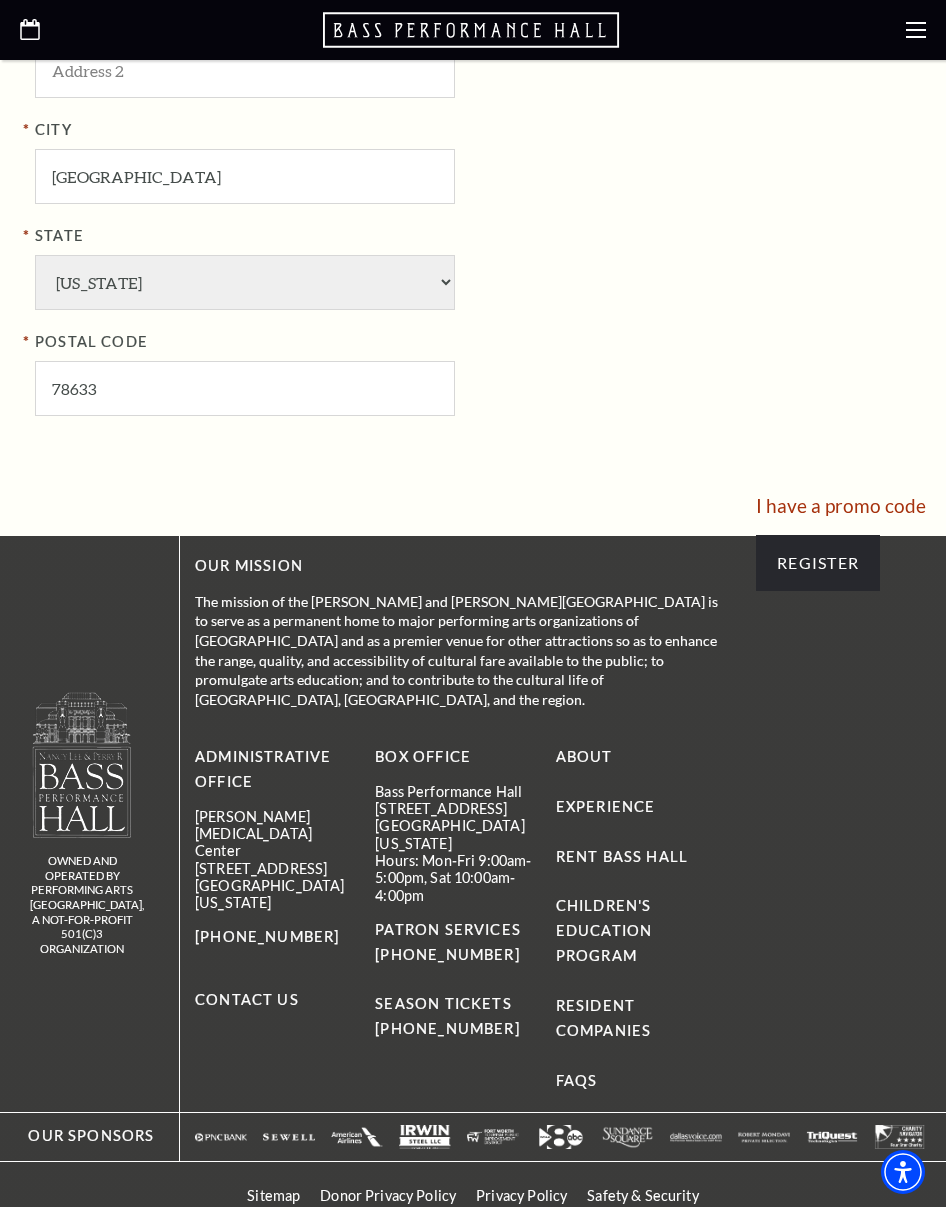 scroll, scrollTop: 1561, scrollLeft: 0, axis: vertical 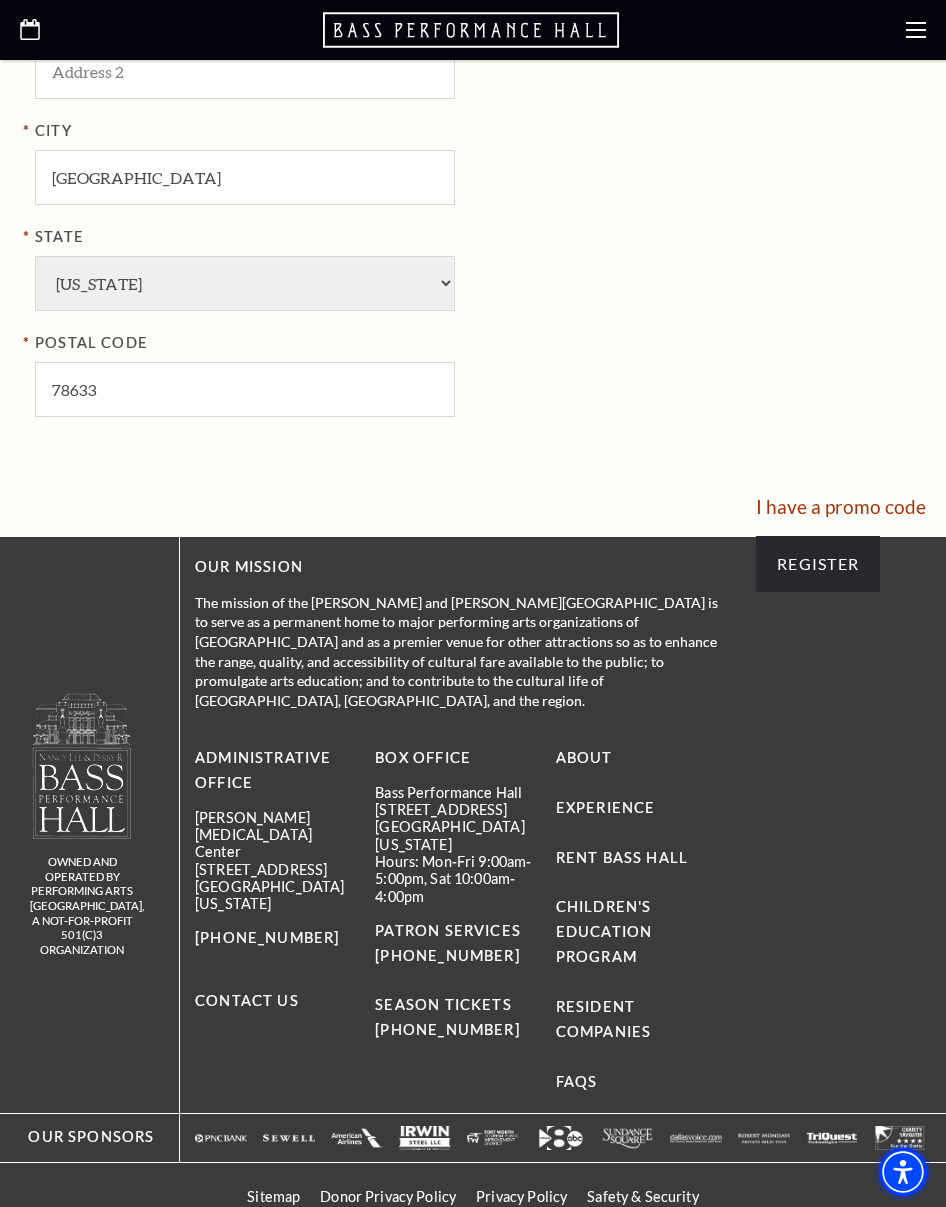 click at bounding box center (903, 1172) 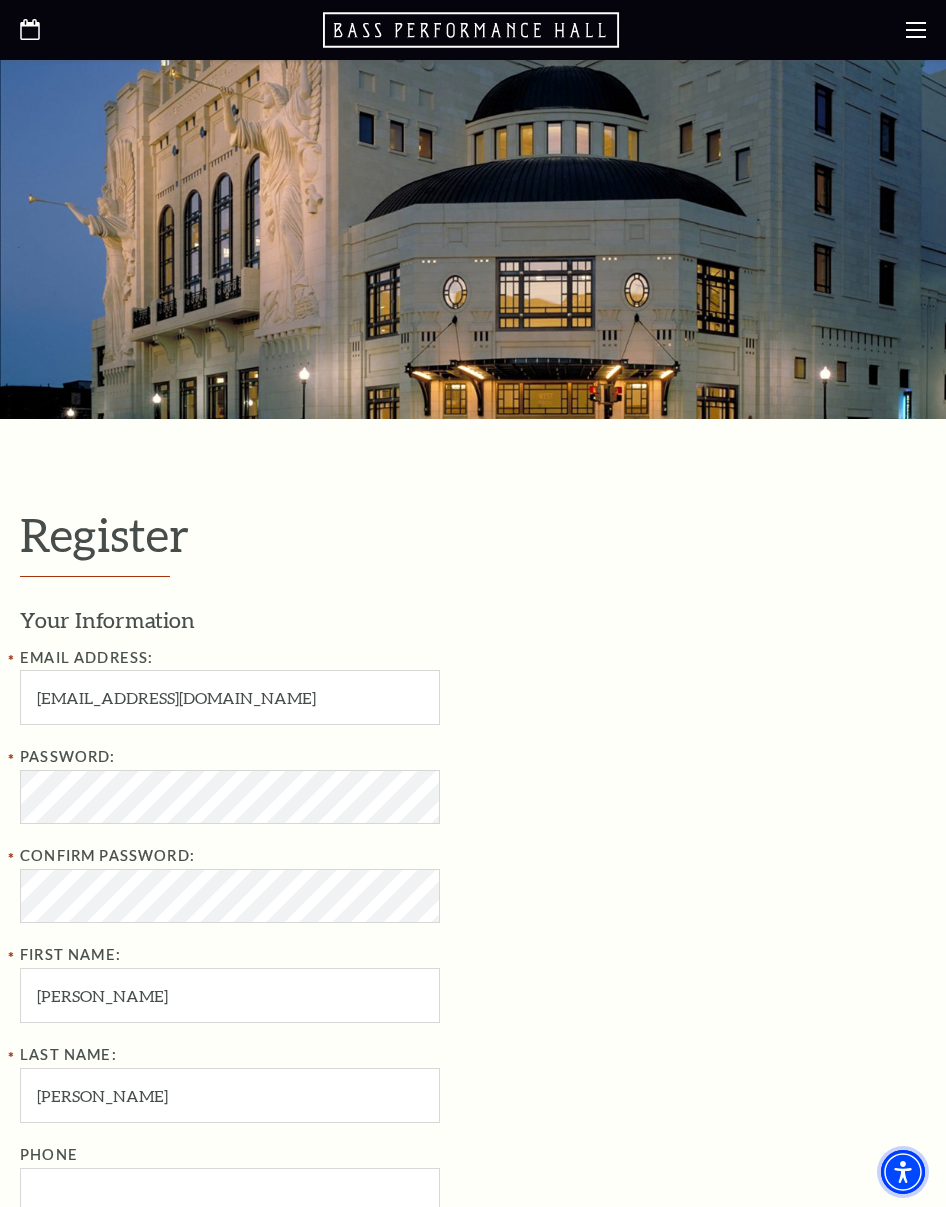 scroll, scrollTop: 0, scrollLeft: 0, axis: both 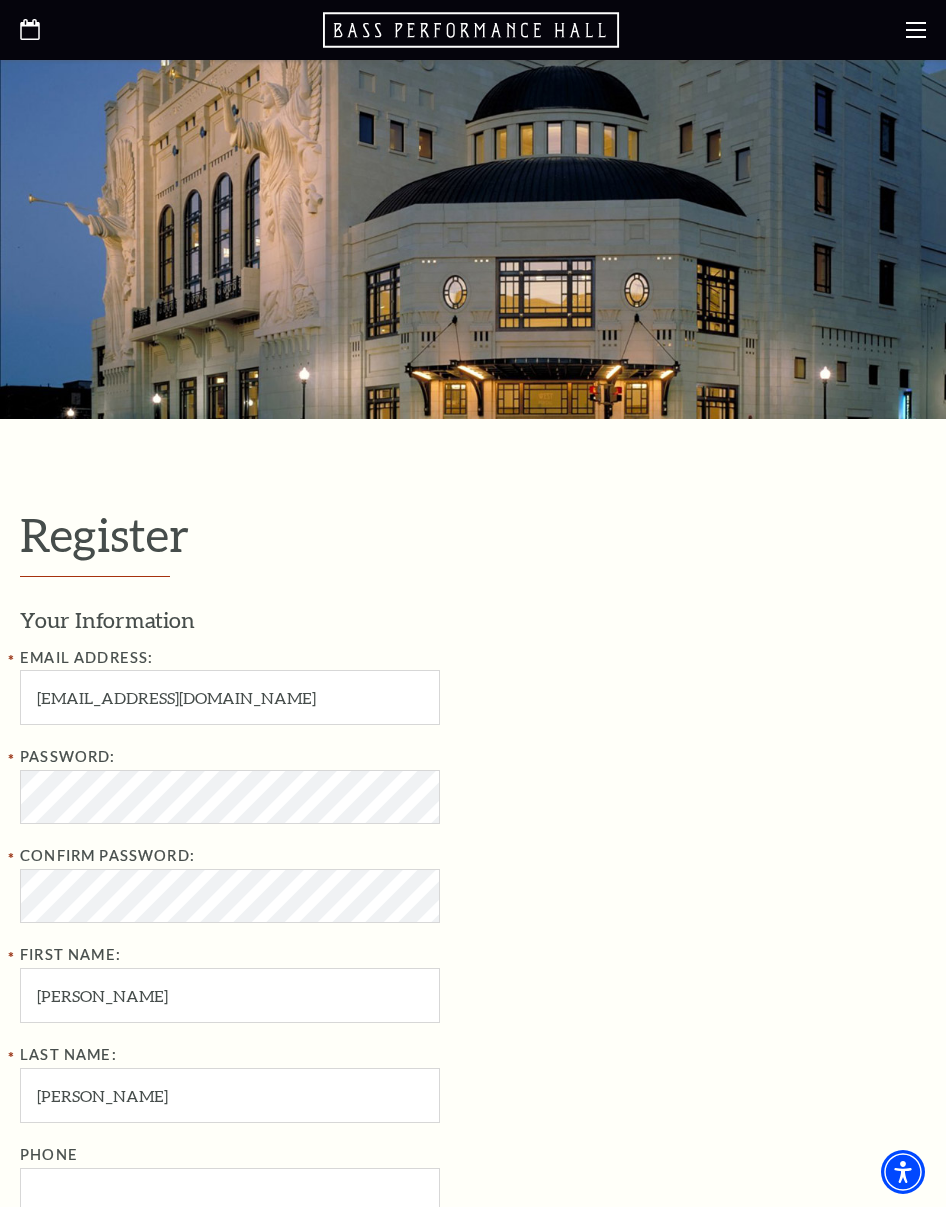 click 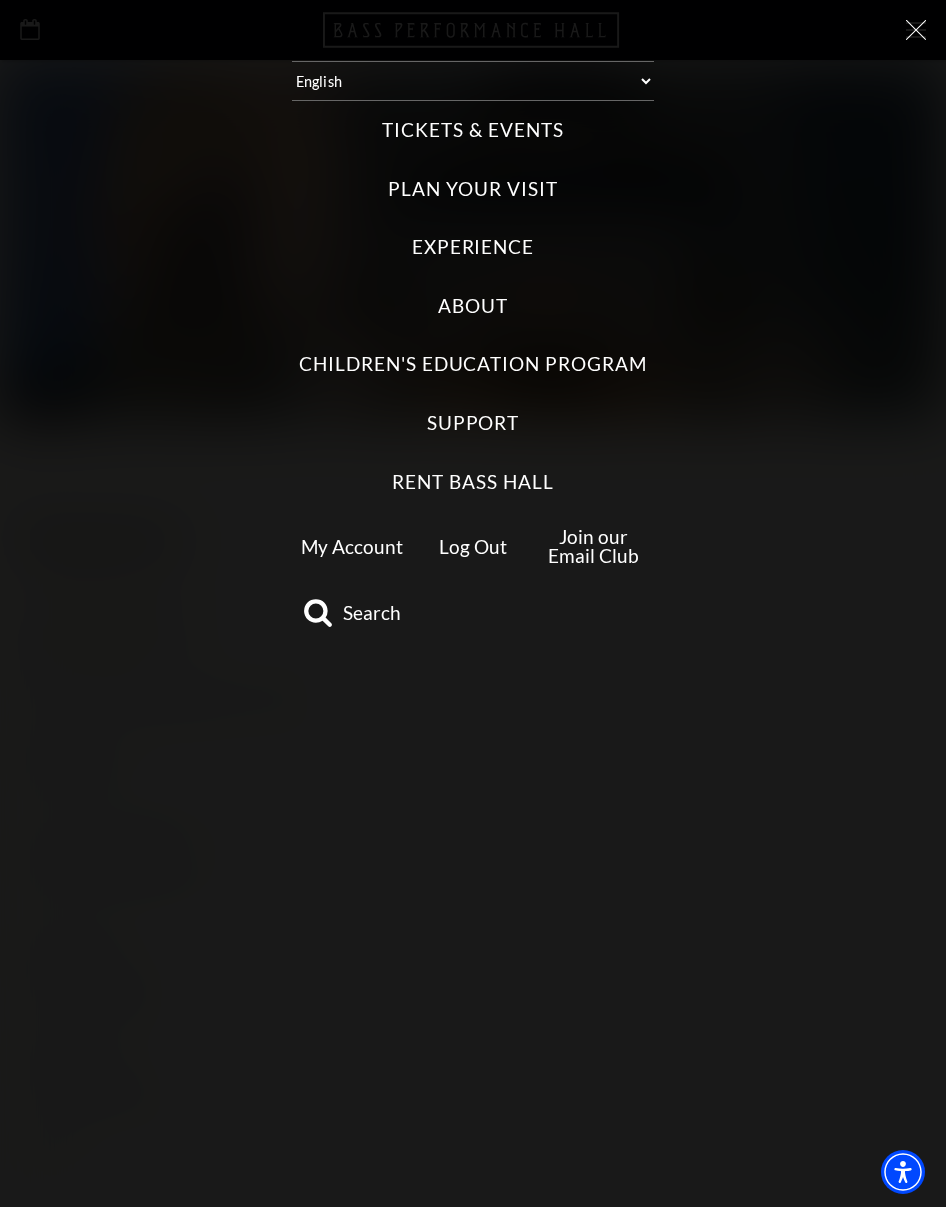 click on "My Account" at bounding box center (352, 546) 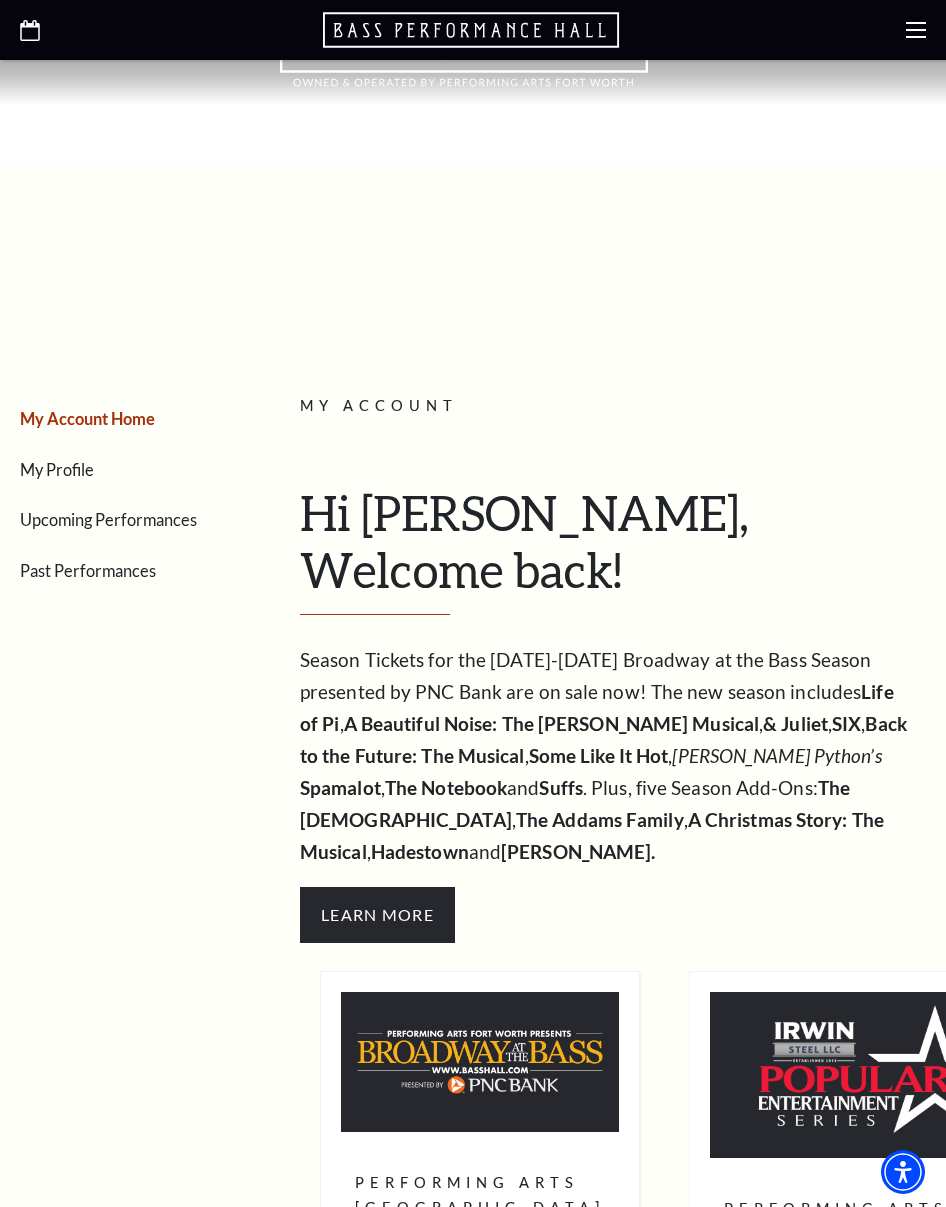 scroll, scrollTop: 0, scrollLeft: 0, axis: both 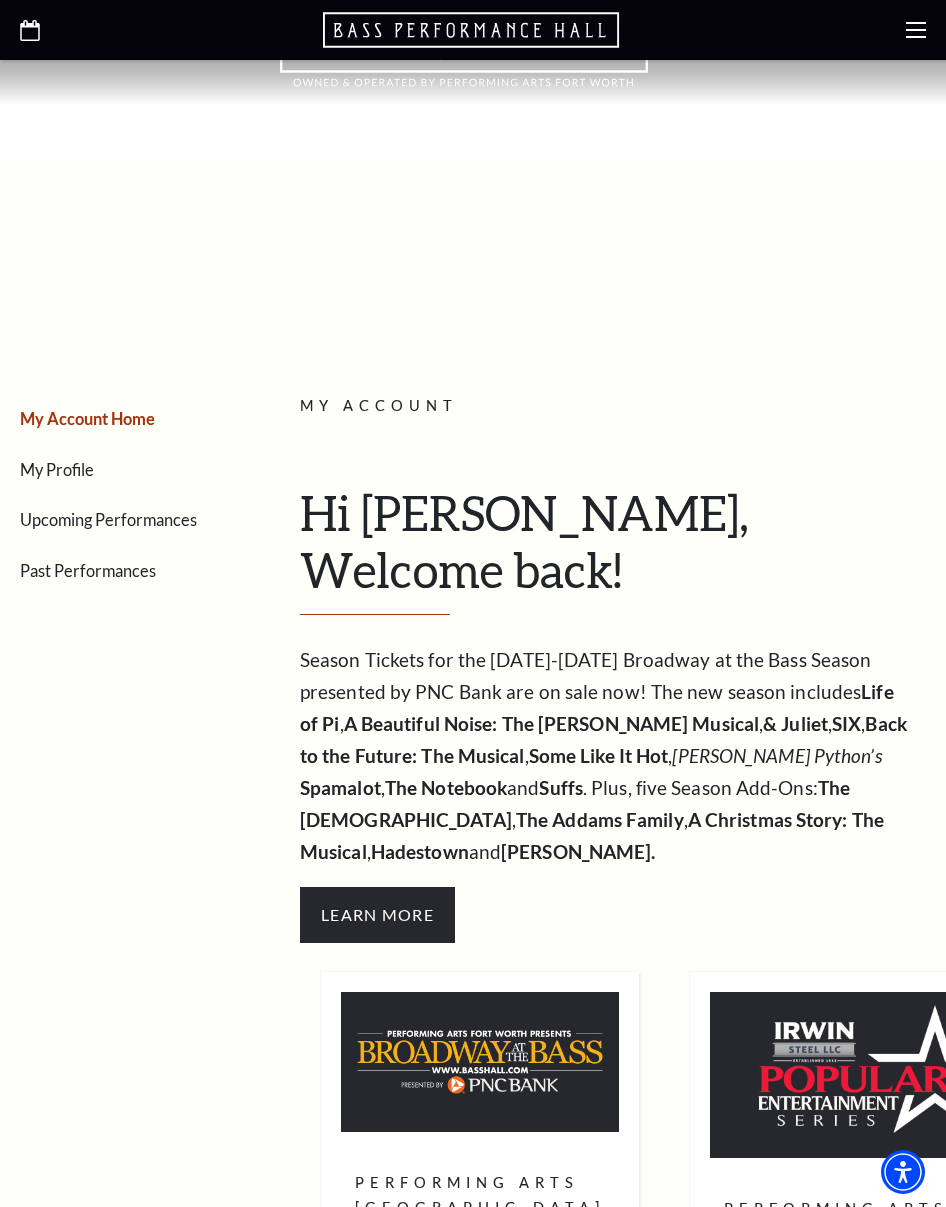 click on "Upcoming Performances" at bounding box center [108, 519] 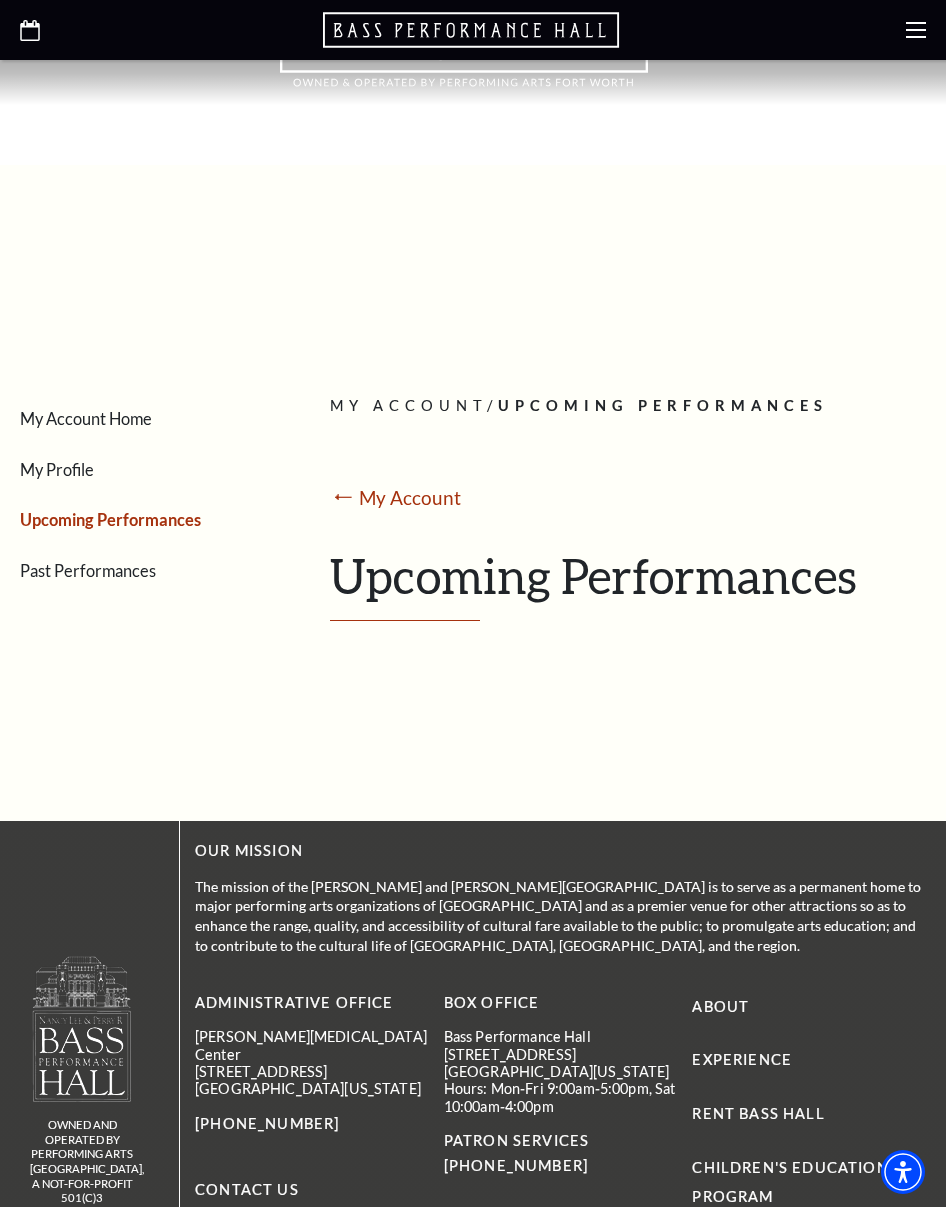 scroll, scrollTop: 17, scrollLeft: 0, axis: vertical 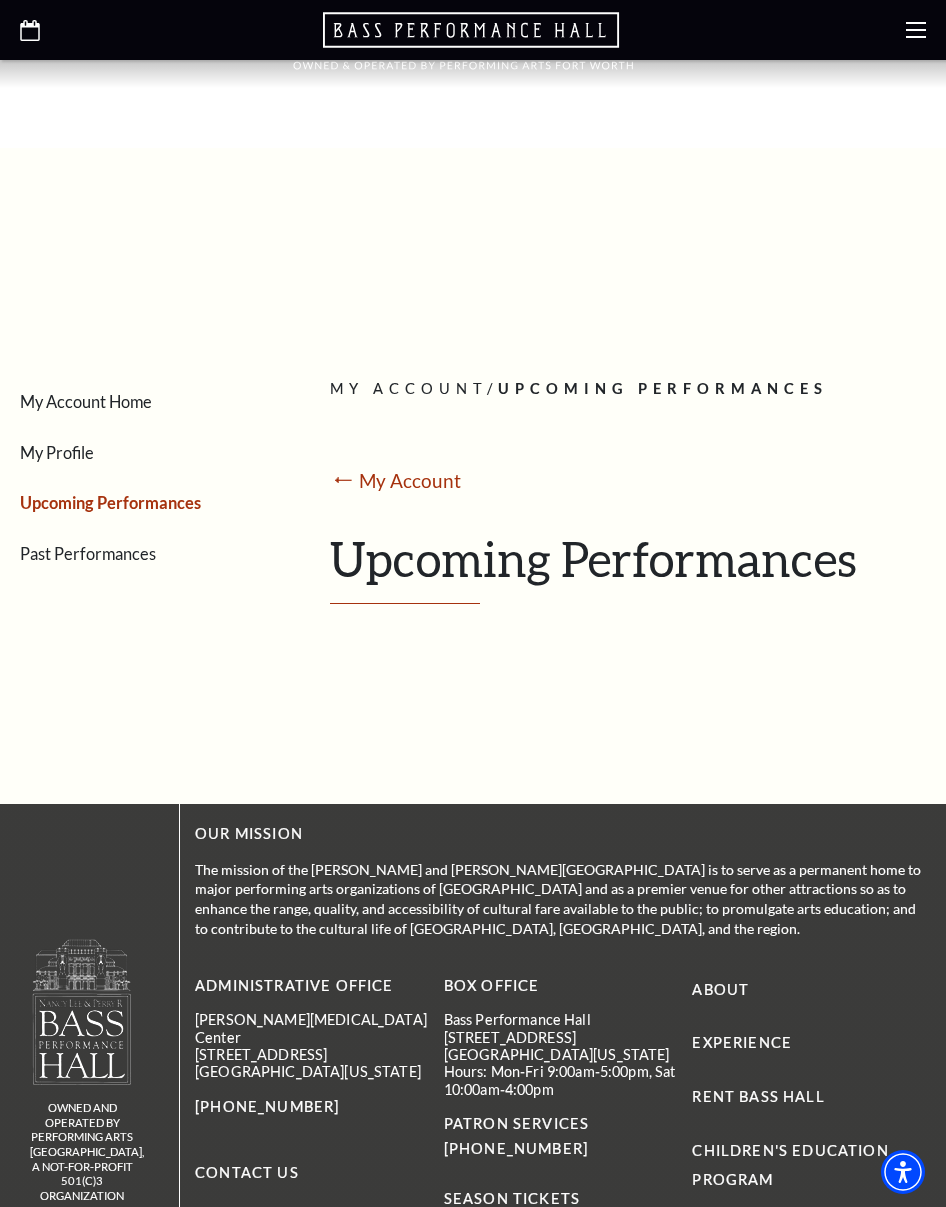 click on "Upcoming Performances" at bounding box center [620, 567] 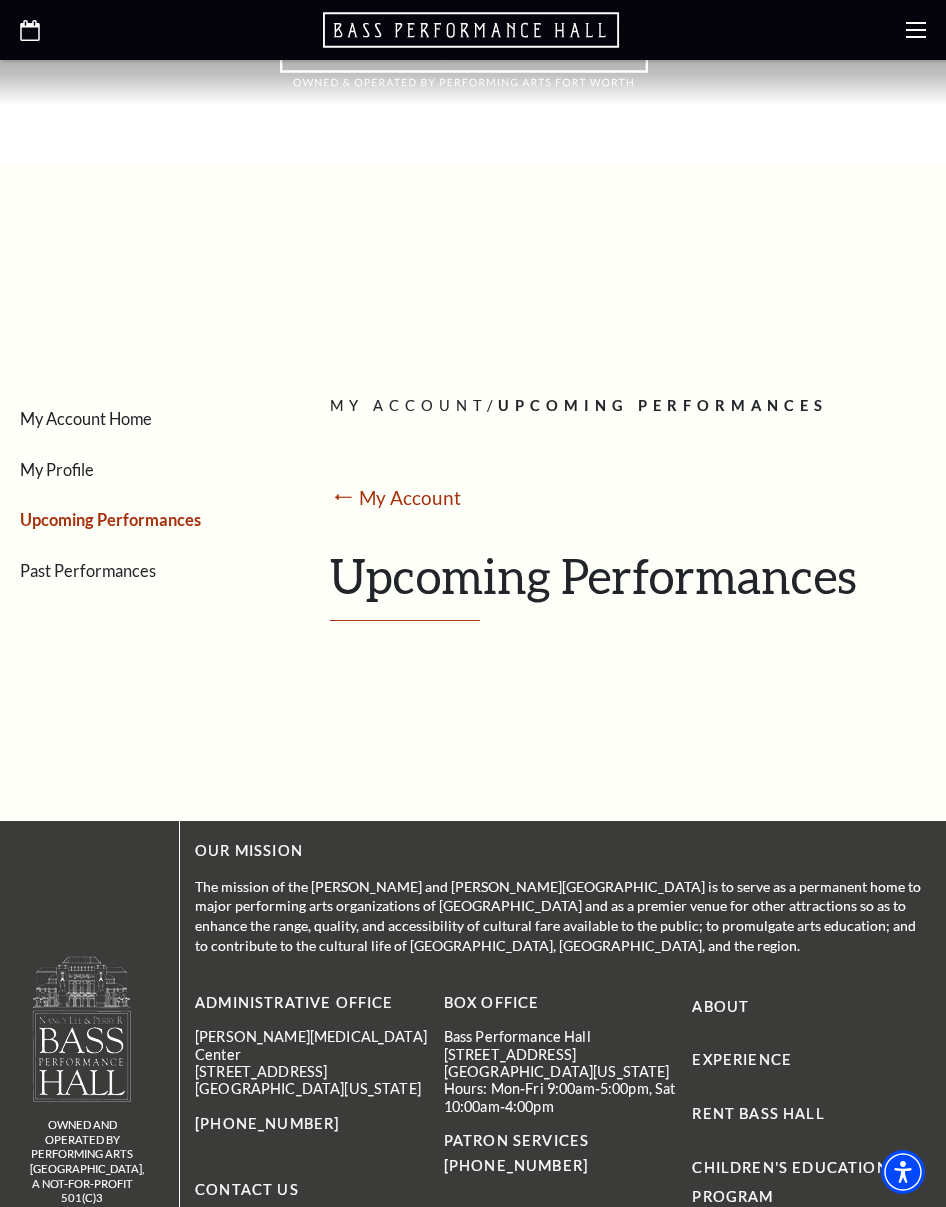 scroll, scrollTop: 0, scrollLeft: 0, axis: both 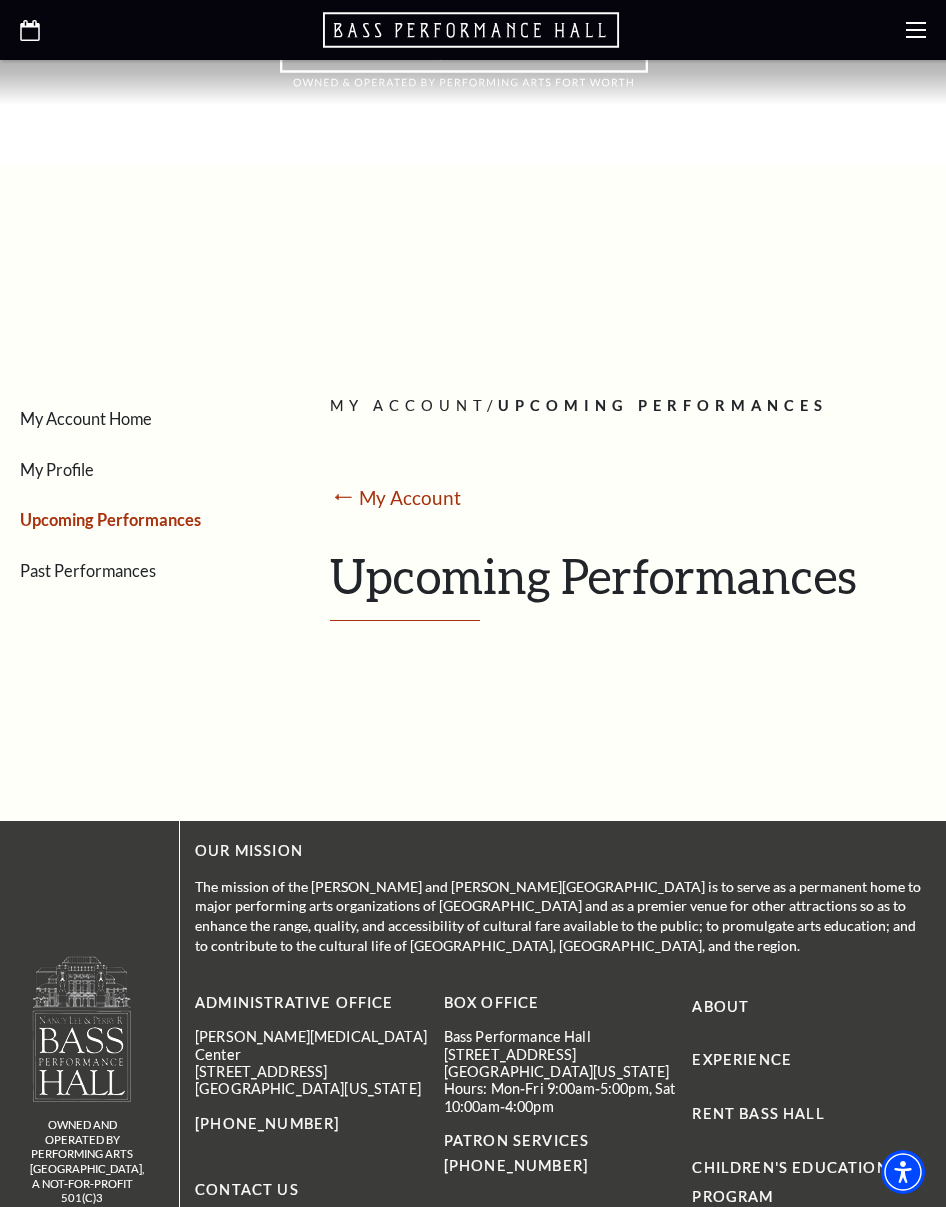click on "Upcoming Performances" at bounding box center [110, 519] 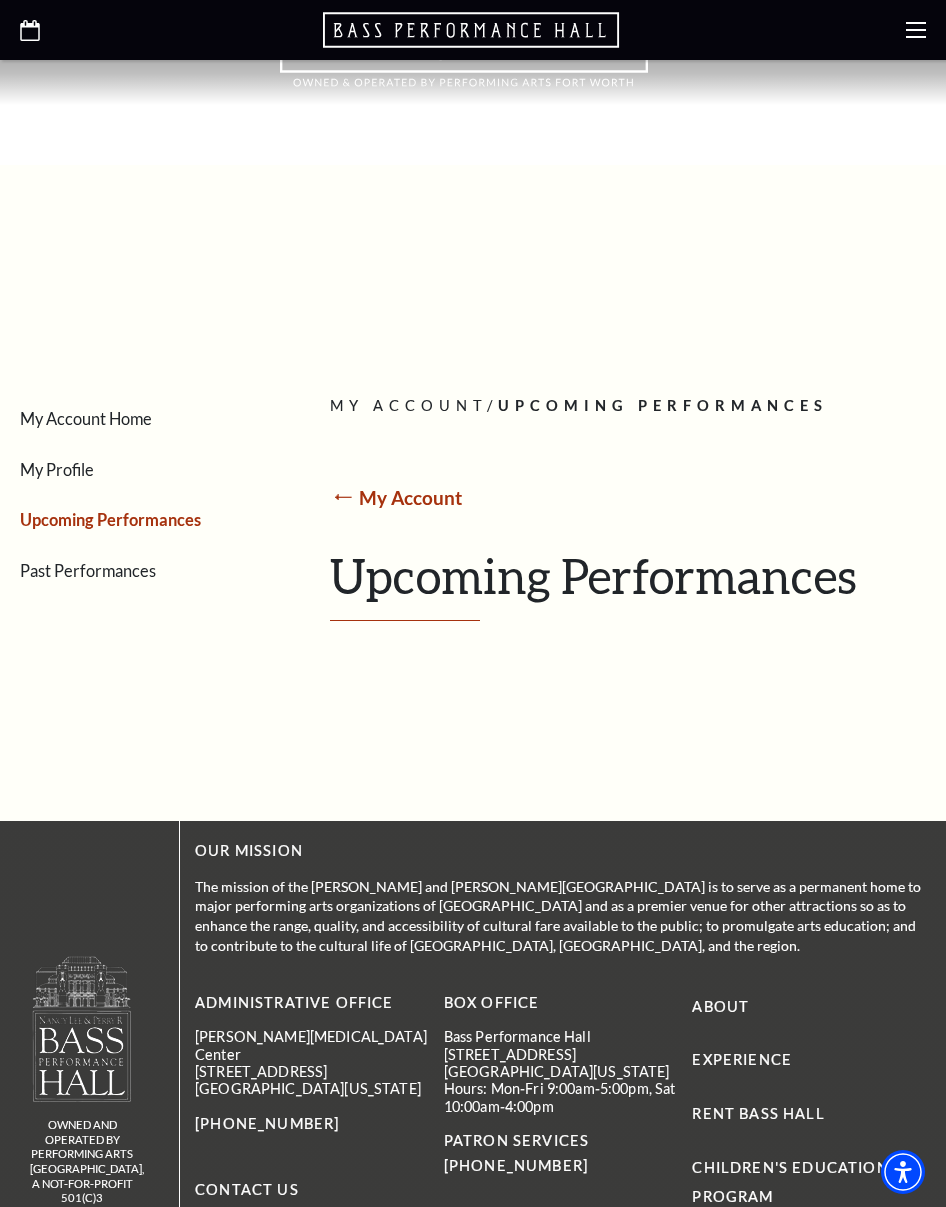 click on "My Account" at bounding box center [410, 497] 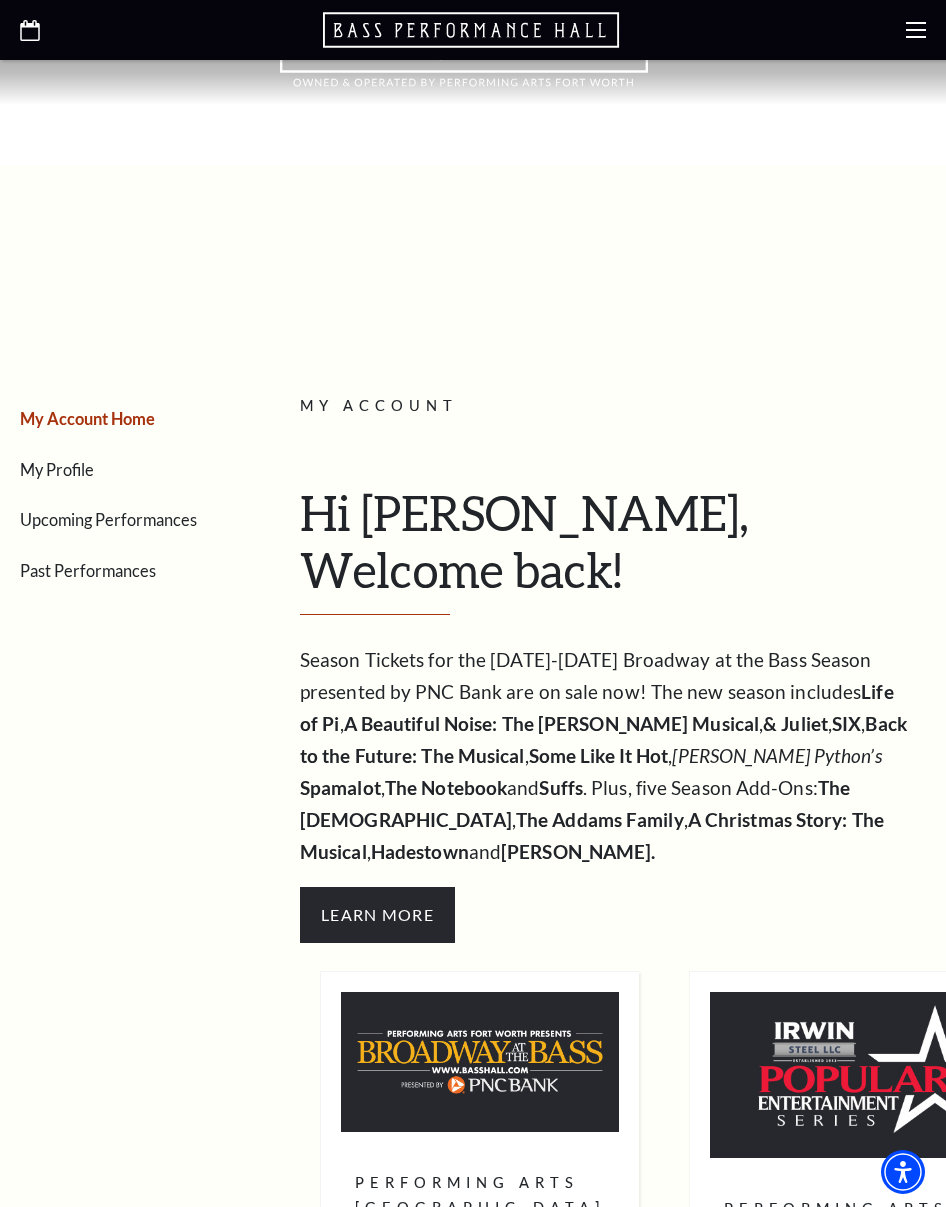click on "My Account Home" at bounding box center (87, 418) 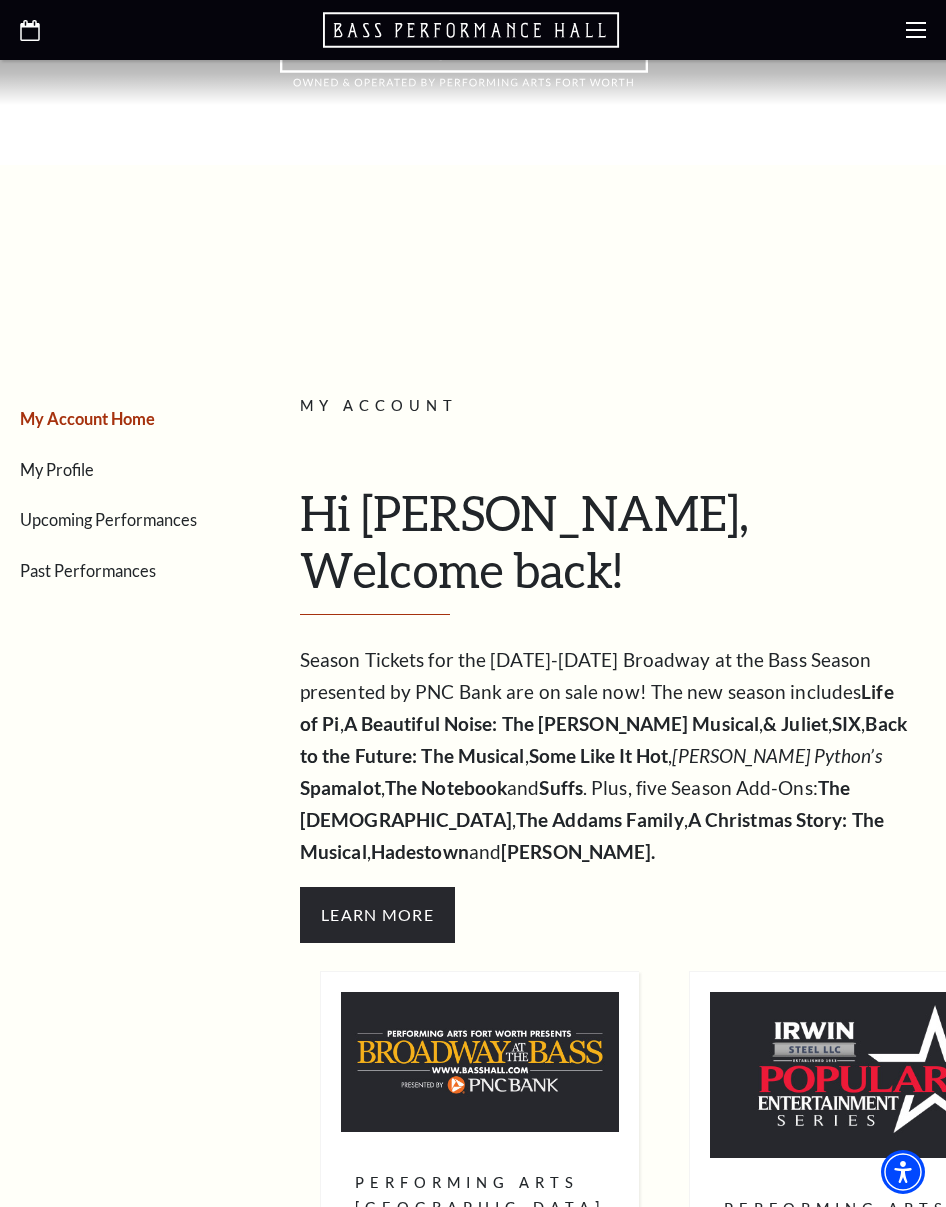 scroll, scrollTop: 0, scrollLeft: 0, axis: both 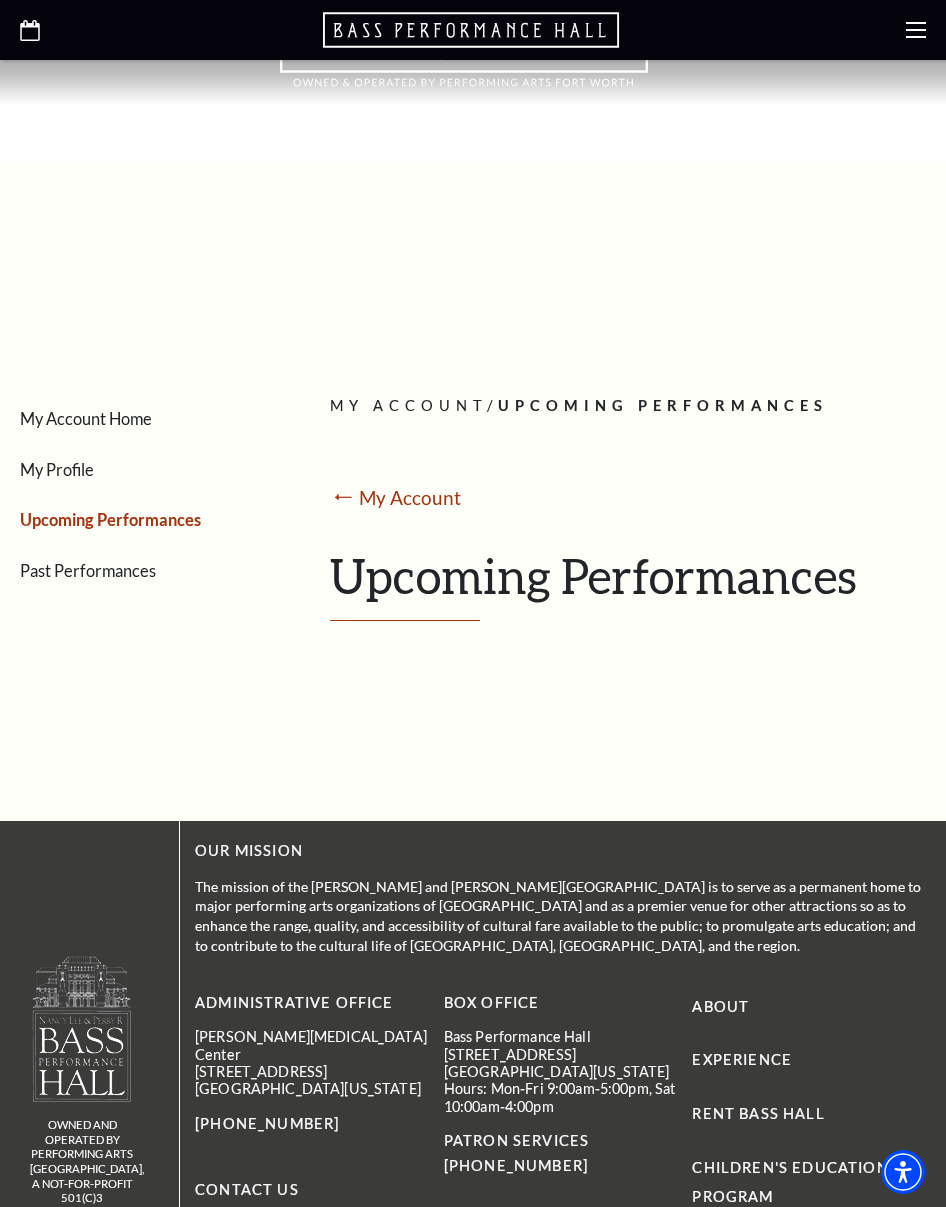 click on "My Account" at bounding box center [408, 405] 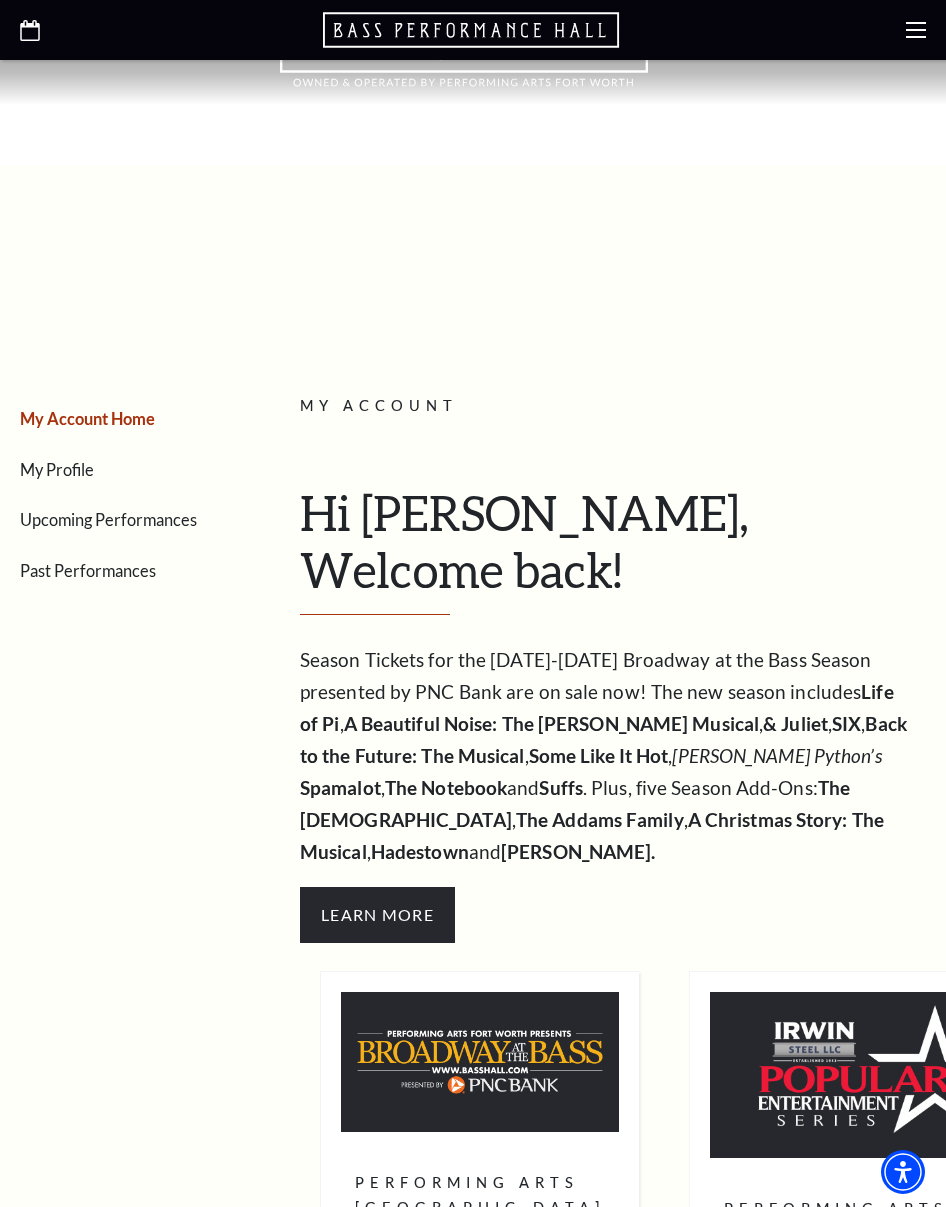 scroll, scrollTop: 0, scrollLeft: 0, axis: both 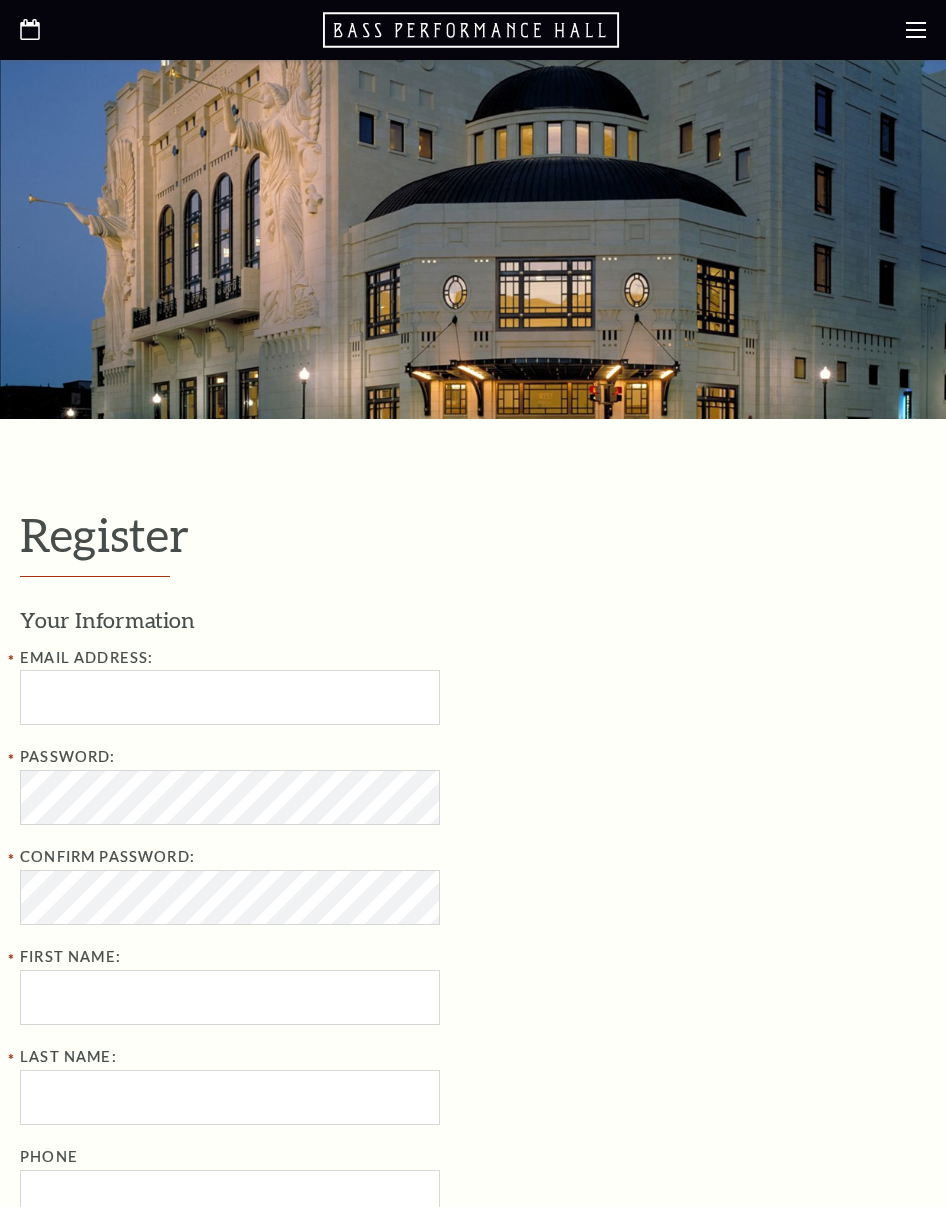select on "1" 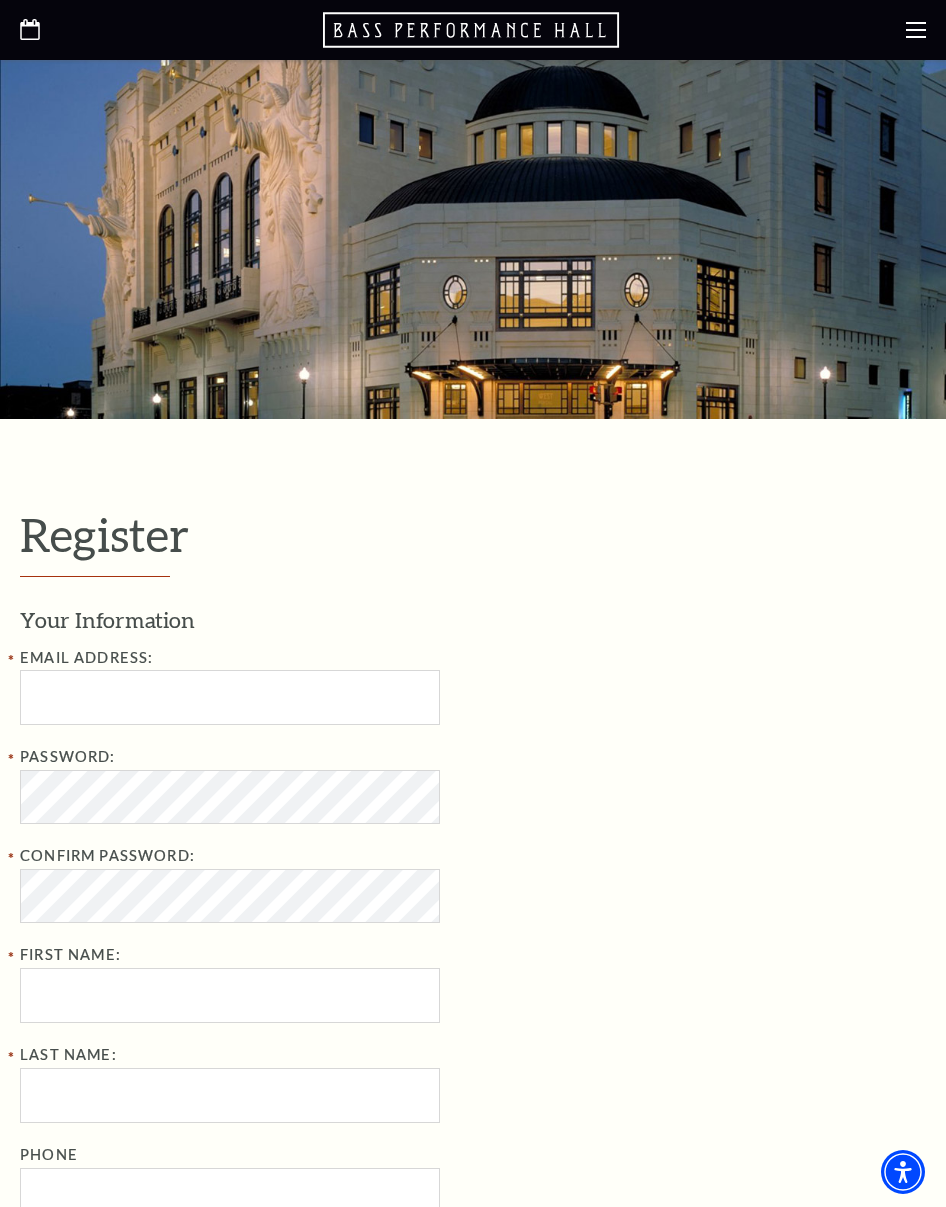 scroll, scrollTop: 0, scrollLeft: 0, axis: both 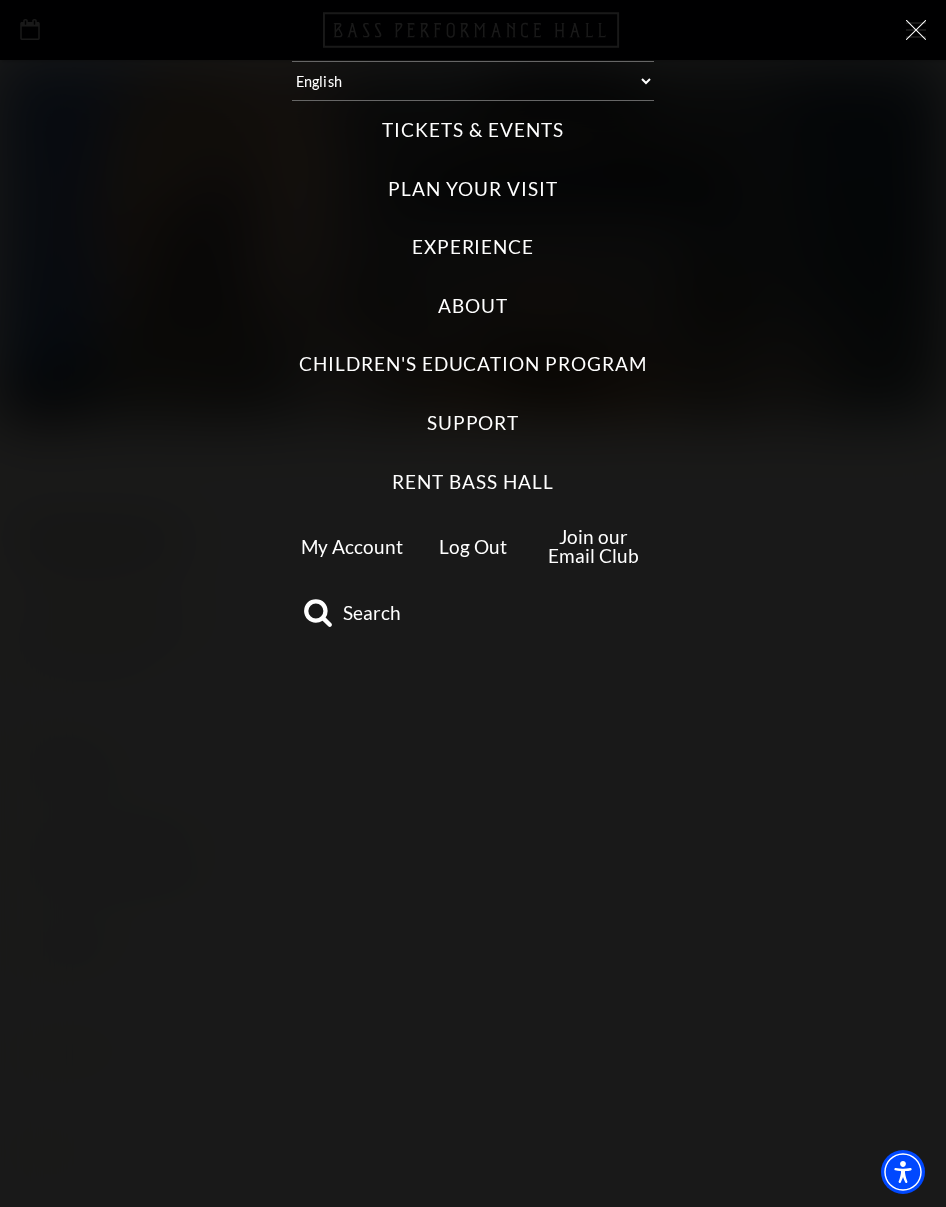 click on "Tickets & Events" at bounding box center (472, 130) 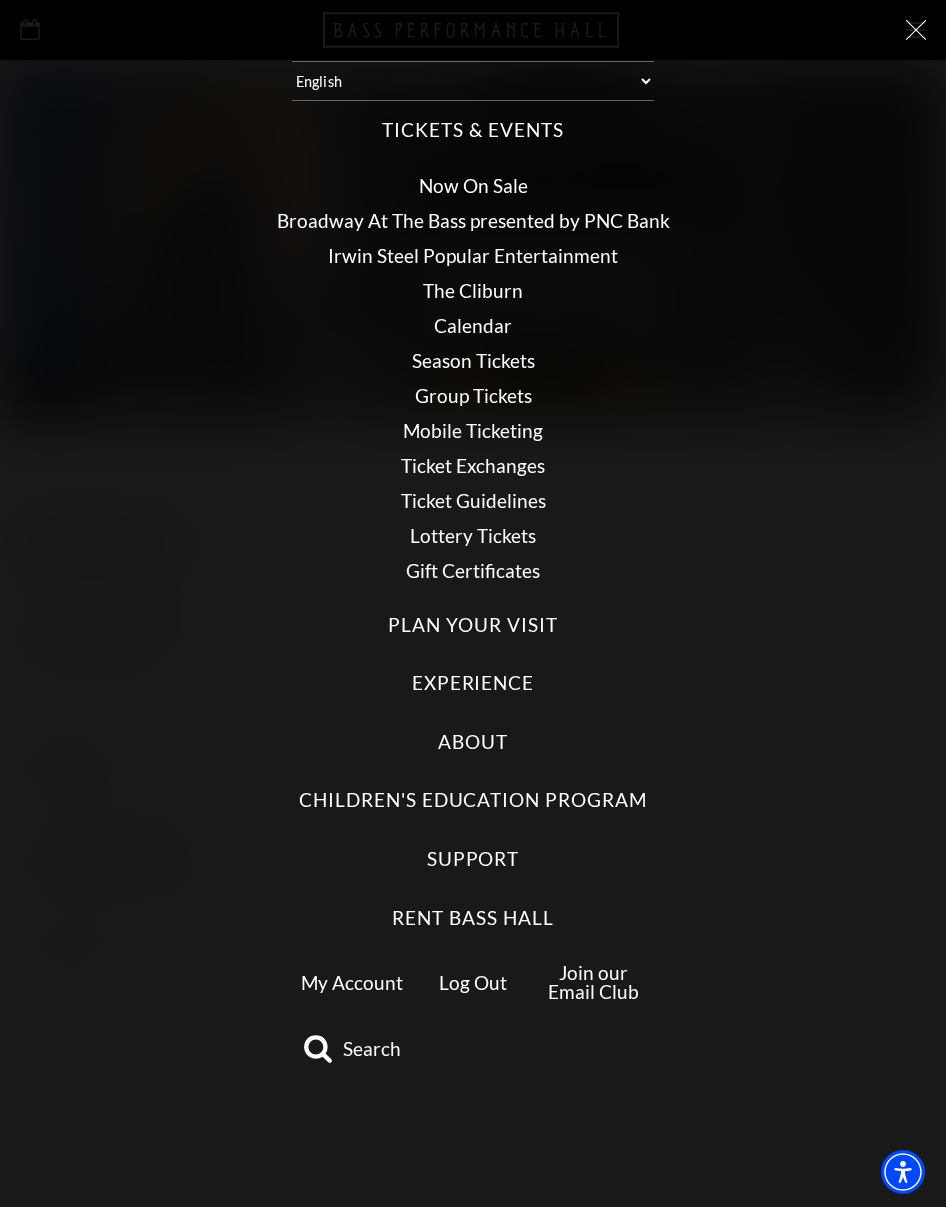 click on "Calendar" at bounding box center (473, 325) 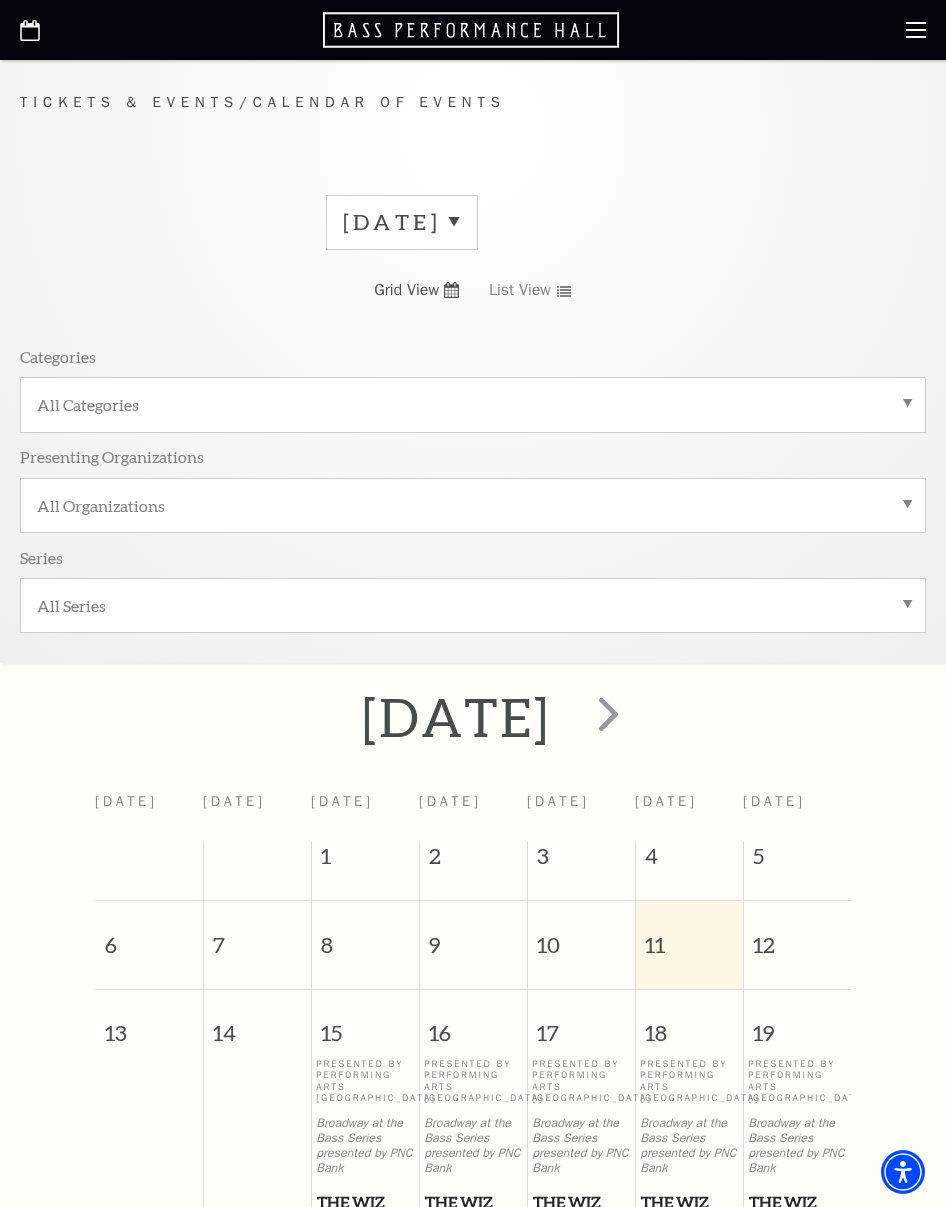 scroll, scrollTop: 0, scrollLeft: 0, axis: both 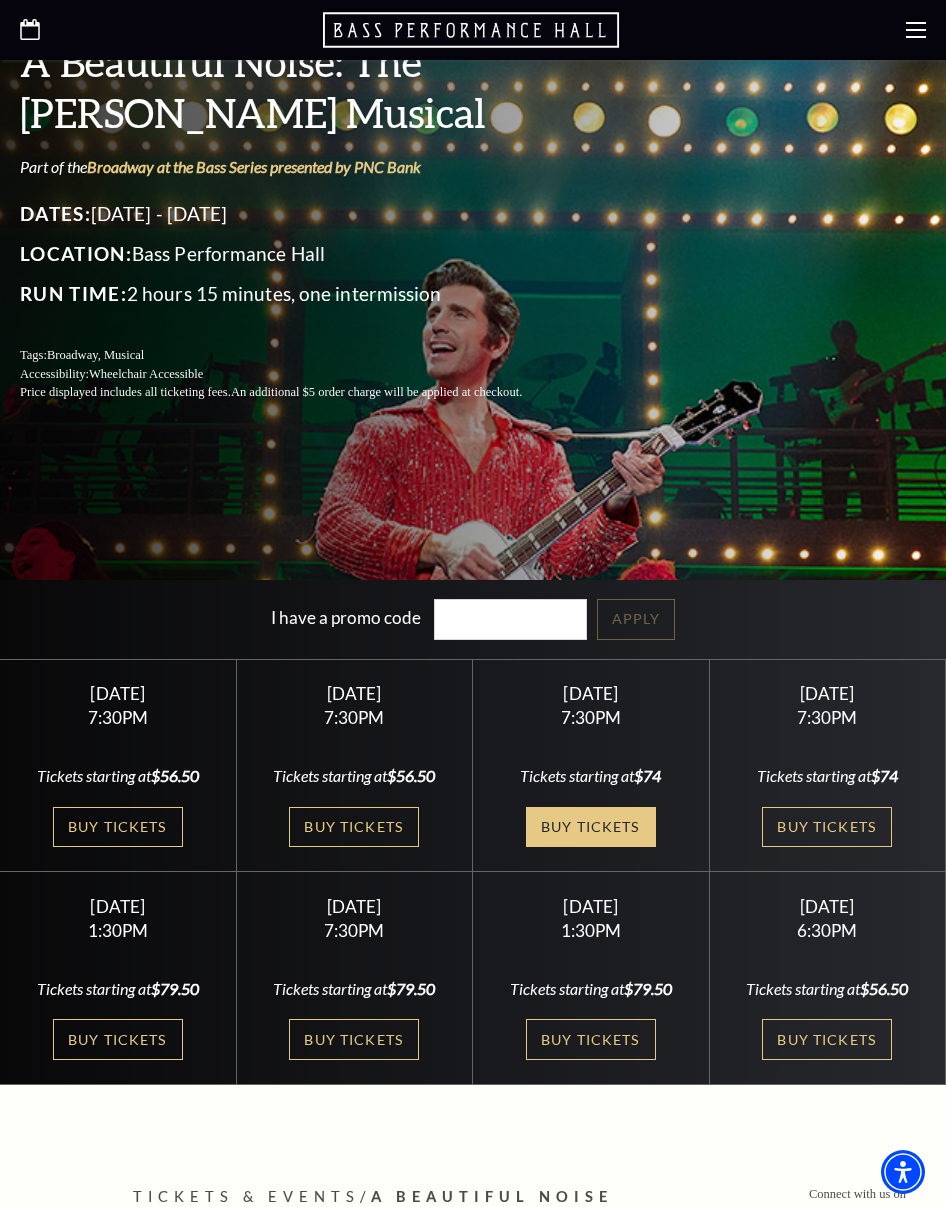 click on "Buy Tickets" at bounding box center [591, 827] 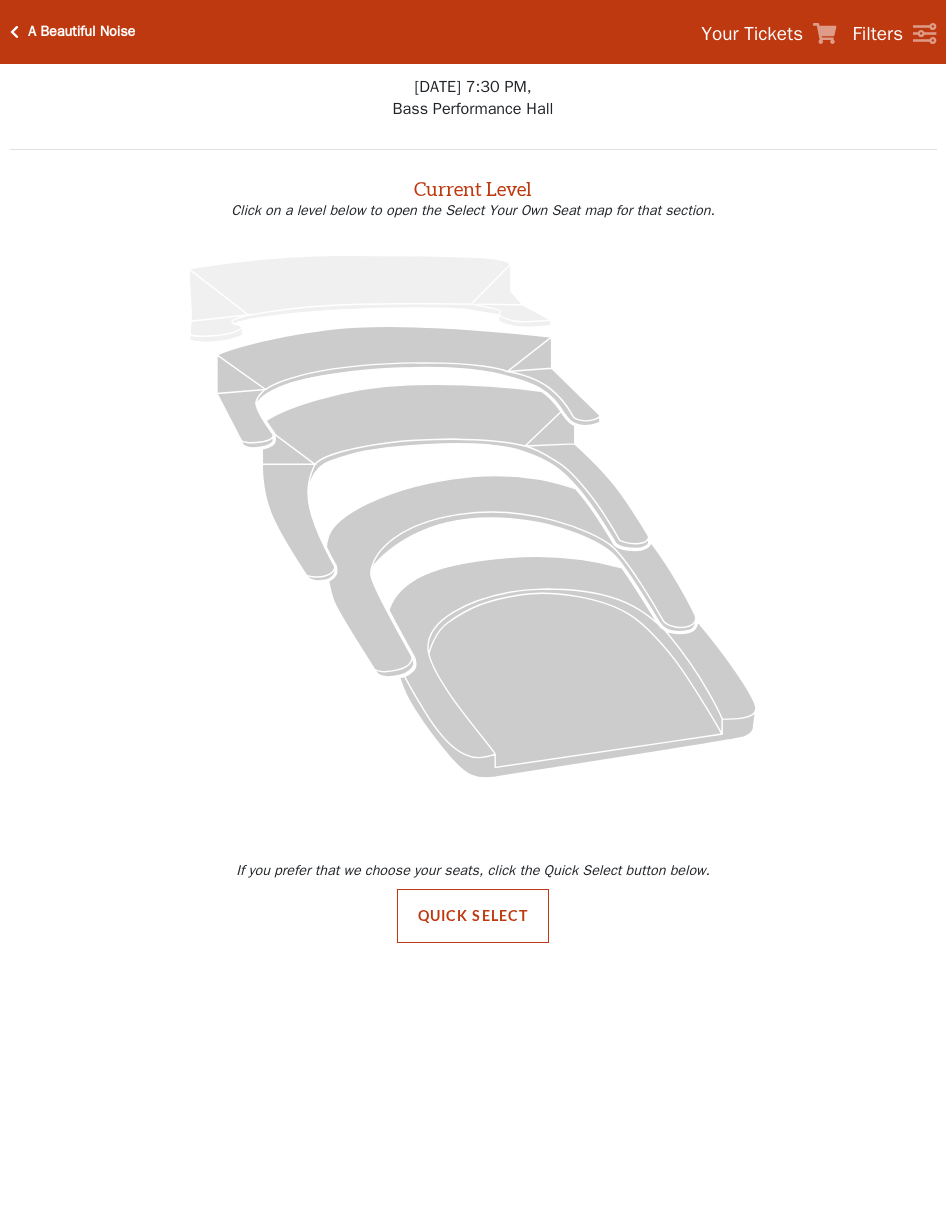 click on "If you prefer that we choose your seats, click the Quick Select button below.
Quick Select" at bounding box center (473, 887) 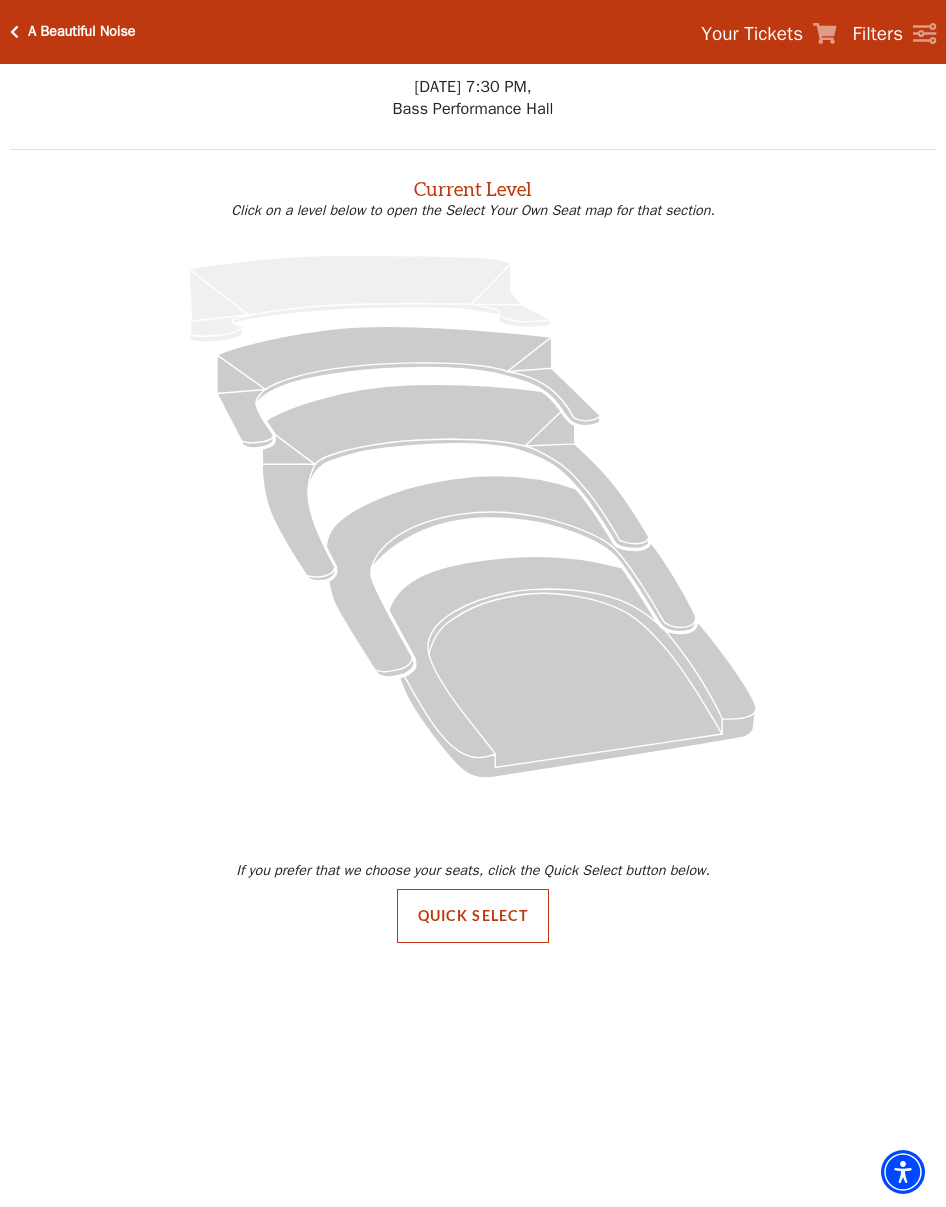 scroll, scrollTop: 0, scrollLeft: 0, axis: both 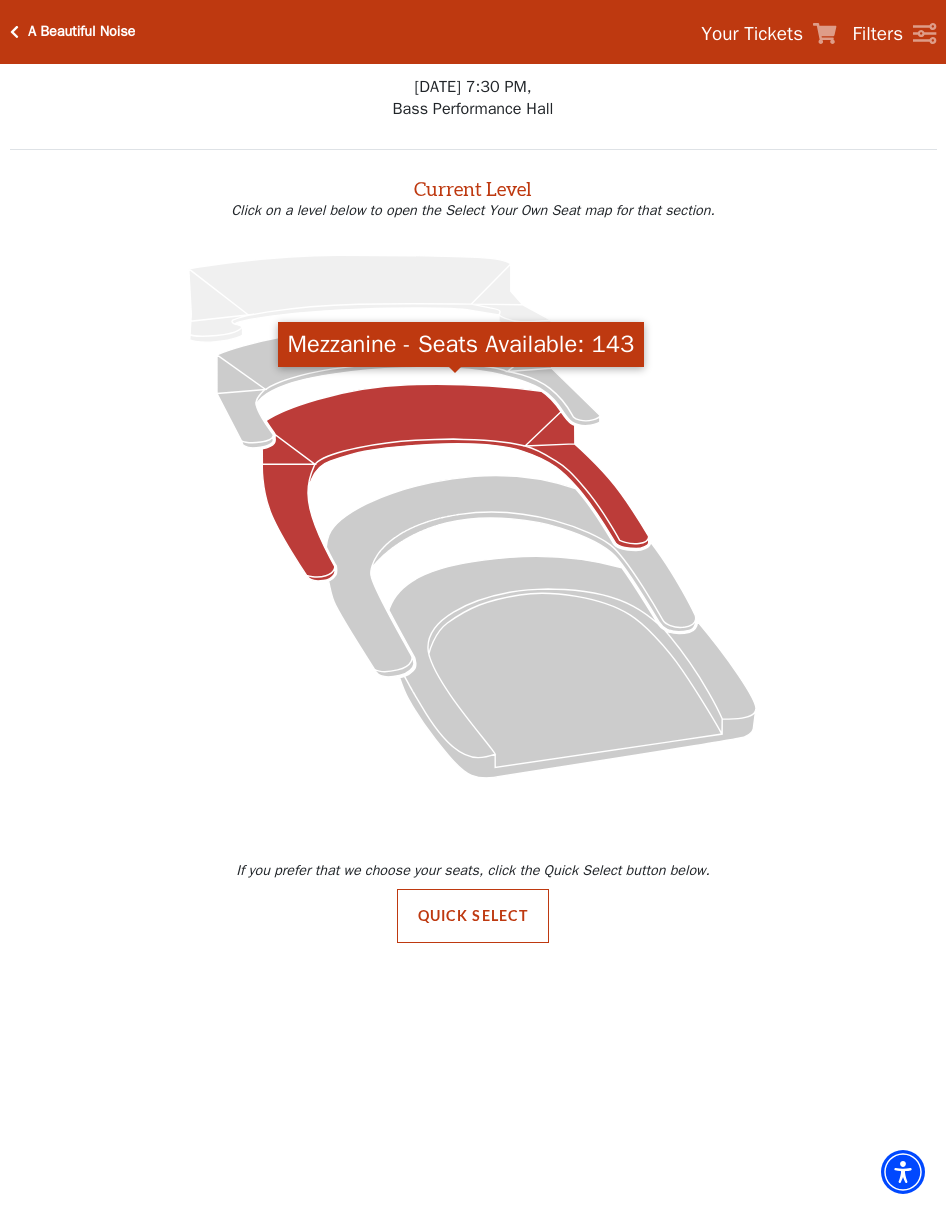 click 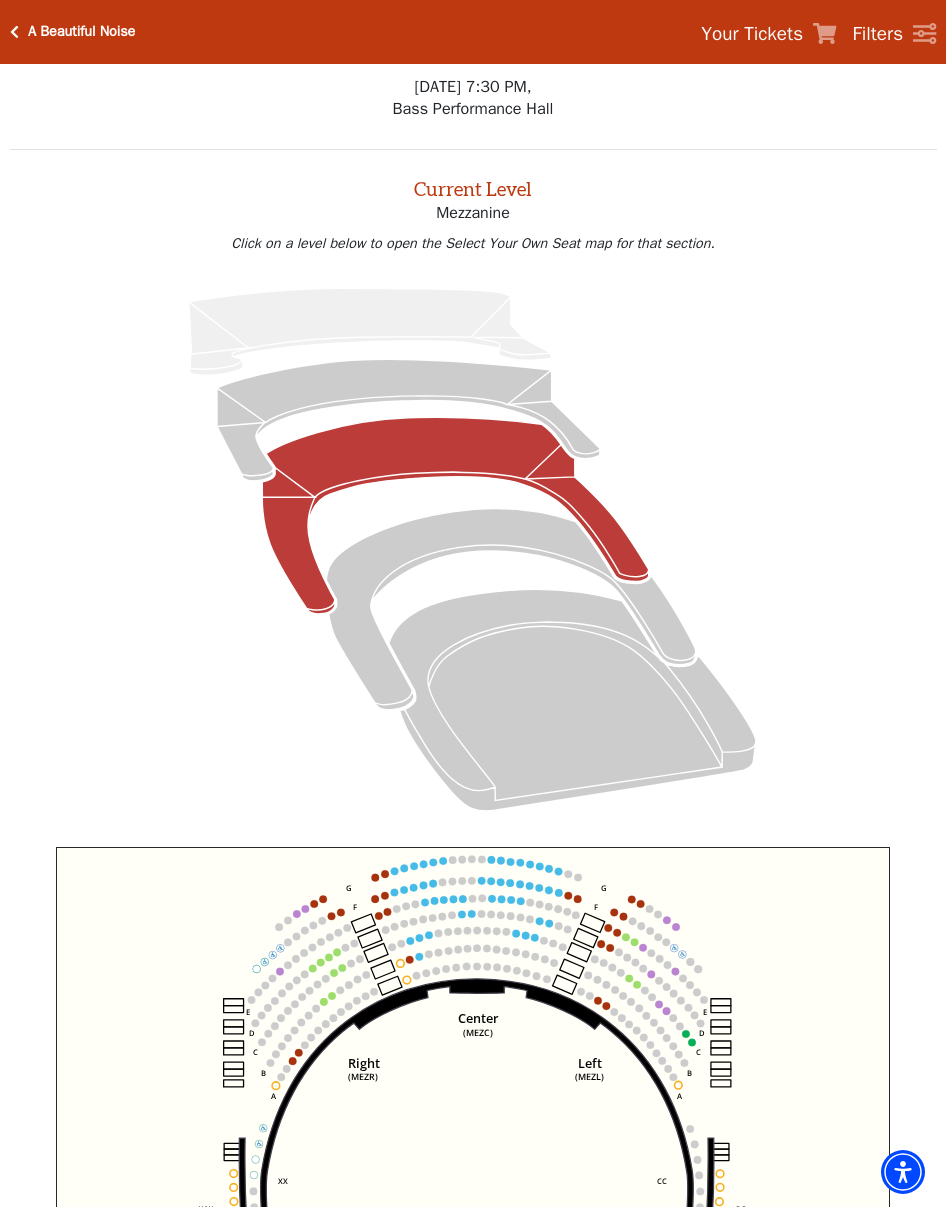 scroll, scrollTop: 76, scrollLeft: 0, axis: vertical 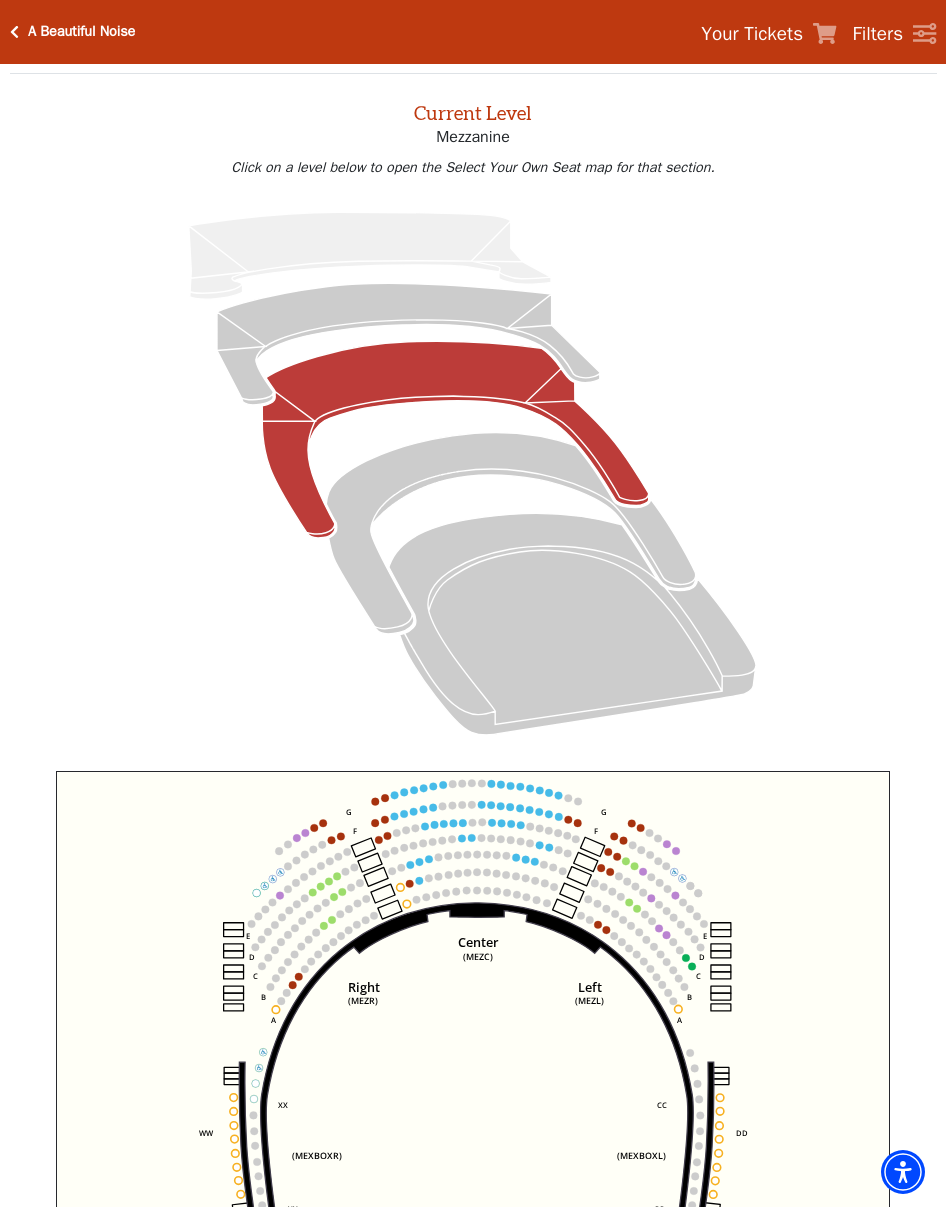 click 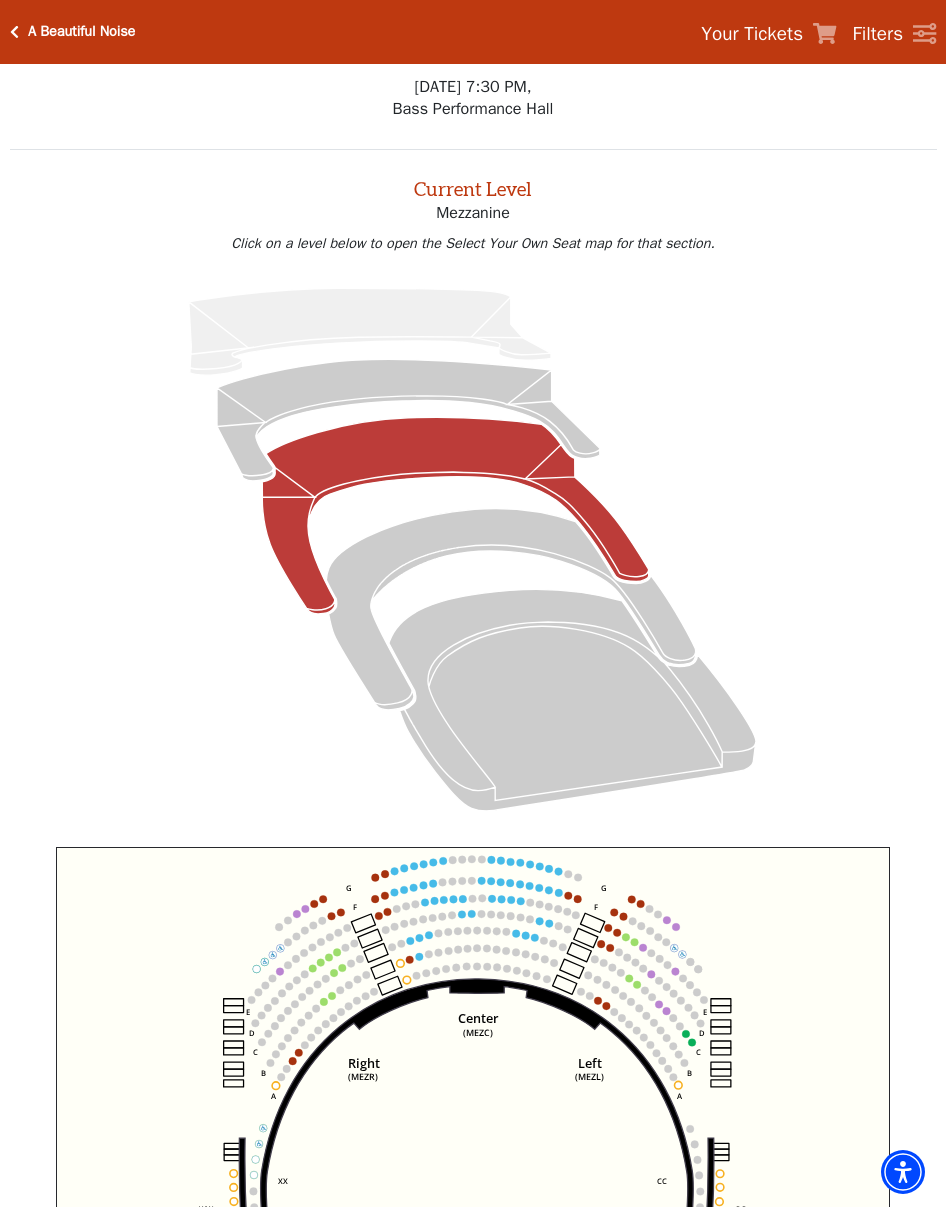 scroll, scrollTop: 0, scrollLeft: 0, axis: both 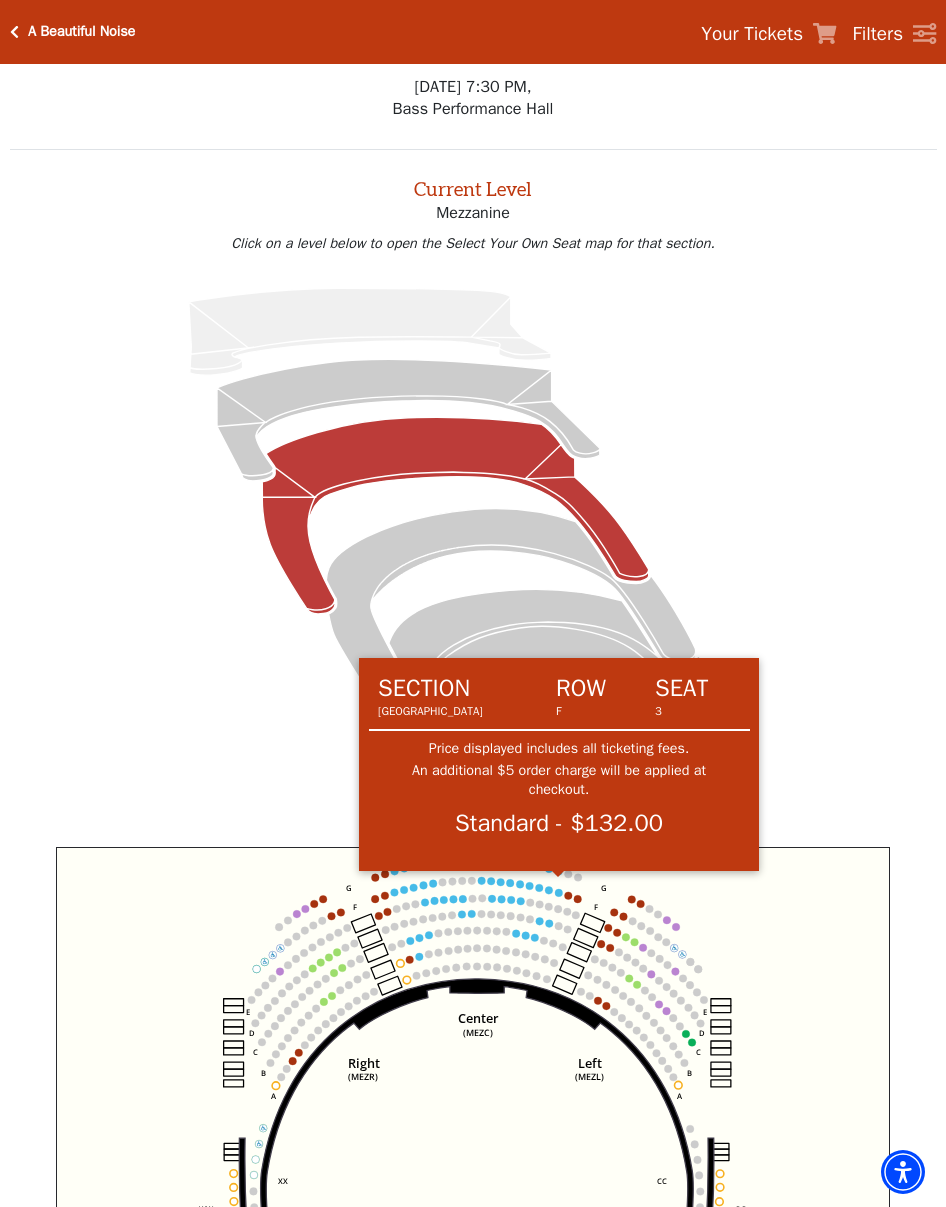 click 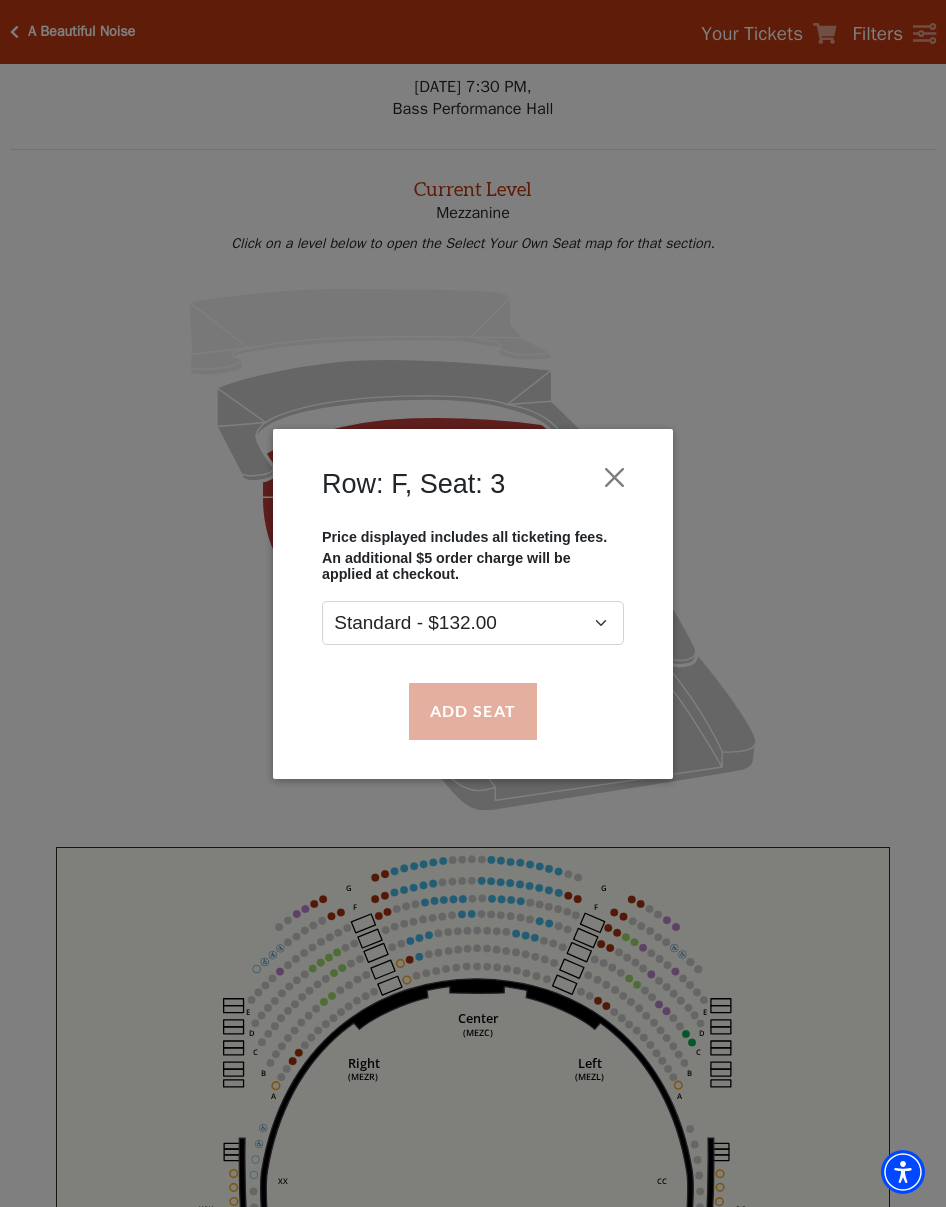 click on "Add Seat" at bounding box center (473, 711) 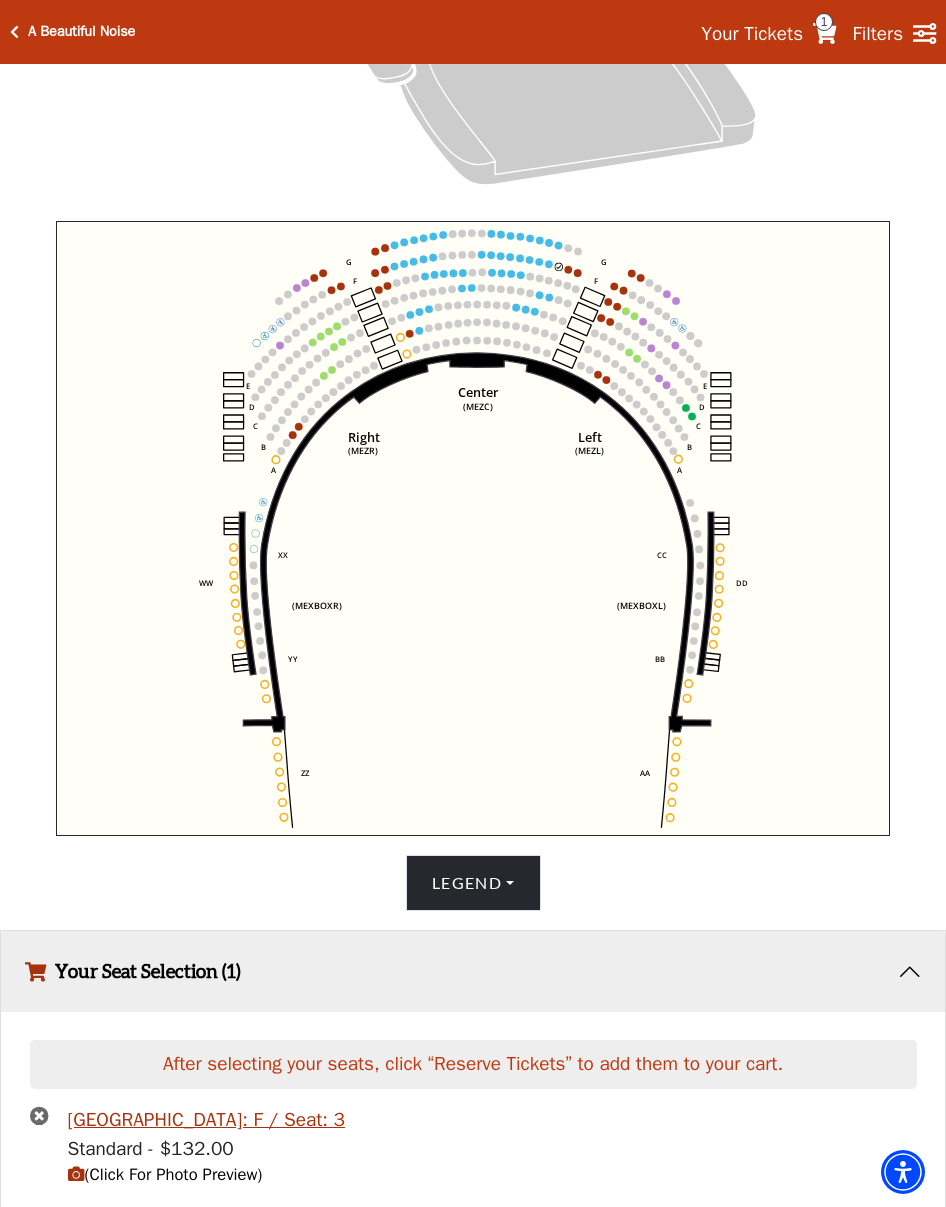 scroll, scrollTop: 671, scrollLeft: 0, axis: vertical 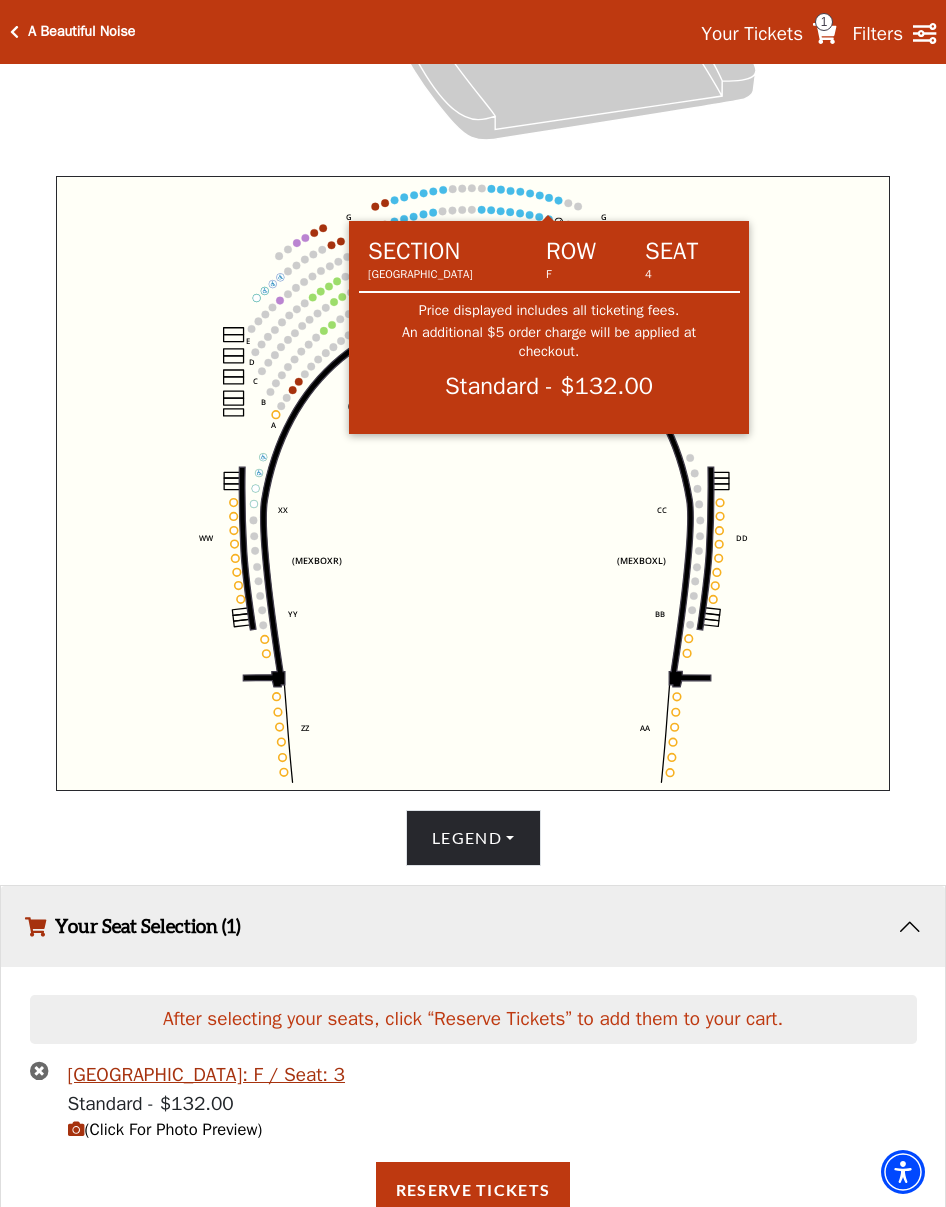 click 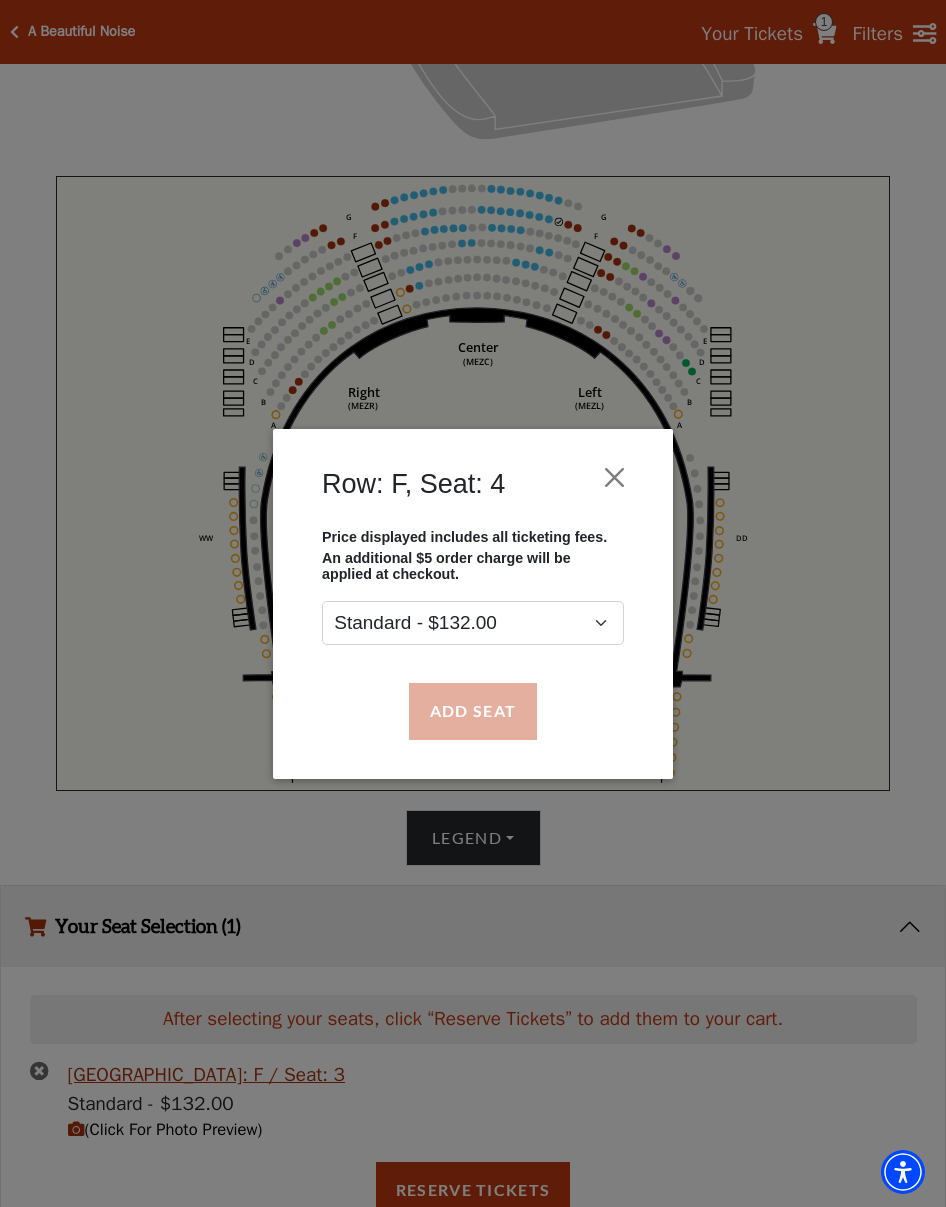 click on "Add Seat" at bounding box center (473, 711) 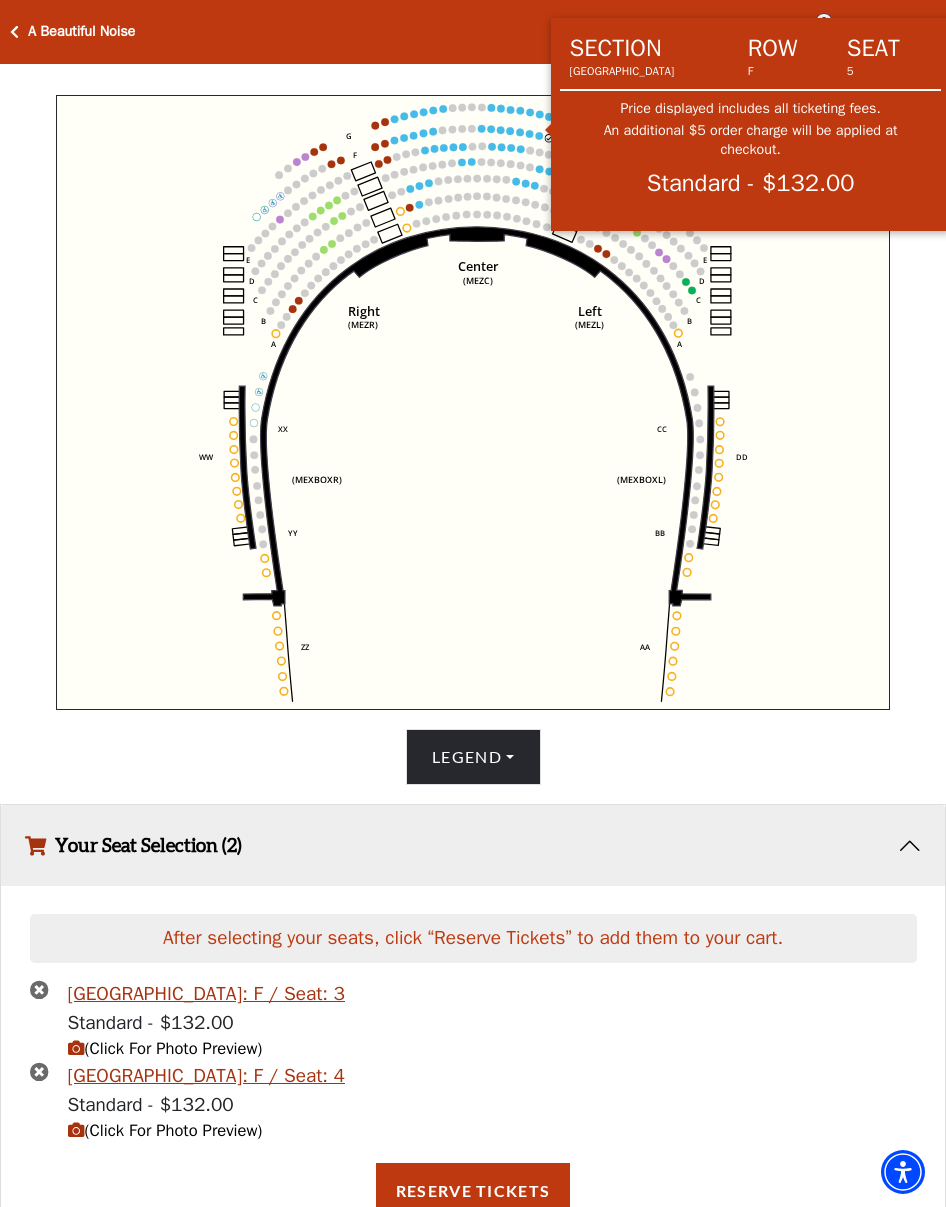 click 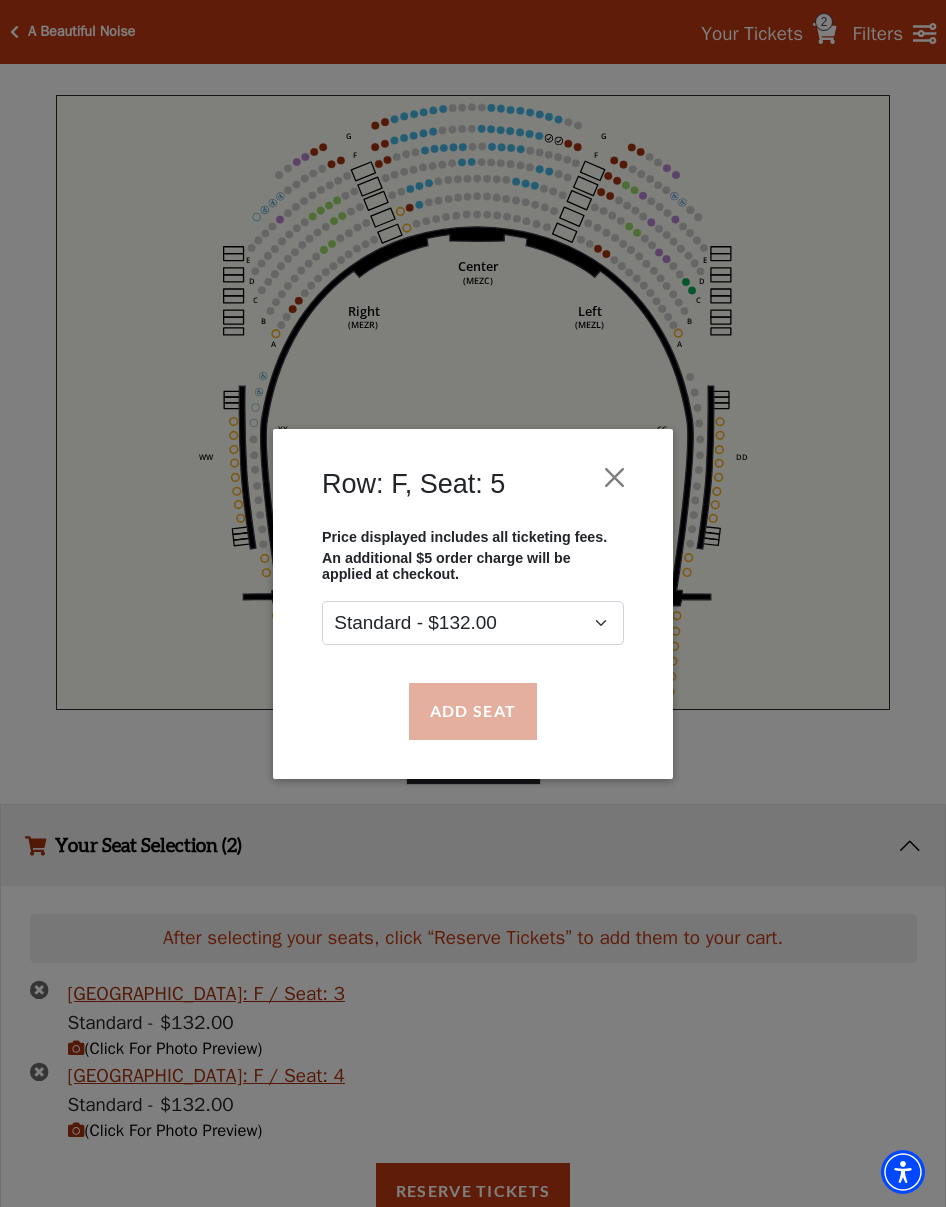 click on "Add Seat" at bounding box center [473, 711] 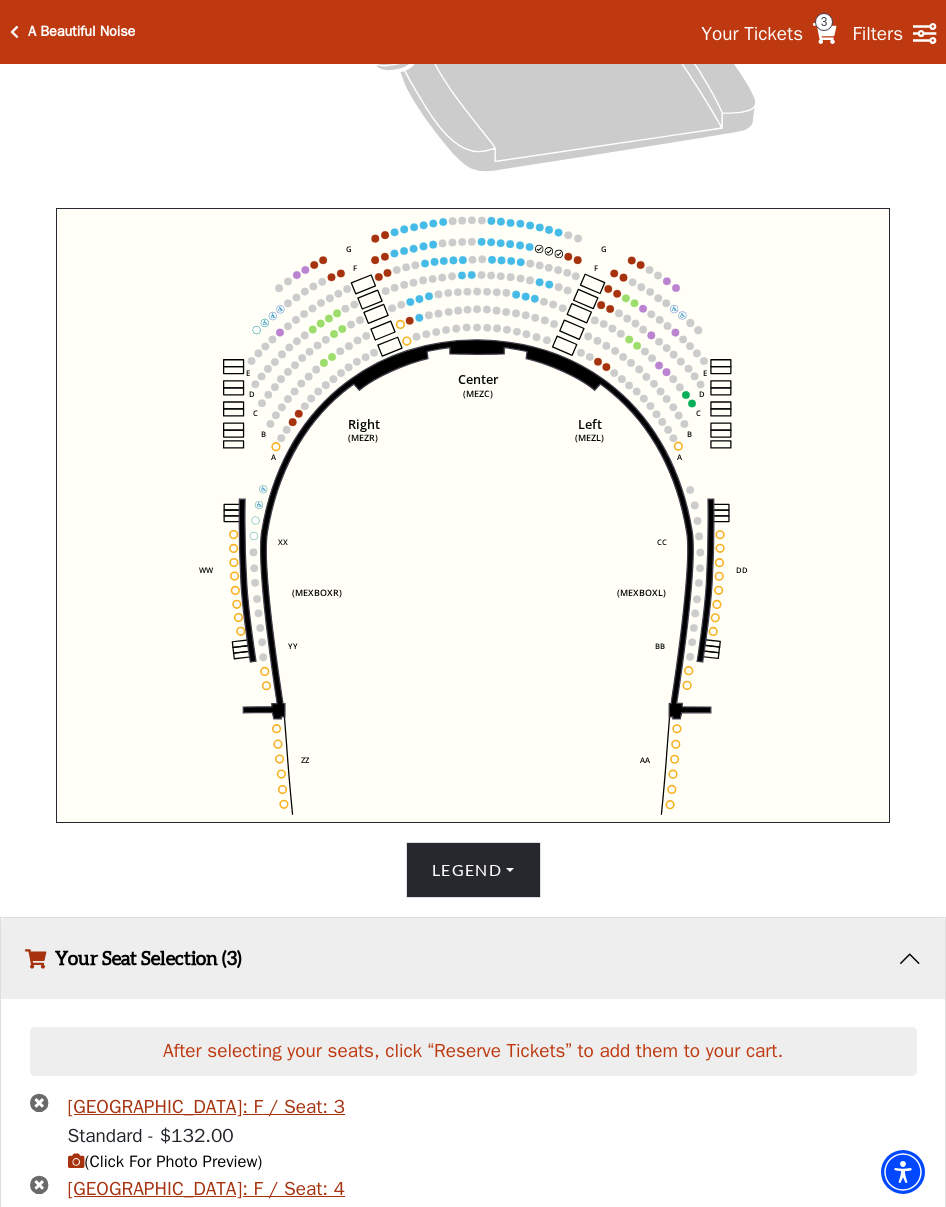 scroll, scrollTop: 621, scrollLeft: 0, axis: vertical 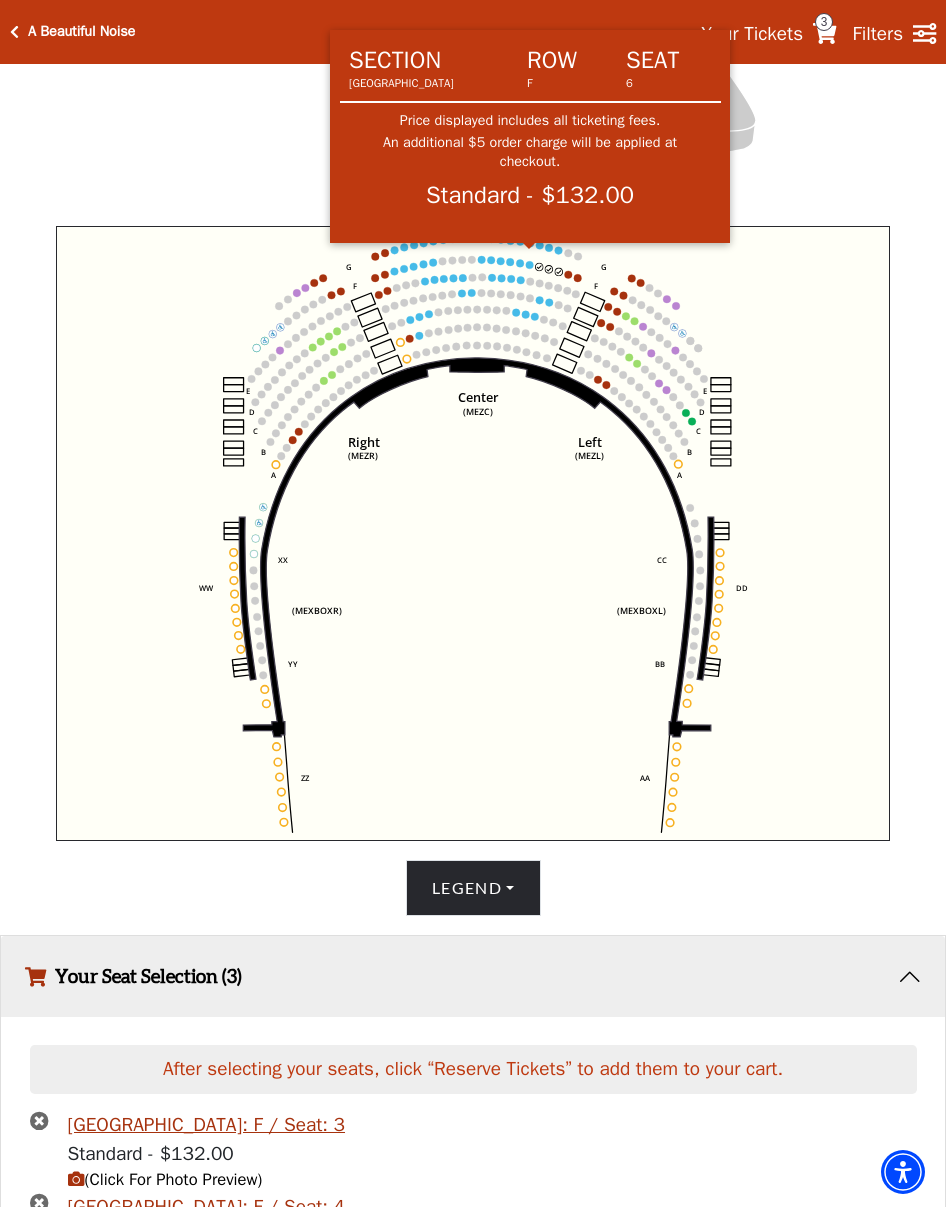 click 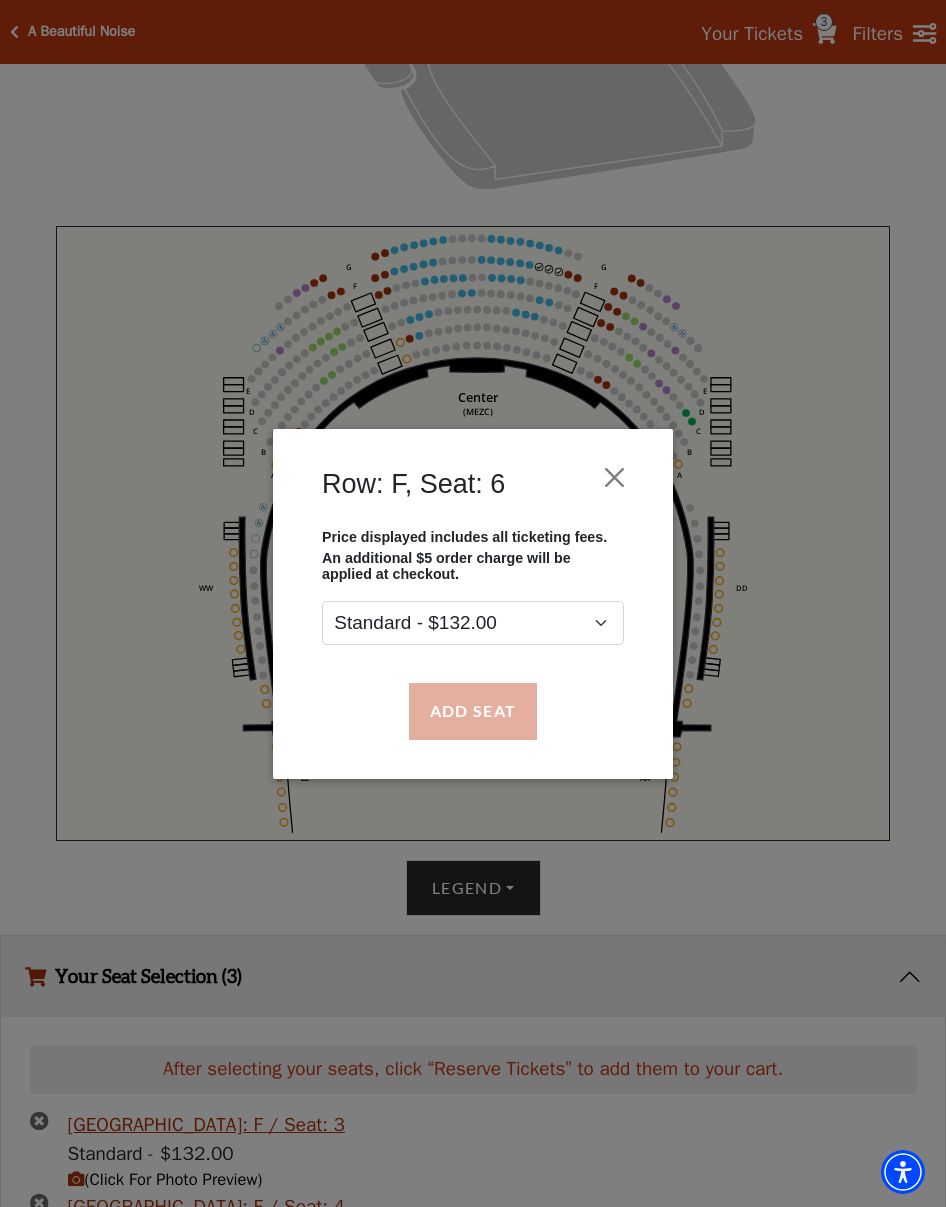 click on "Add Seat" at bounding box center [473, 711] 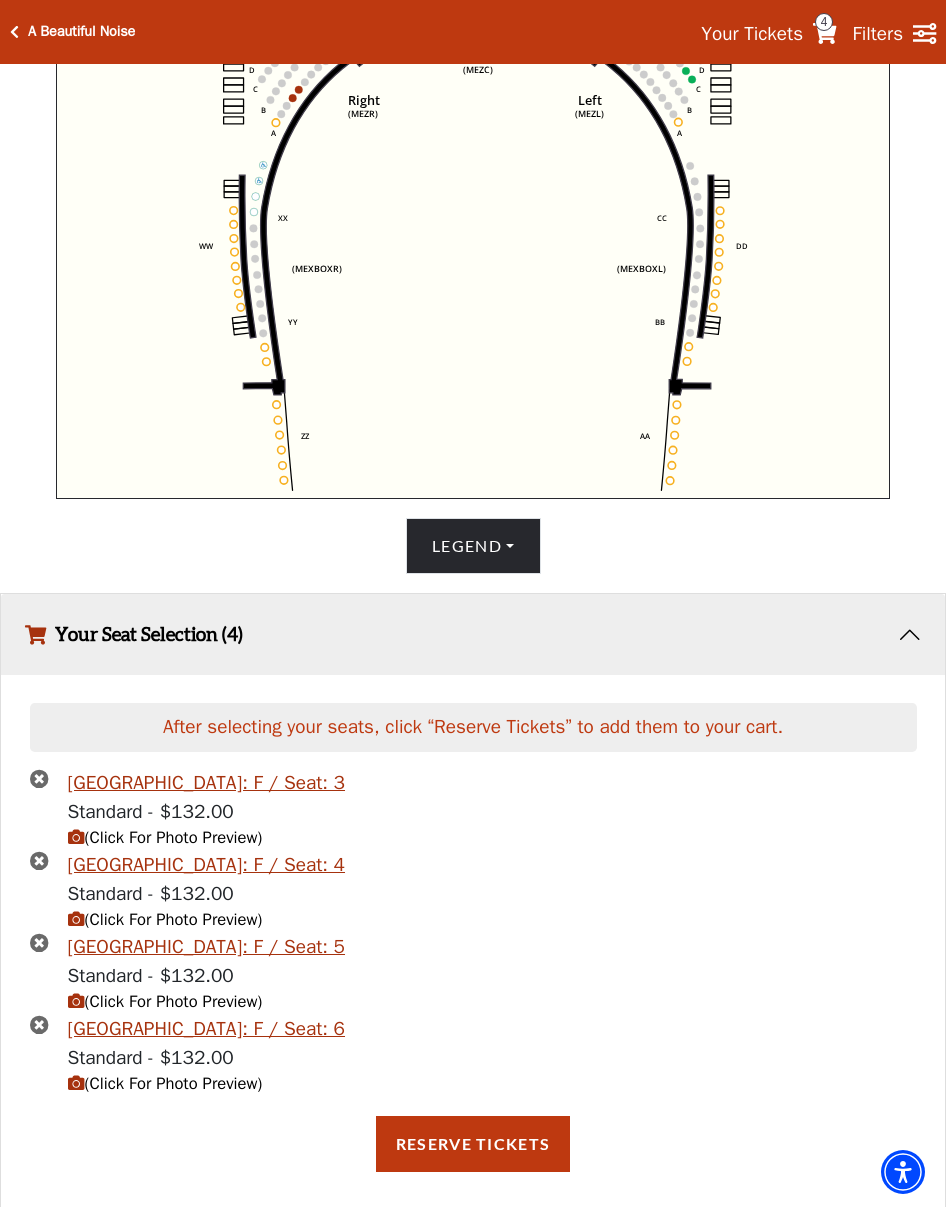 scroll, scrollTop: 962, scrollLeft: 0, axis: vertical 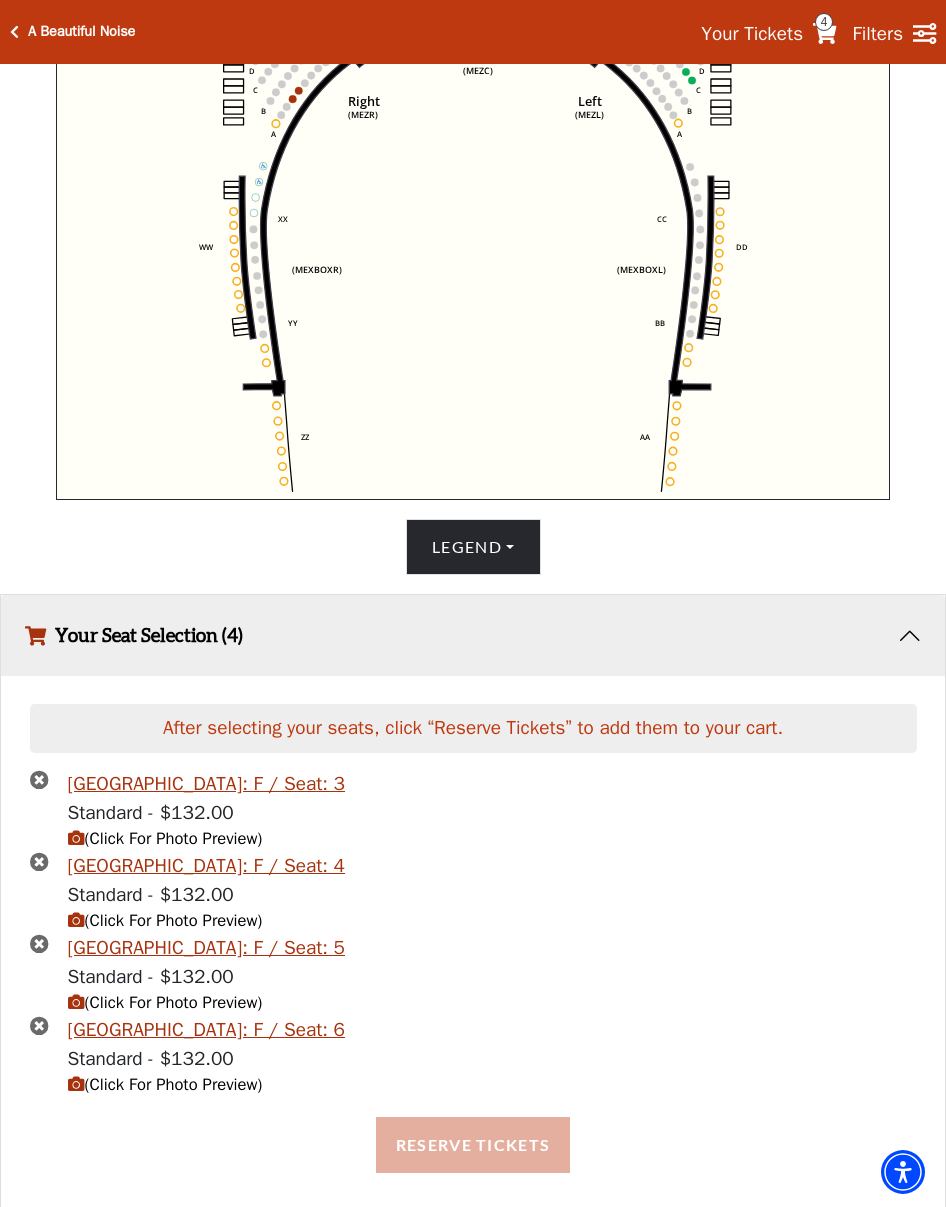 click on "Reserve Tickets" at bounding box center (473, 1145) 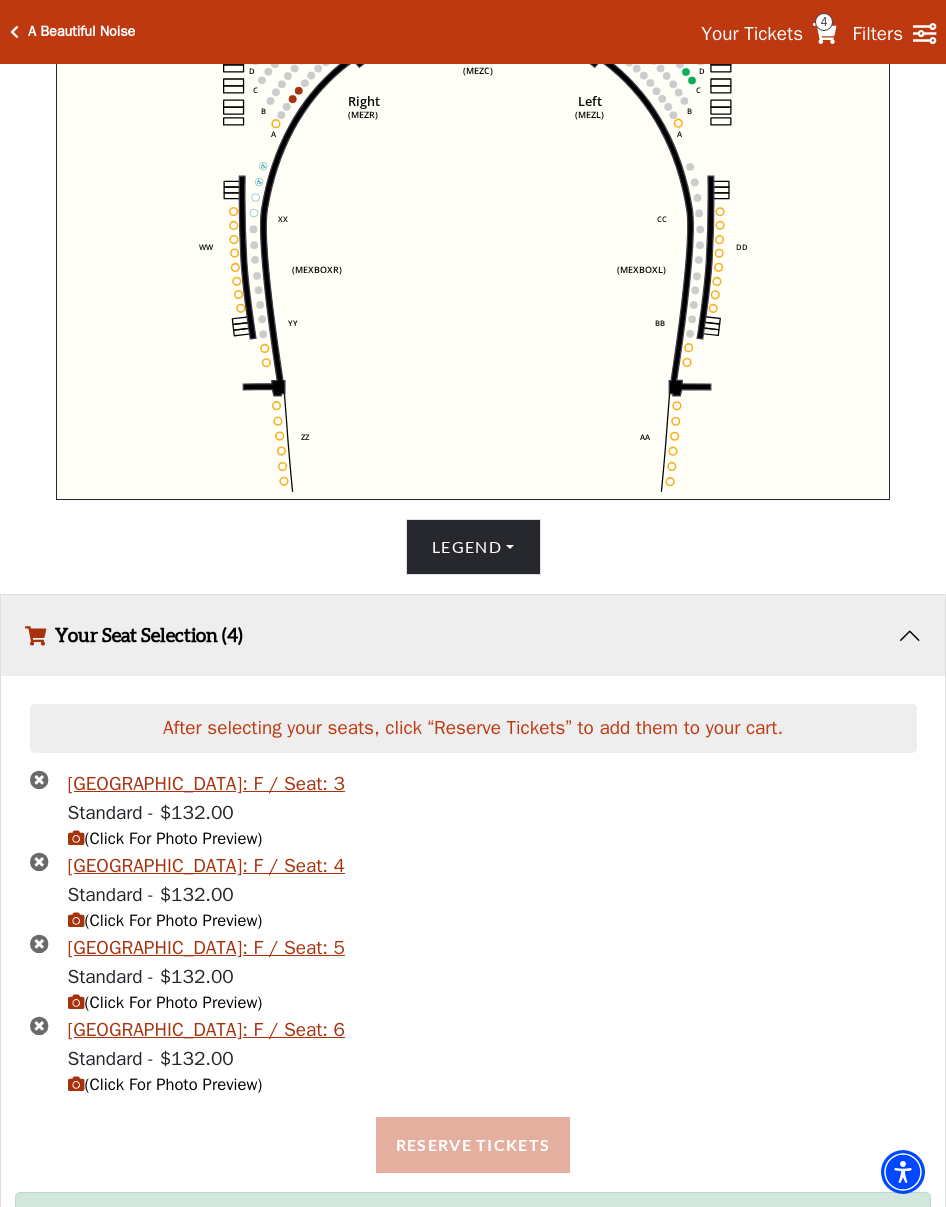 click on "Reserve Tickets" at bounding box center (473, 1145) 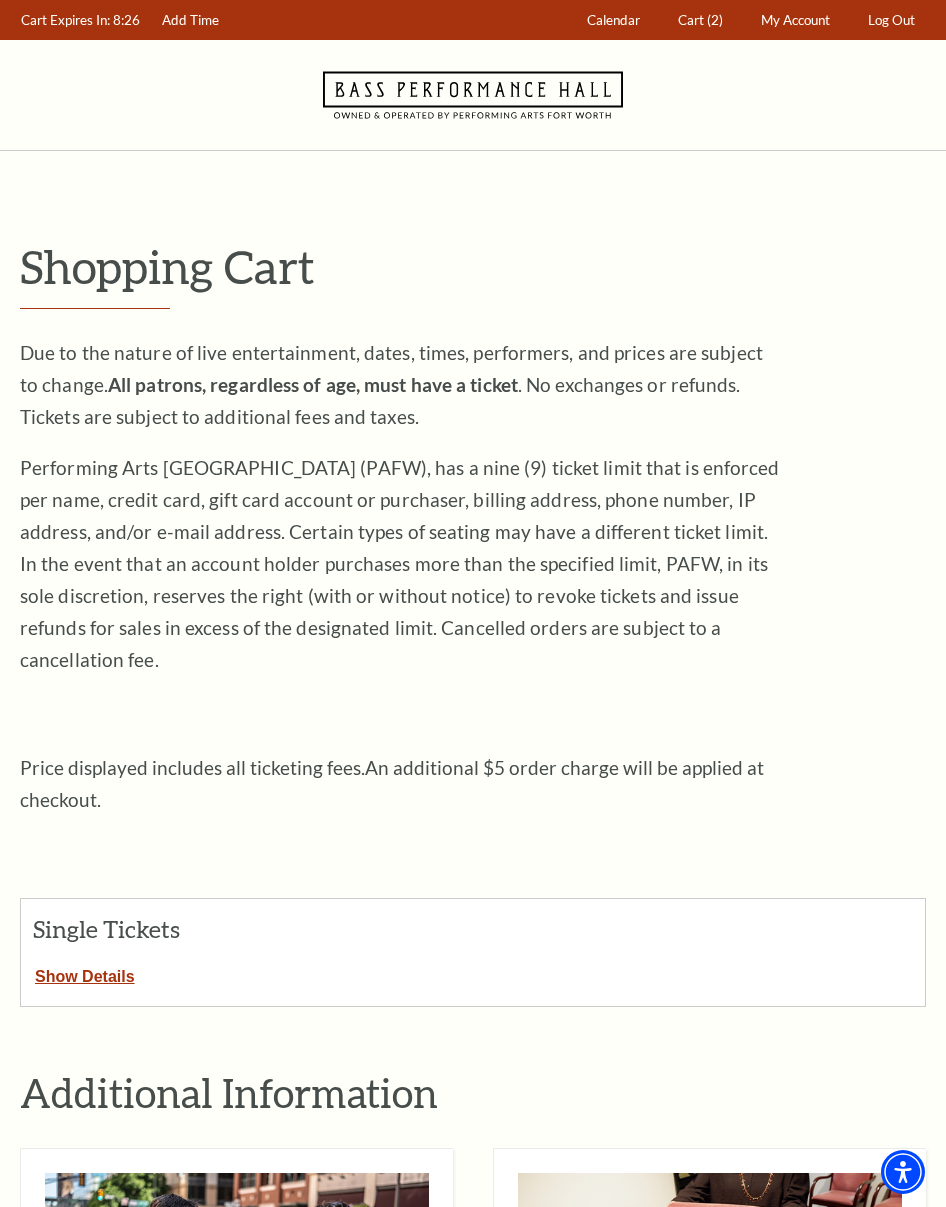 scroll, scrollTop: 0, scrollLeft: 0, axis: both 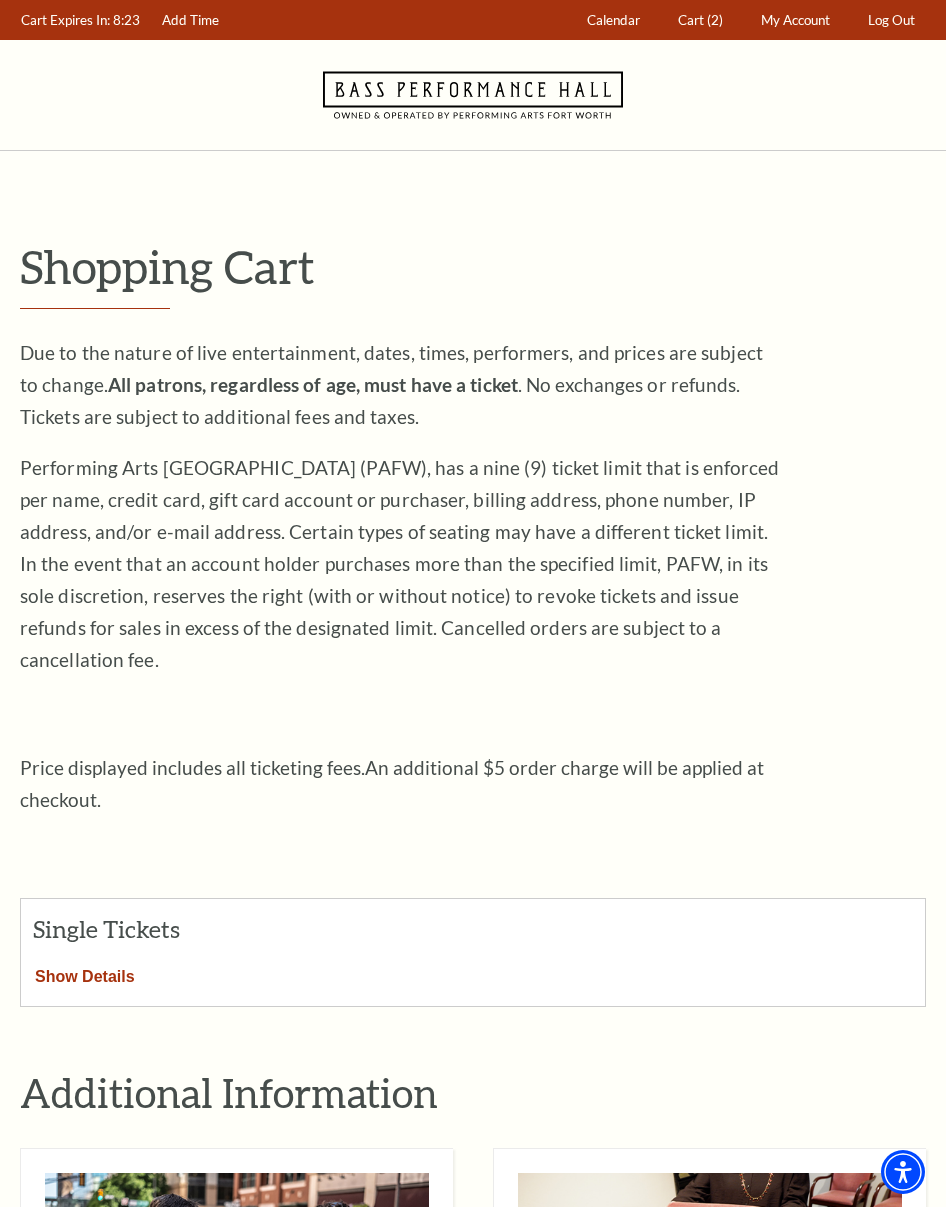click on "Show Details" at bounding box center (85, 973) 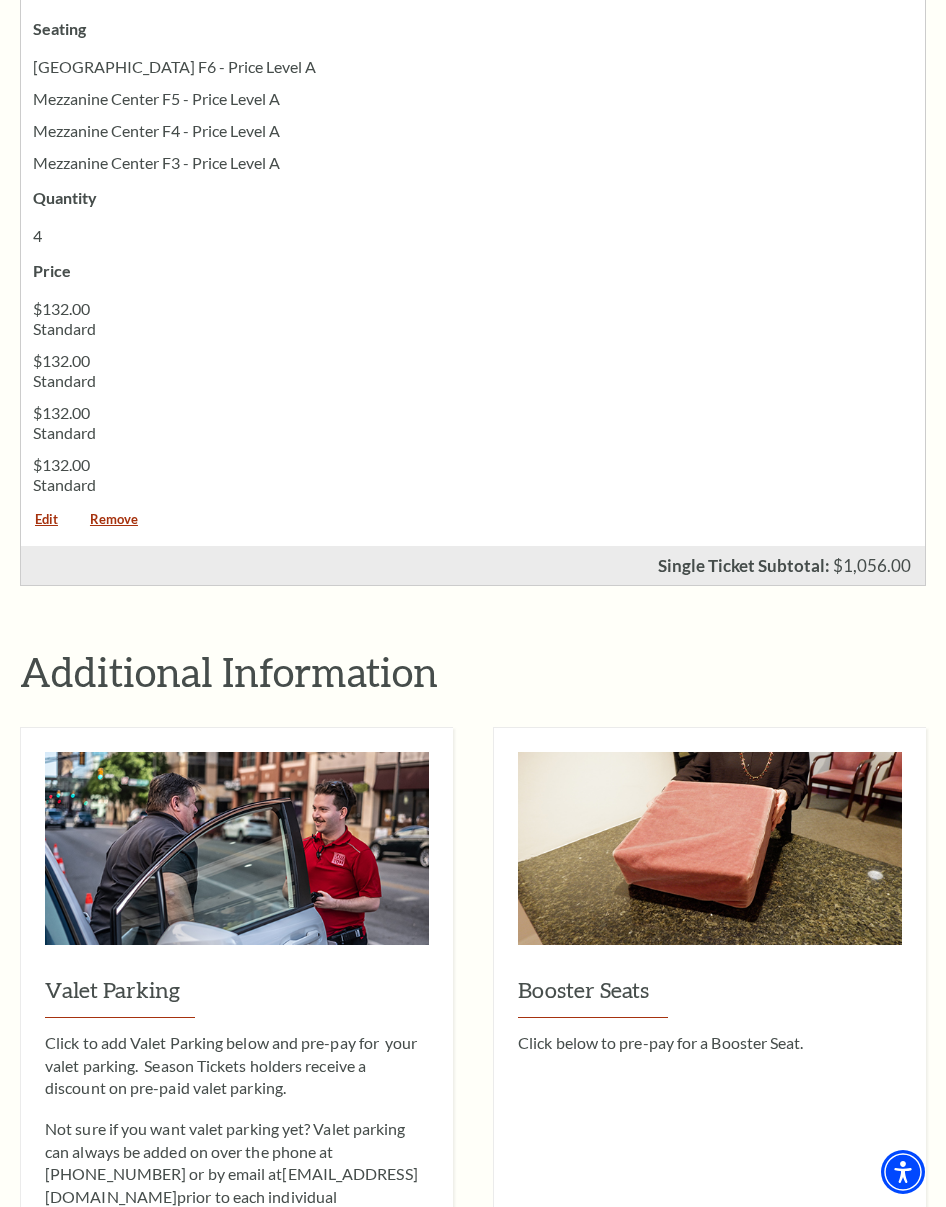 scroll, scrollTop: 1991, scrollLeft: 0, axis: vertical 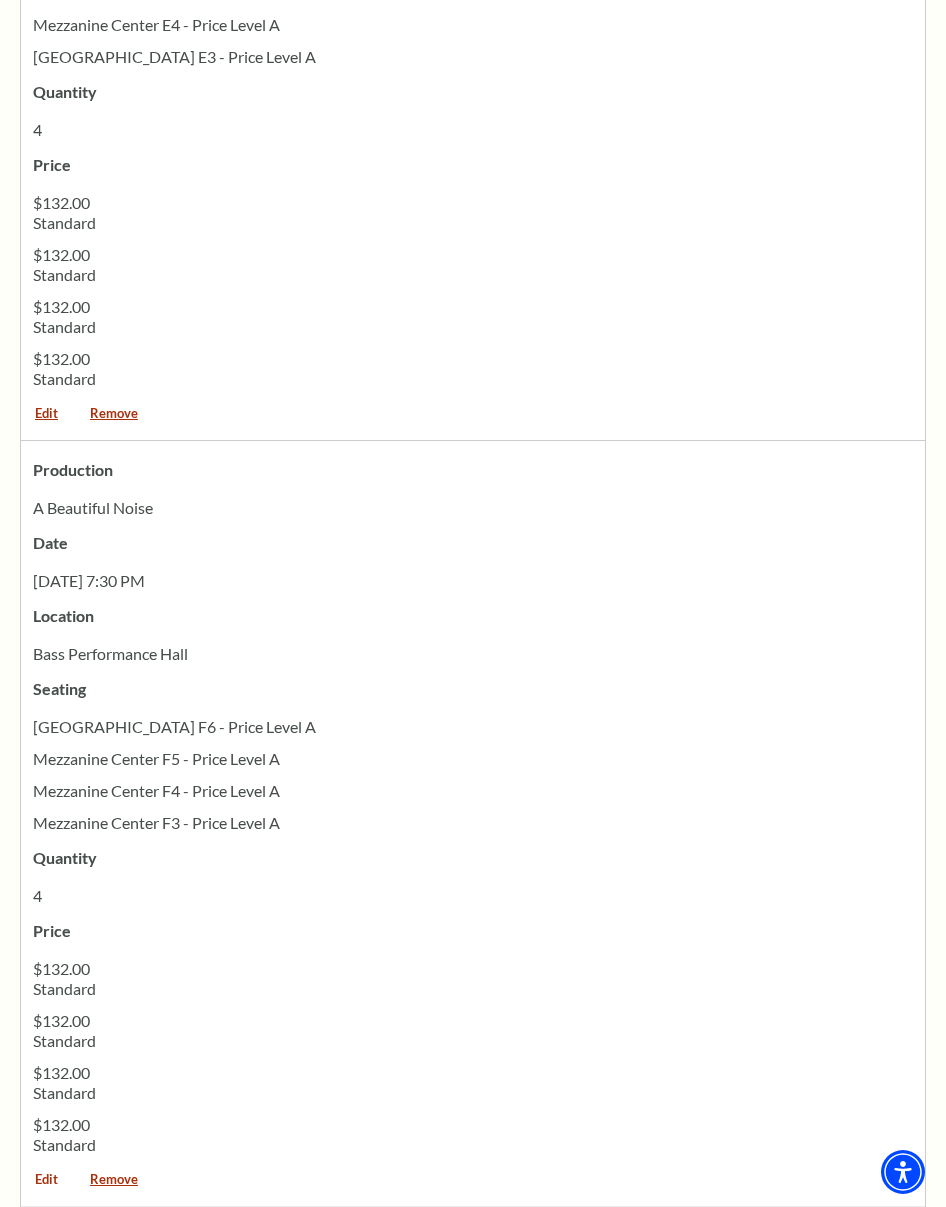 click on "Edit" at bounding box center (46, 1186) 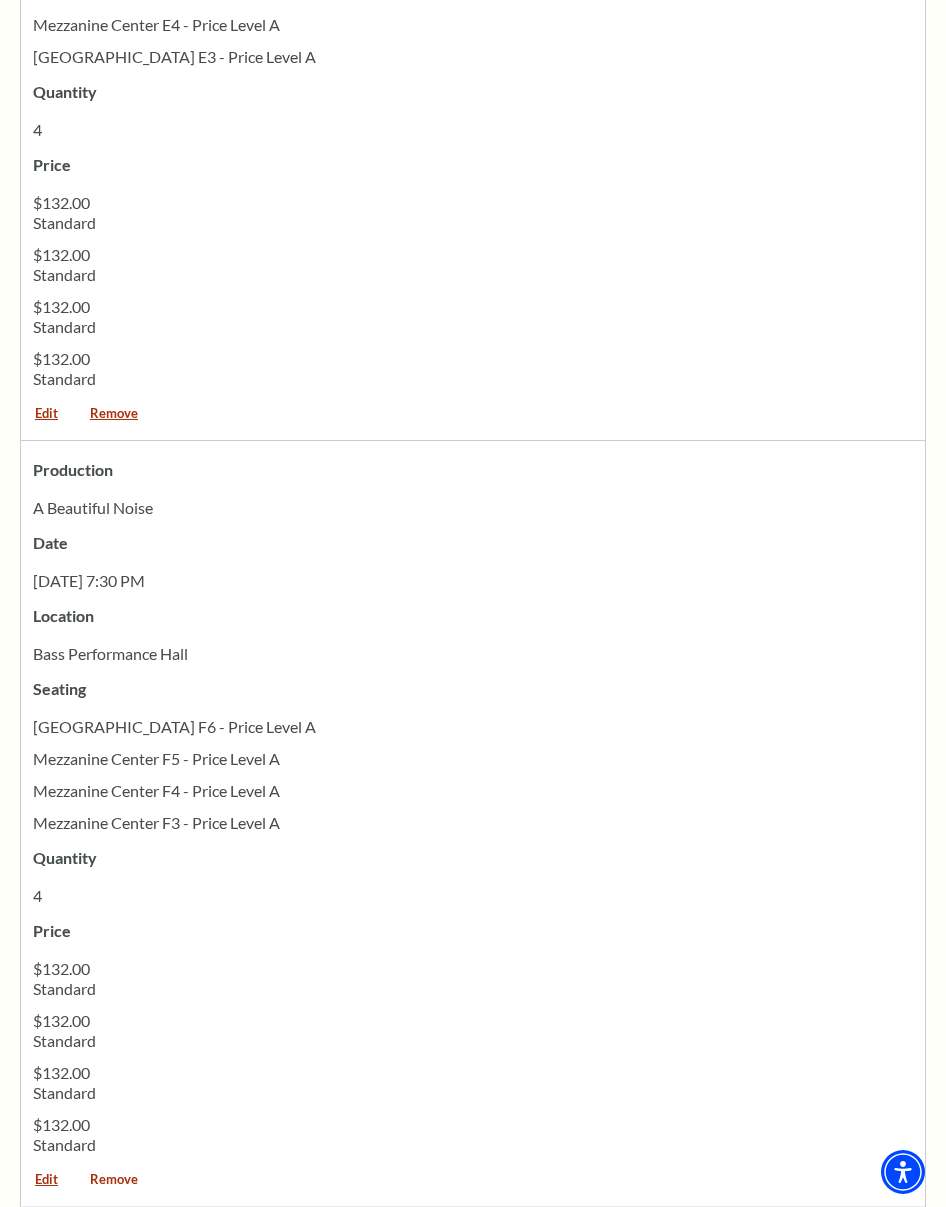 click on "Remove" at bounding box center (114, 1186) 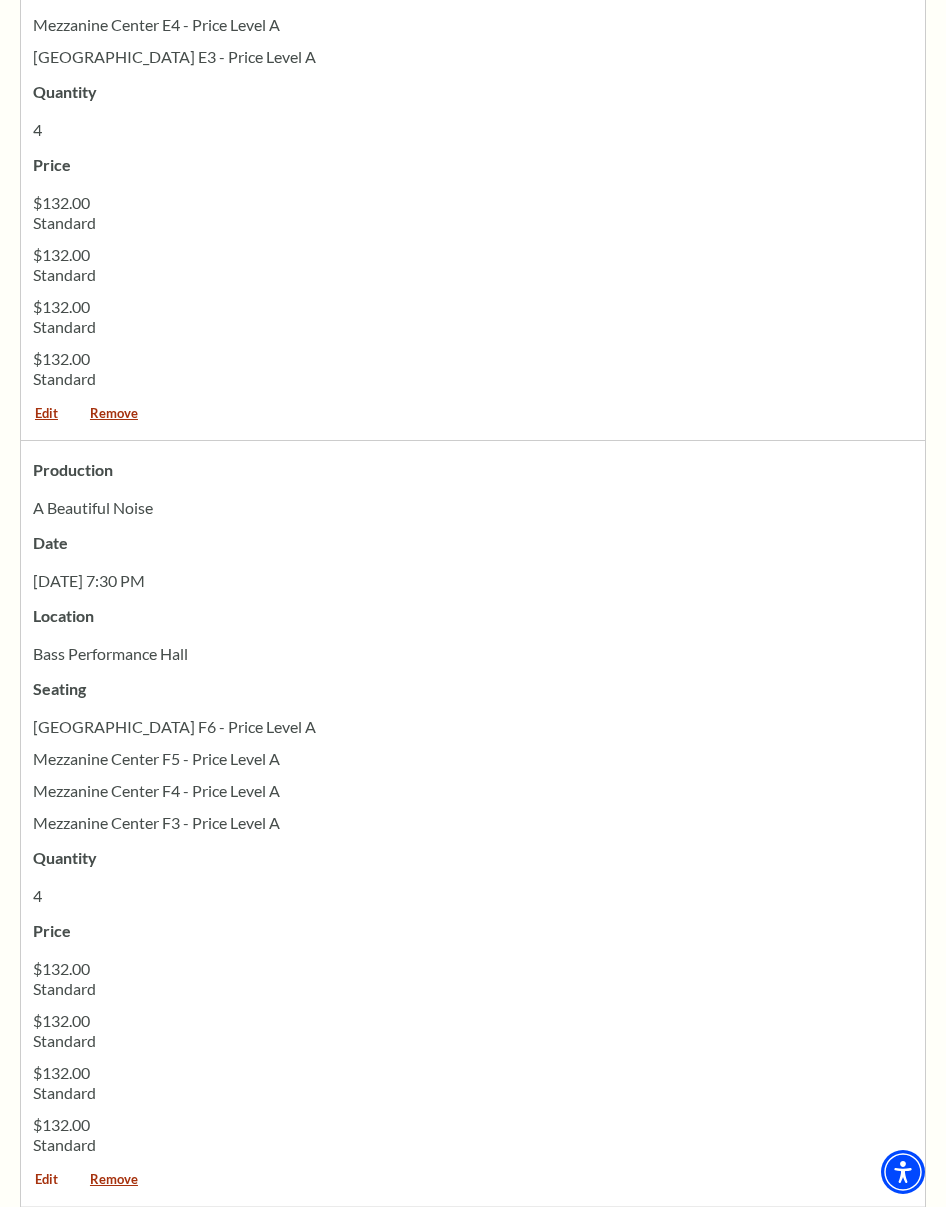 click on "Edit" at bounding box center [46, 1186] 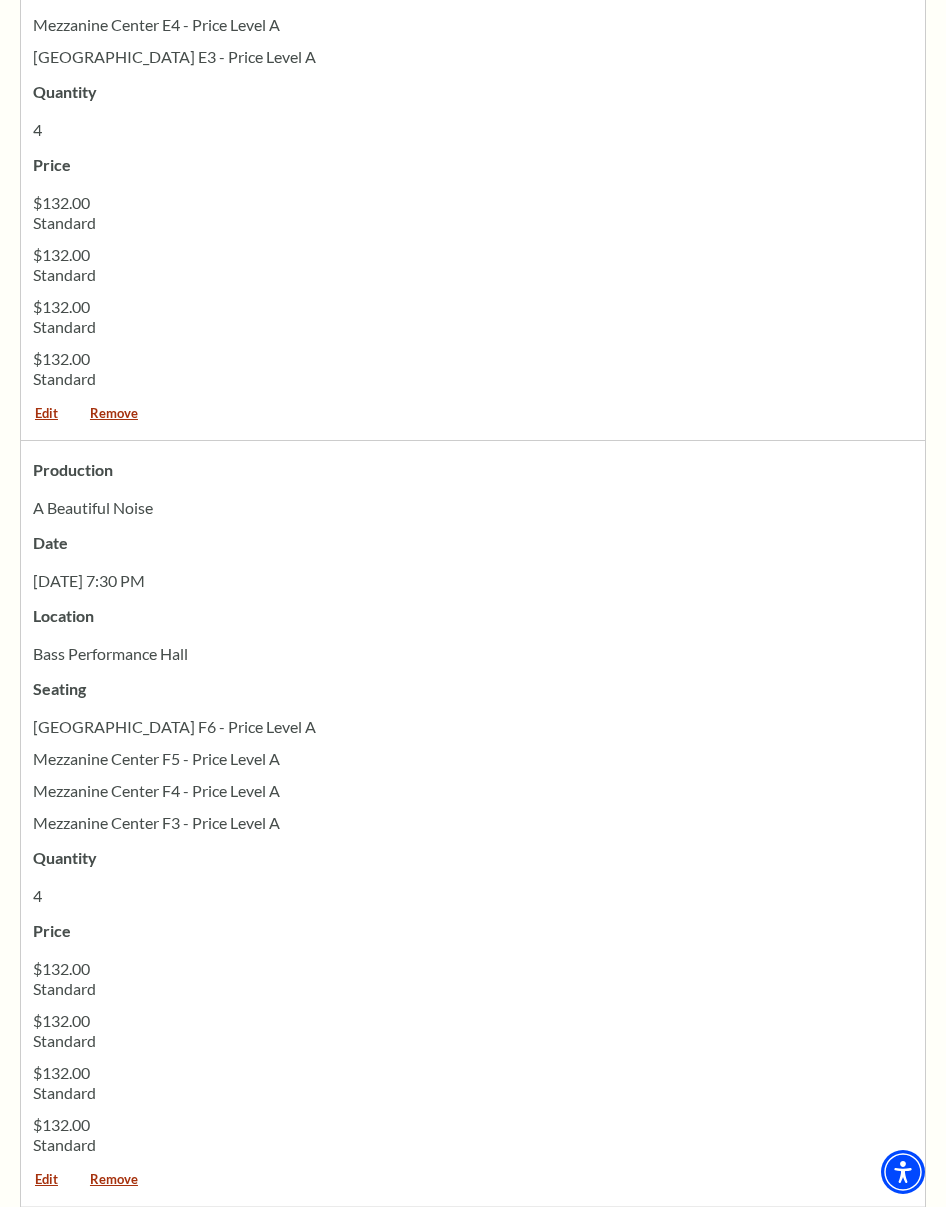 click on "Mezzanine Center F6 - Price Level A" at bounding box center (473, 727) 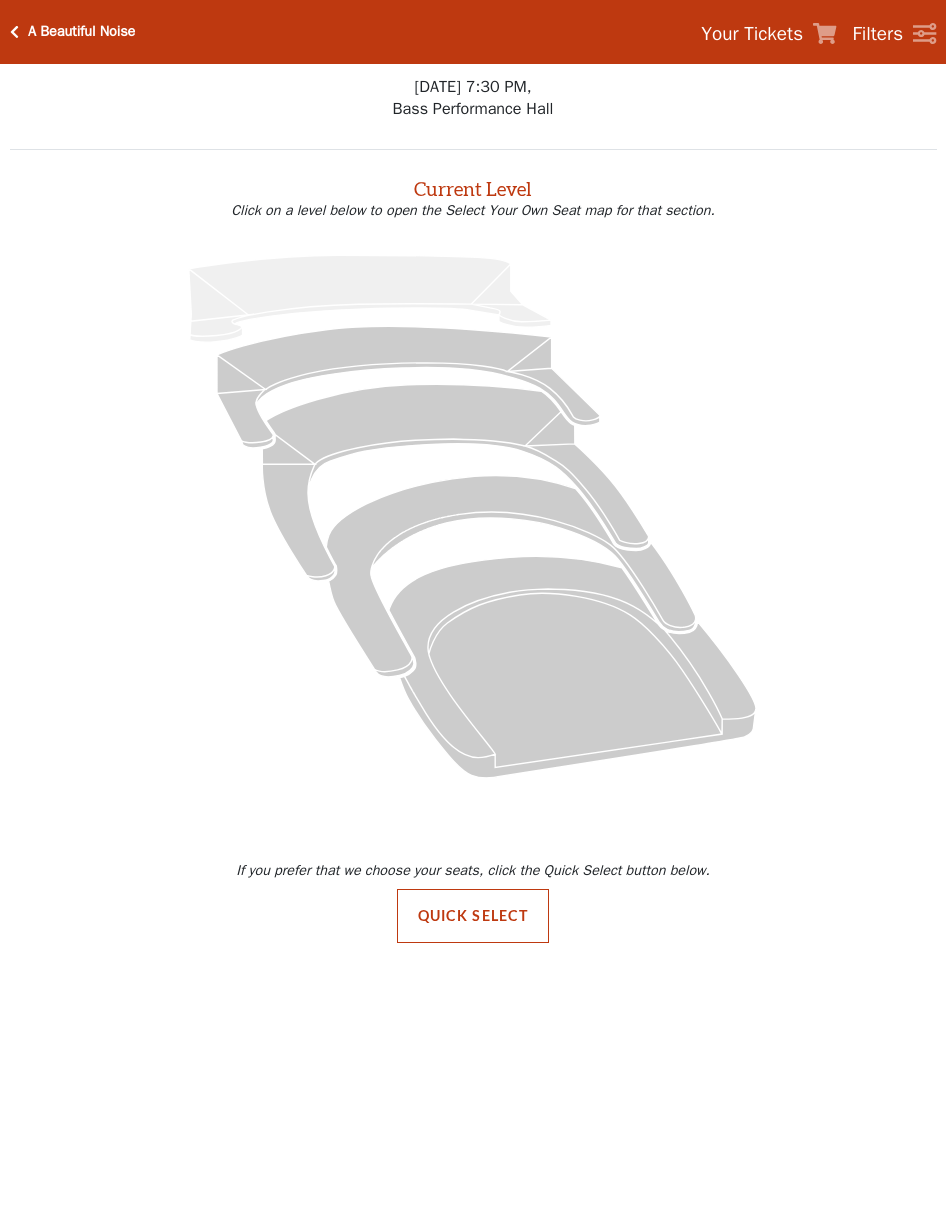 click 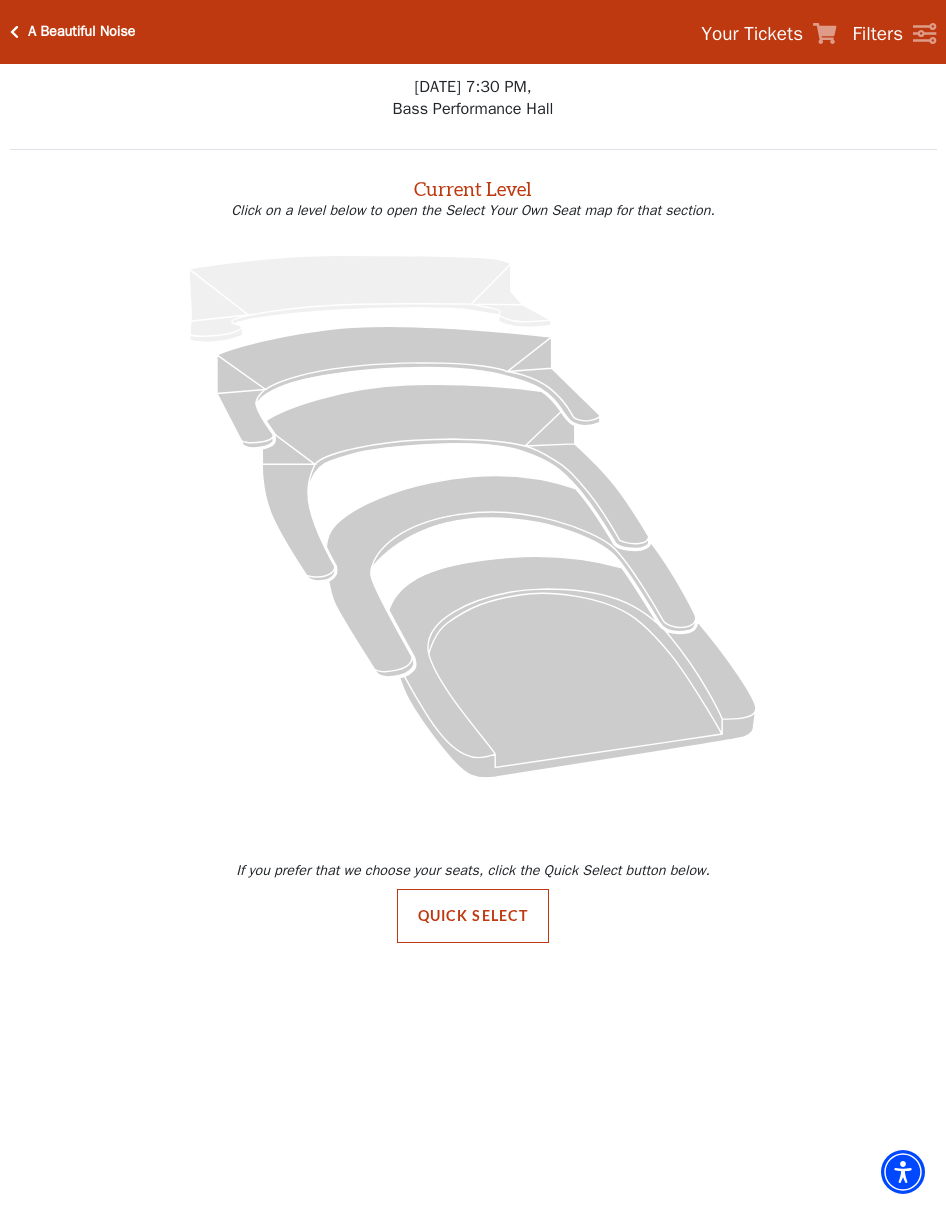 scroll, scrollTop: 0, scrollLeft: 0, axis: both 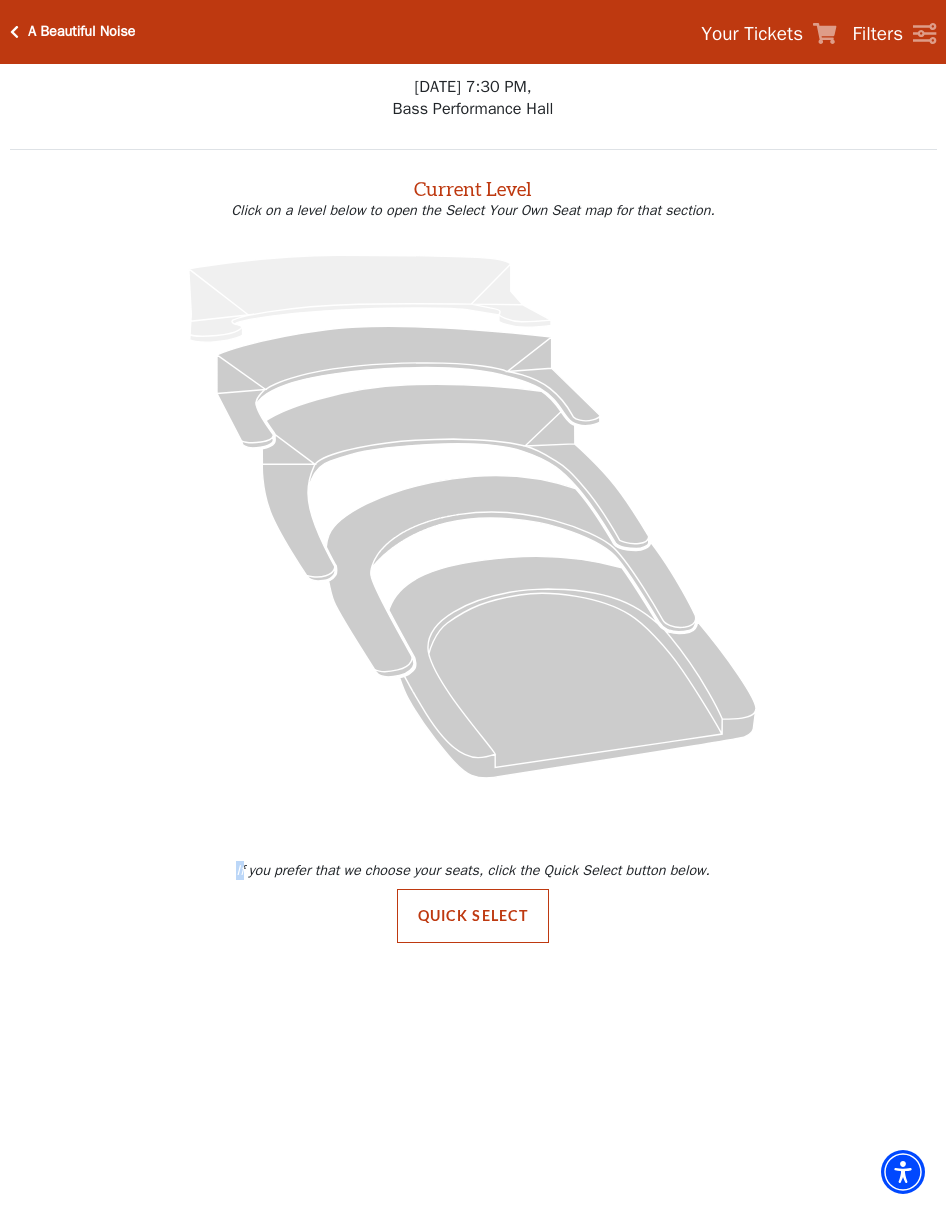 click on "Your Tickets" at bounding box center (752, 34) 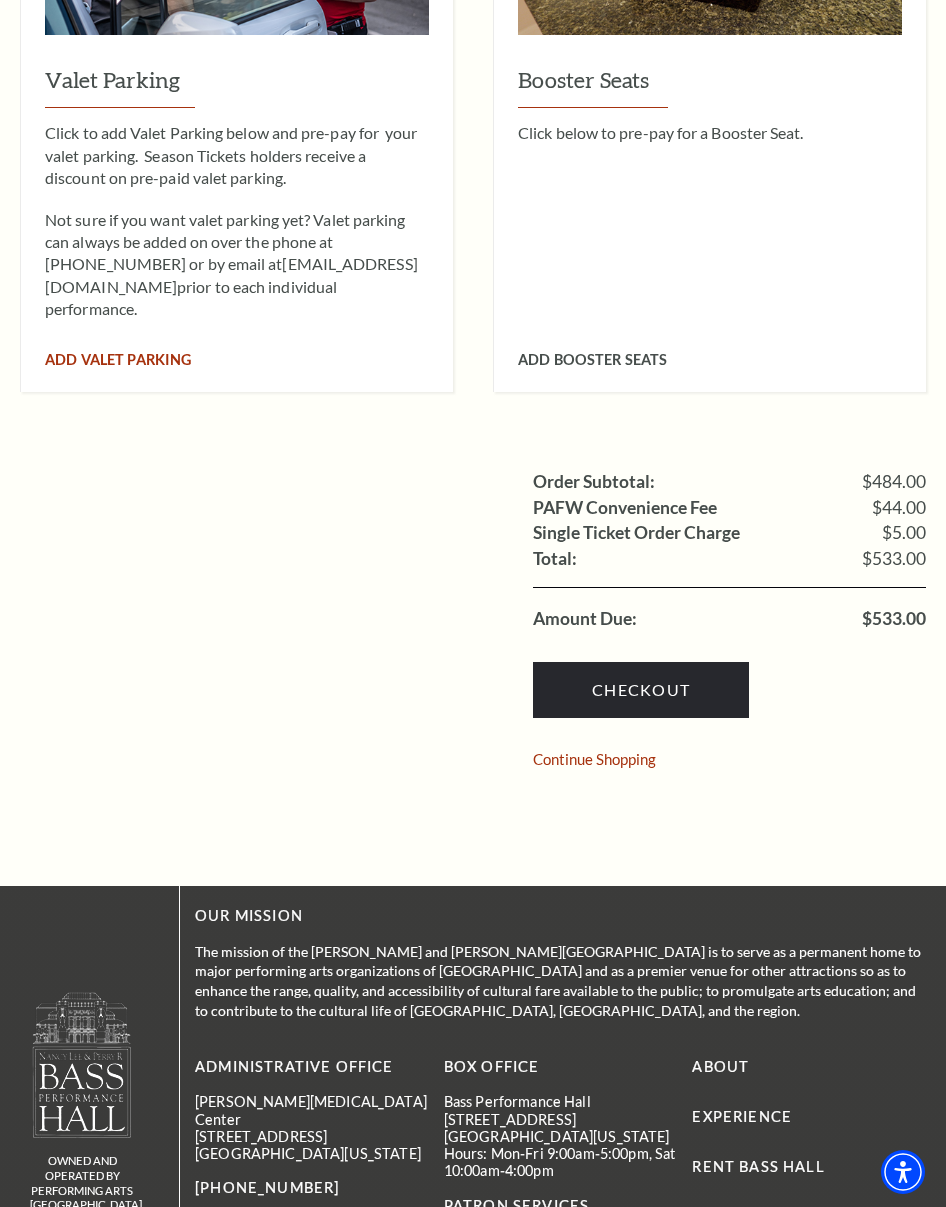 scroll, scrollTop: 1331, scrollLeft: 0, axis: vertical 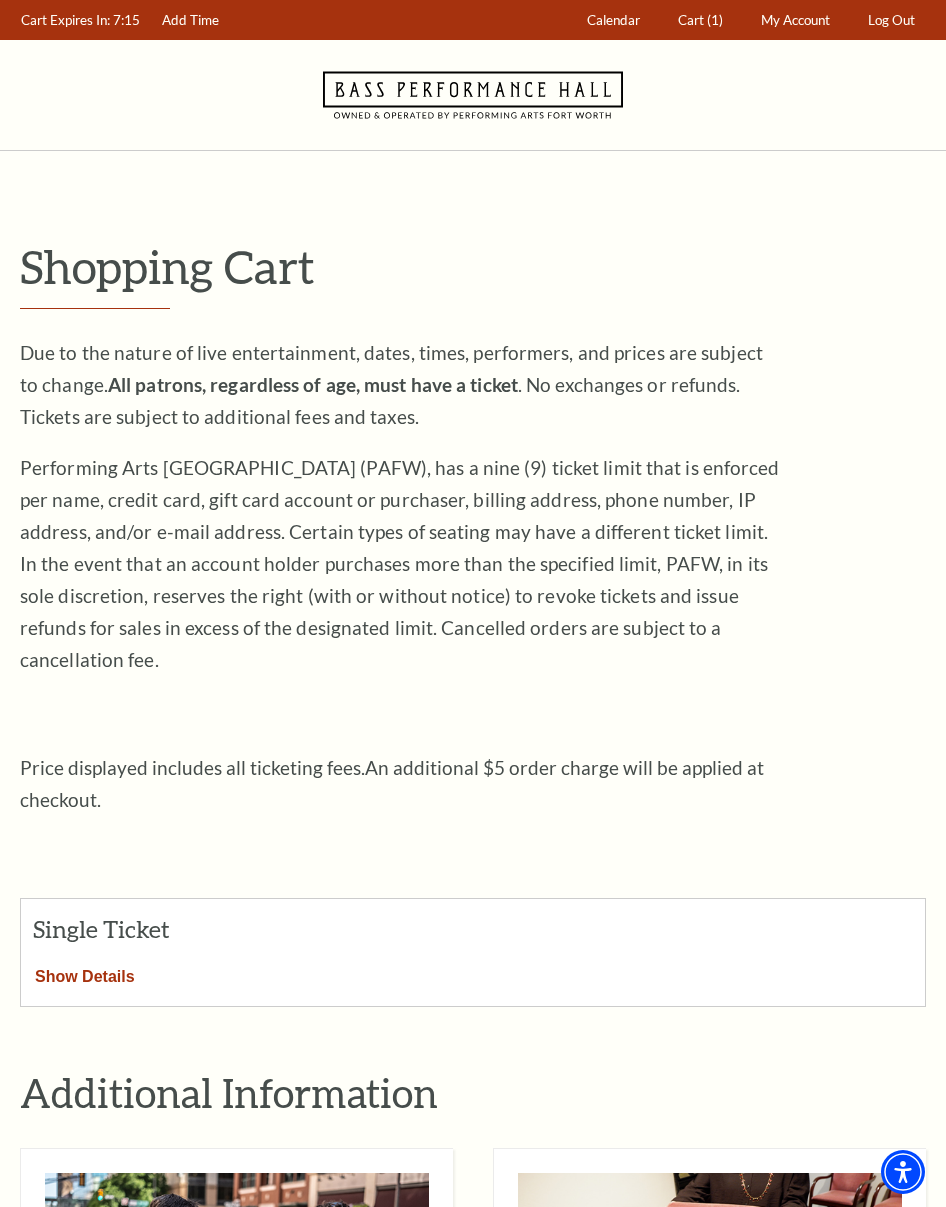 click on "Show Details" at bounding box center (85, 973) 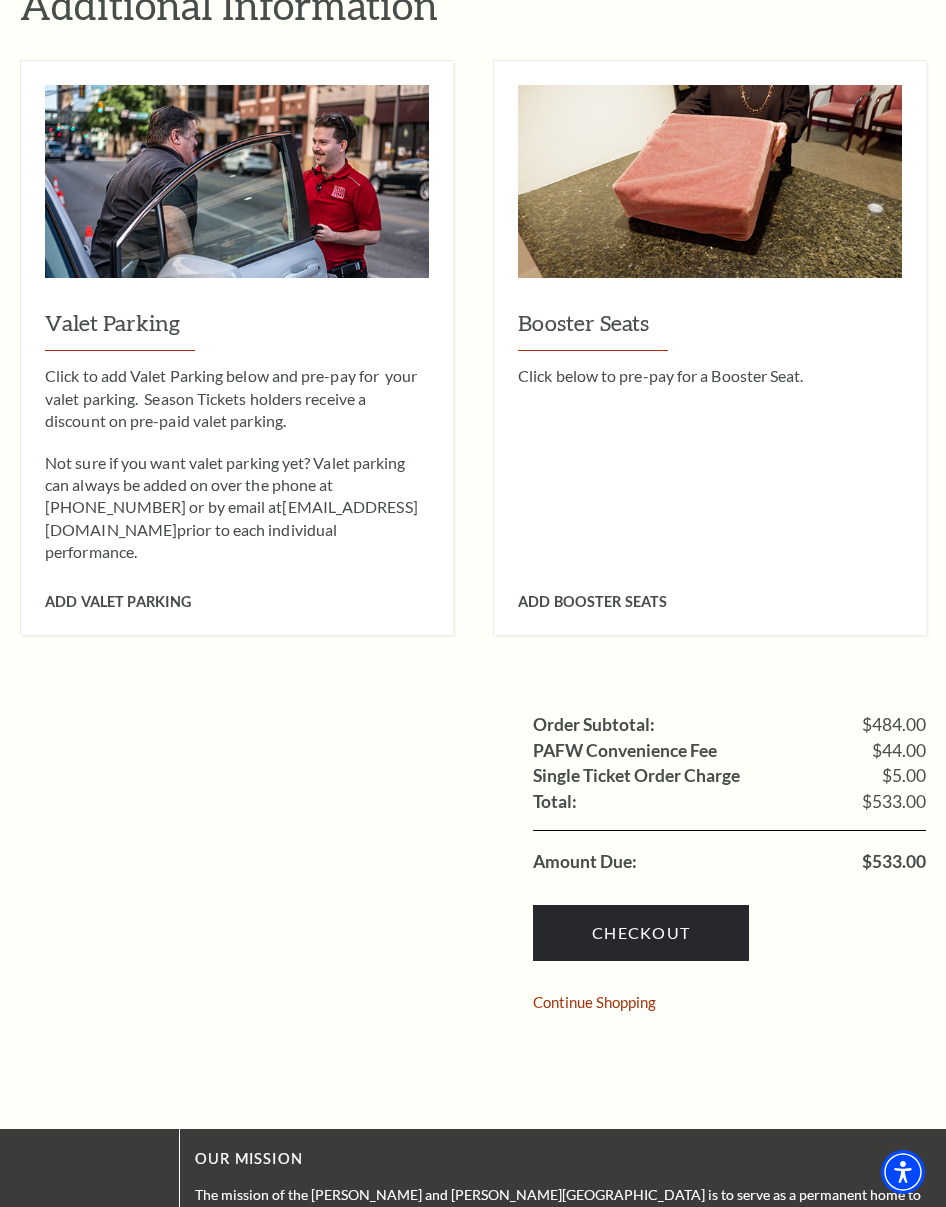 scroll, scrollTop: 1895, scrollLeft: 0, axis: vertical 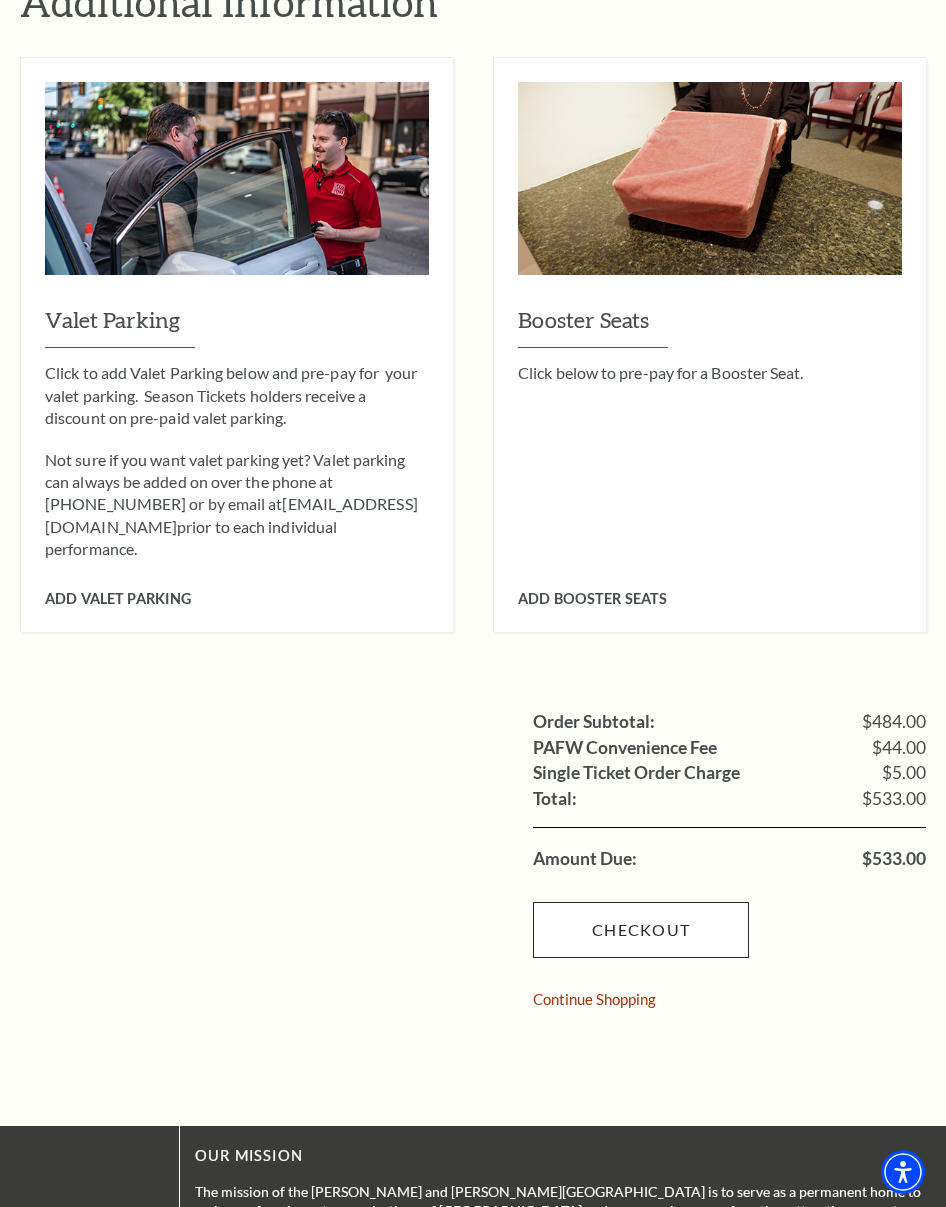 click on "Checkout" at bounding box center [641, 930] 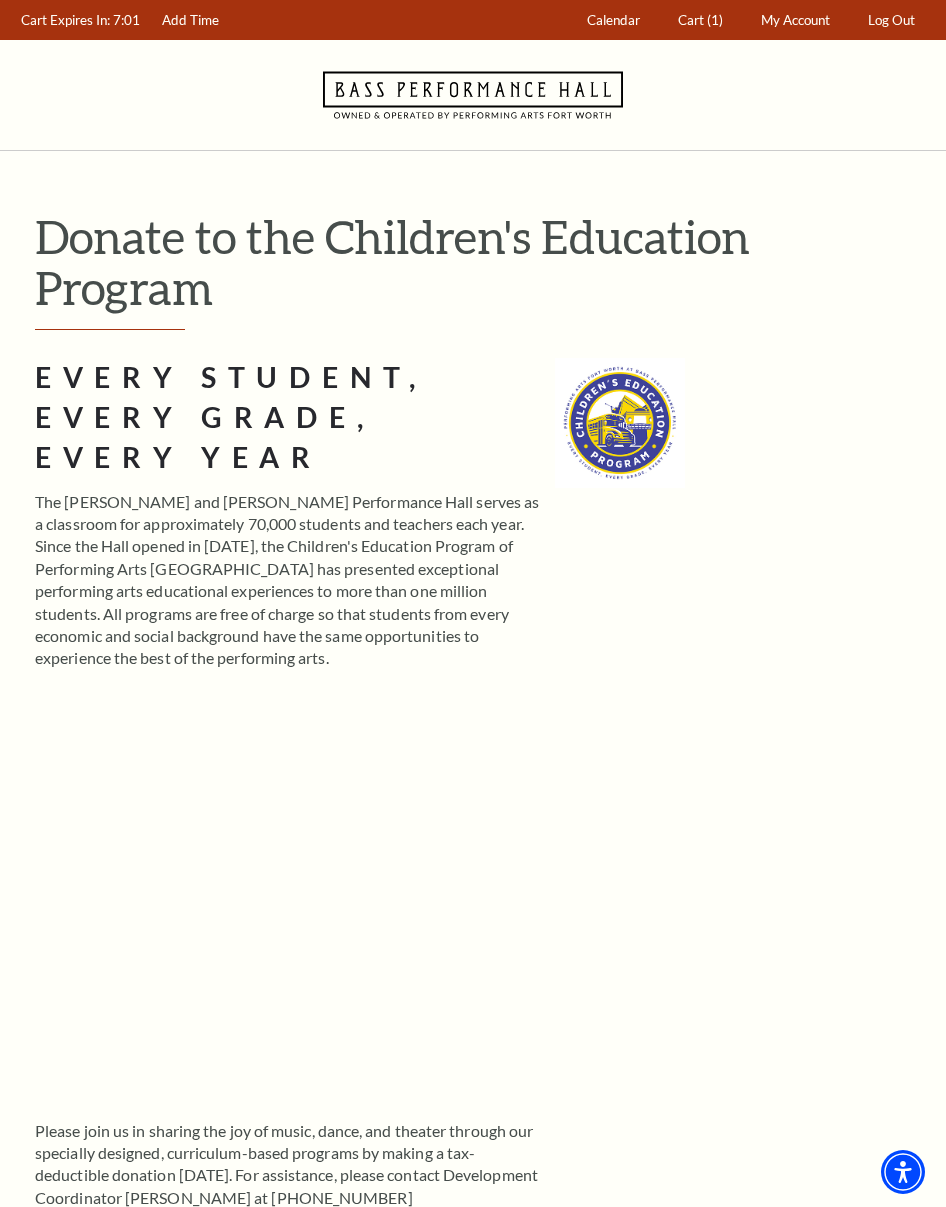 scroll, scrollTop: 0, scrollLeft: 0, axis: both 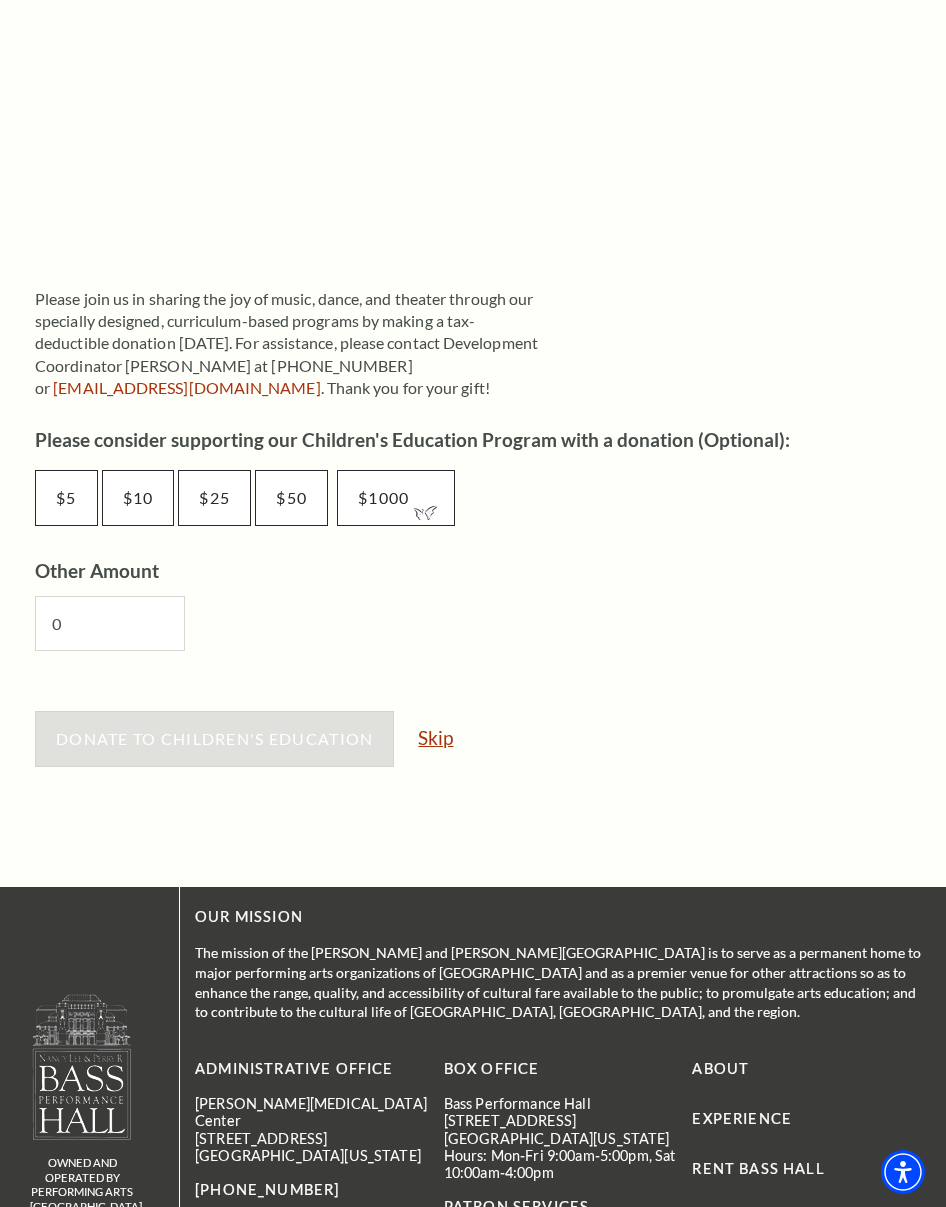 click on "Skip" at bounding box center [435, 737] 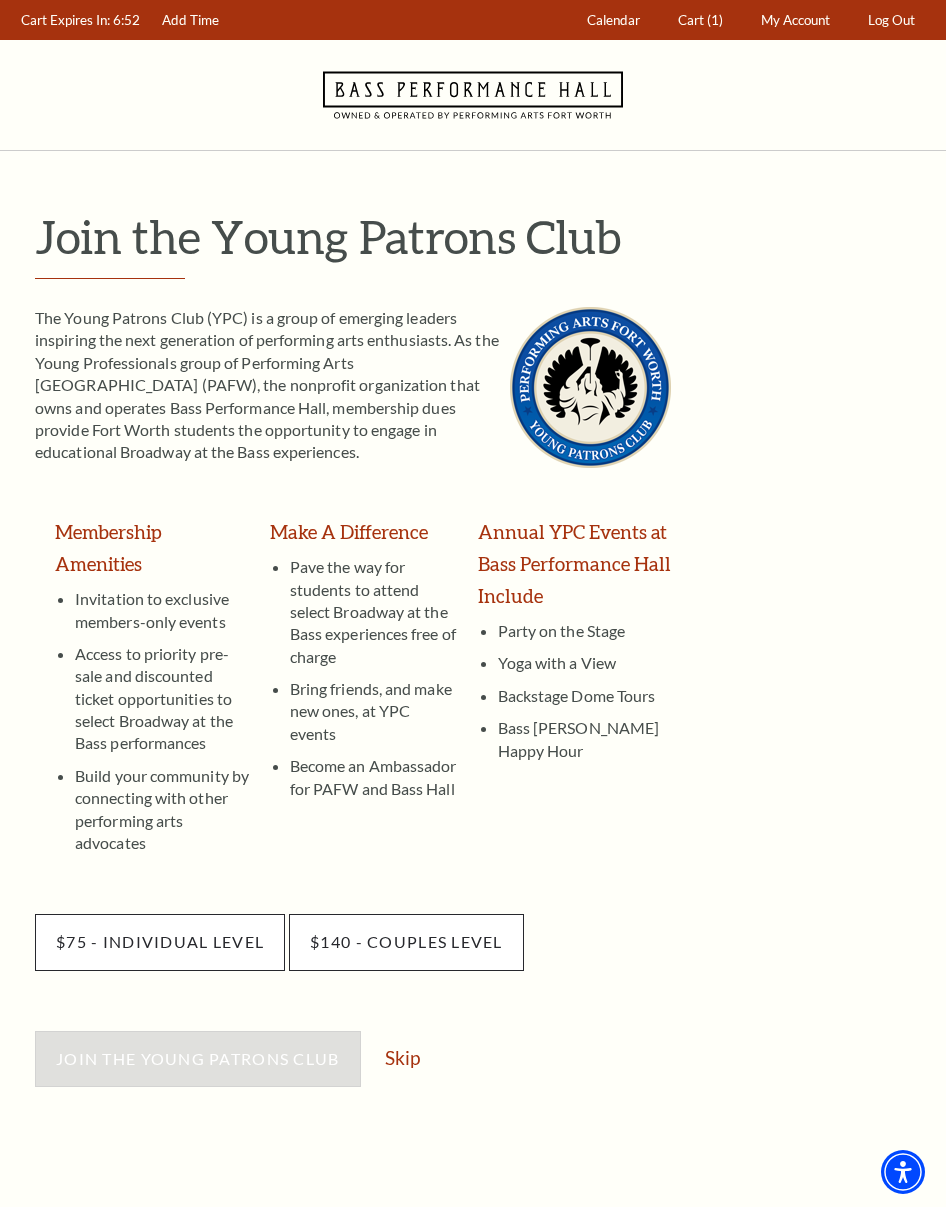scroll, scrollTop: 0, scrollLeft: 0, axis: both 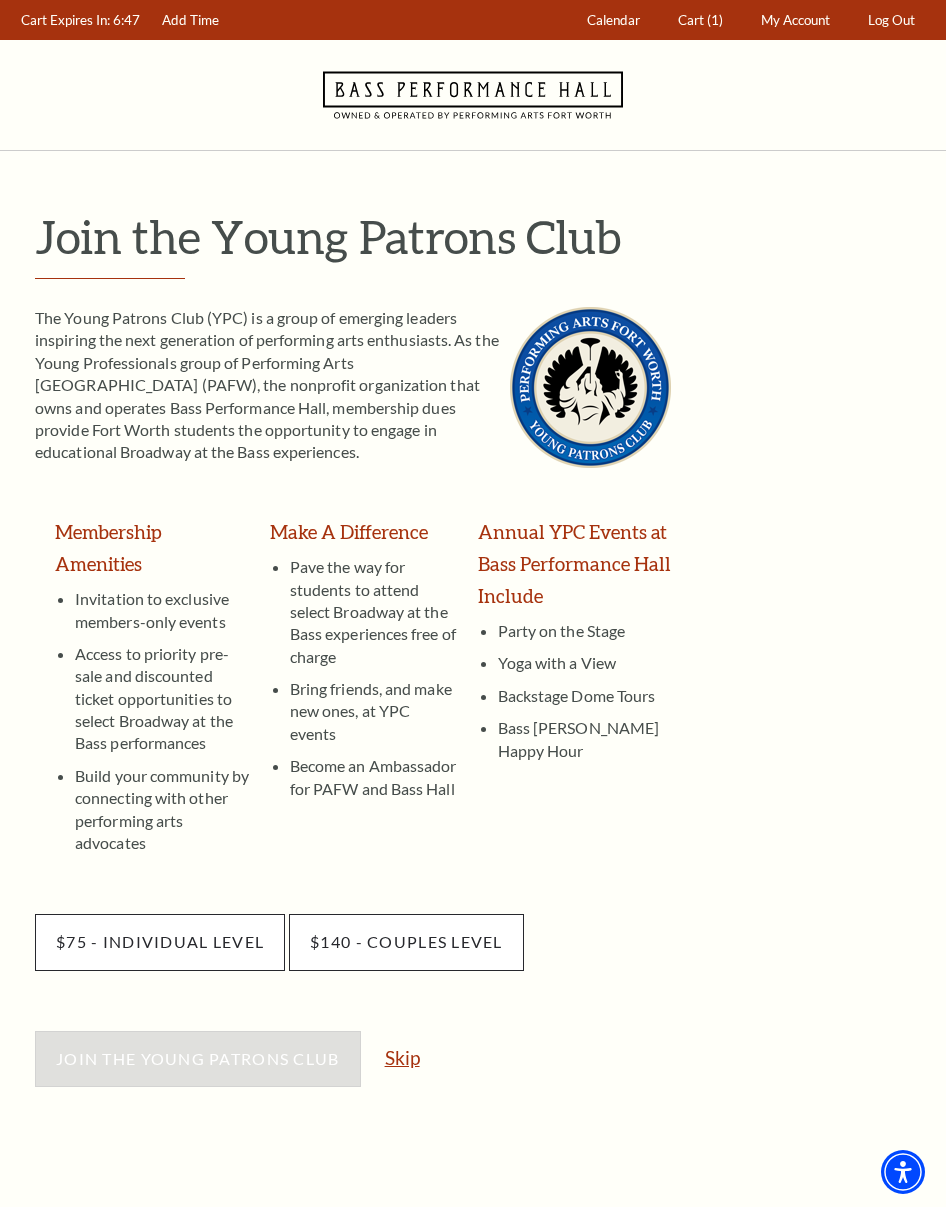 click on "Skip" at bounding box center [402, 1057] 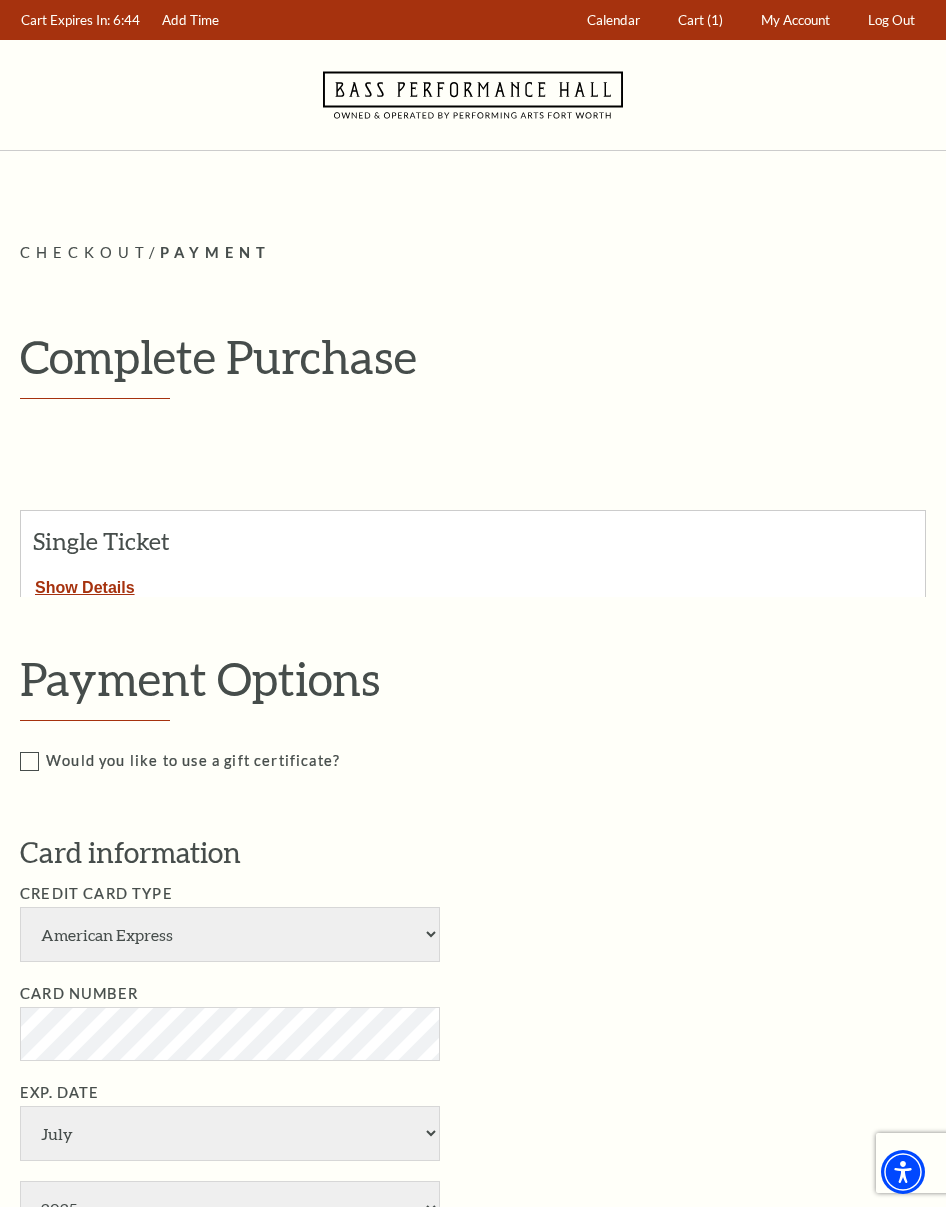 scroll, scrollTop: 0, scrollLeft: 0, axis: both 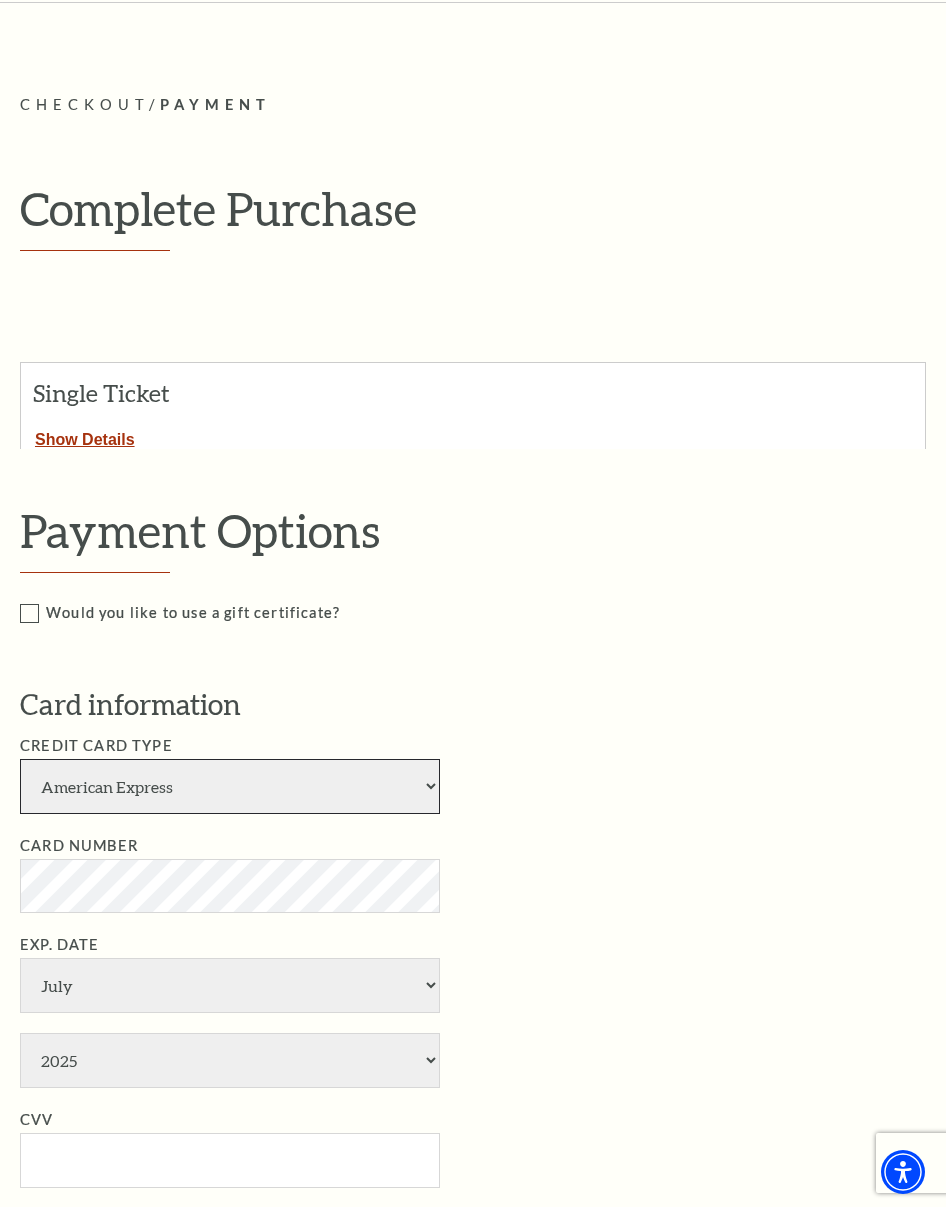 select on "24" 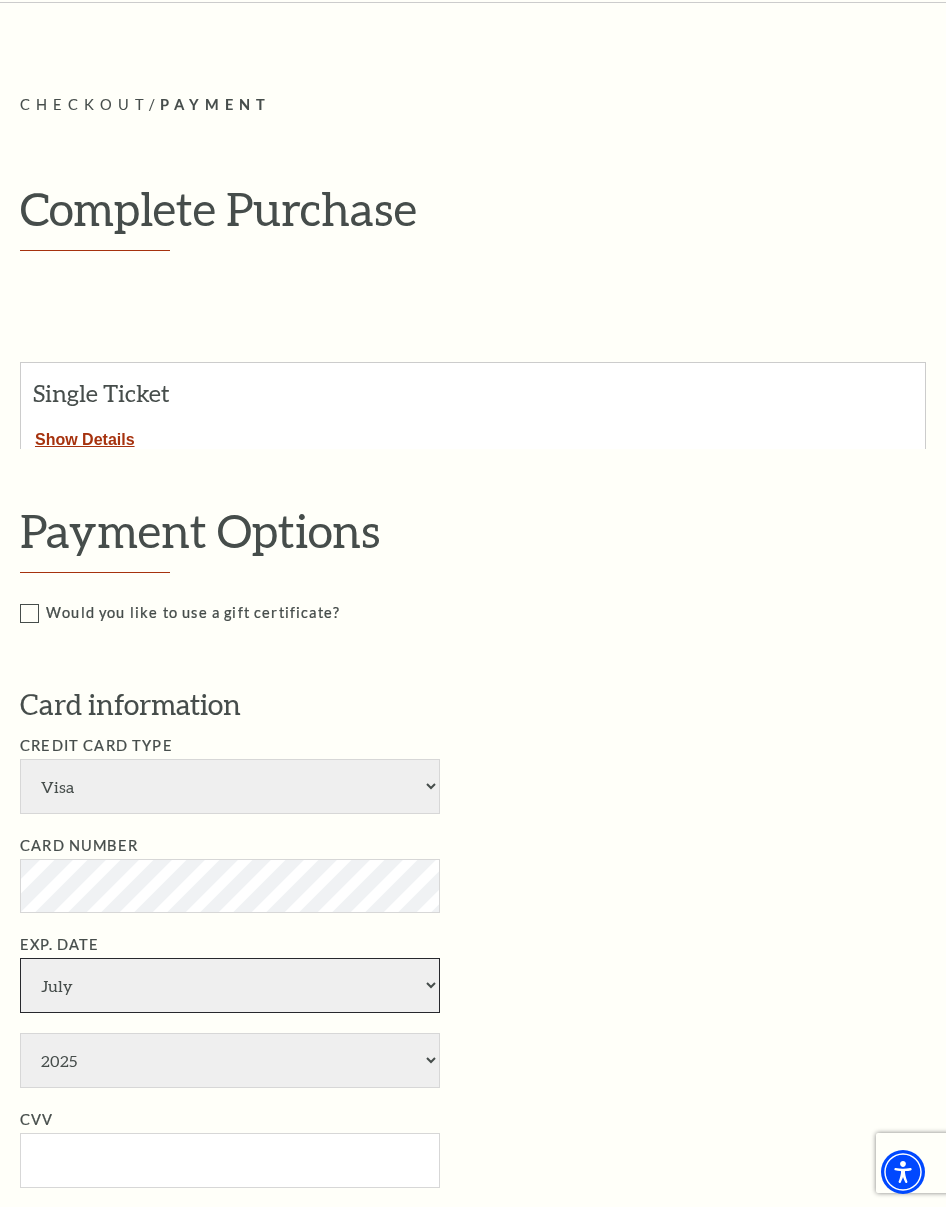 select on "10" 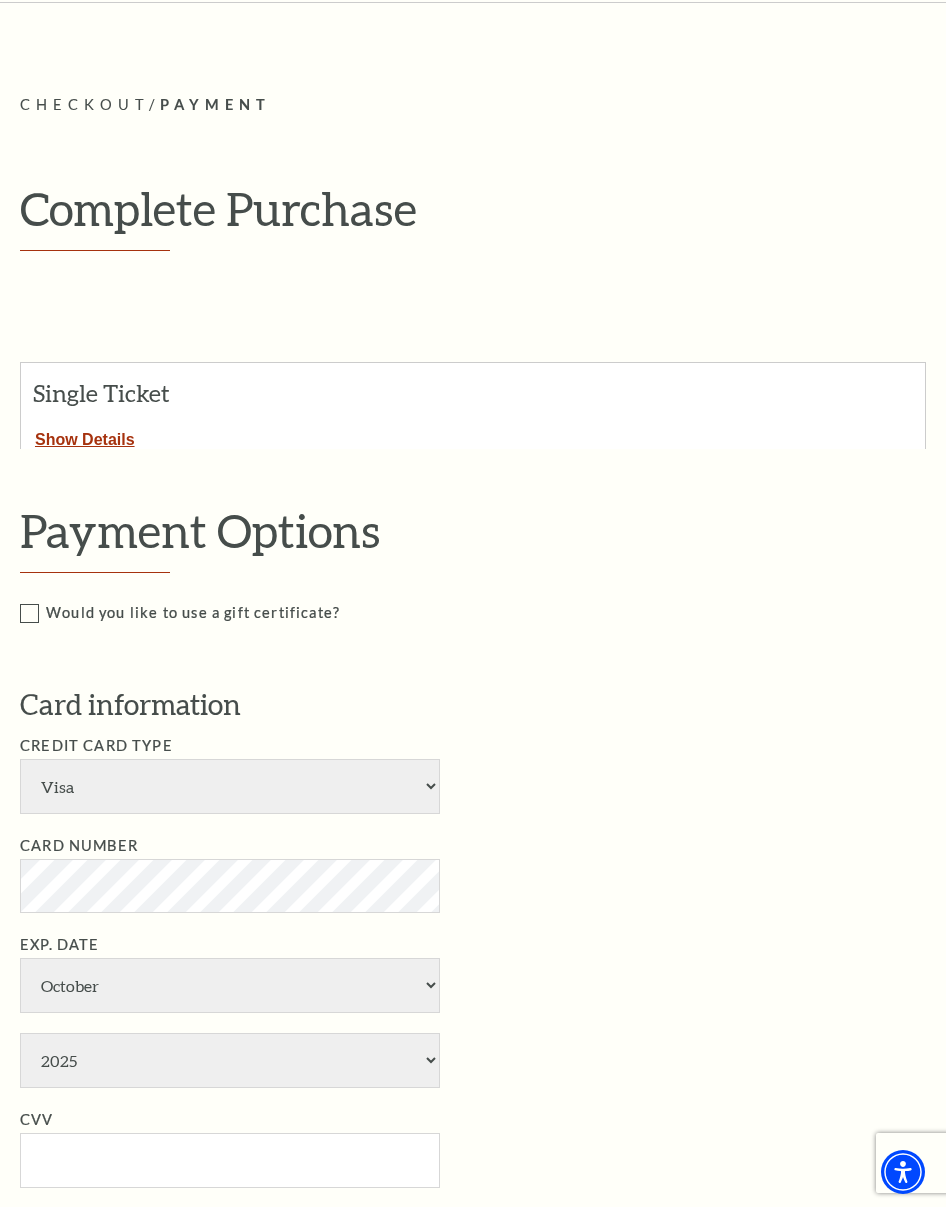 select on "2027" 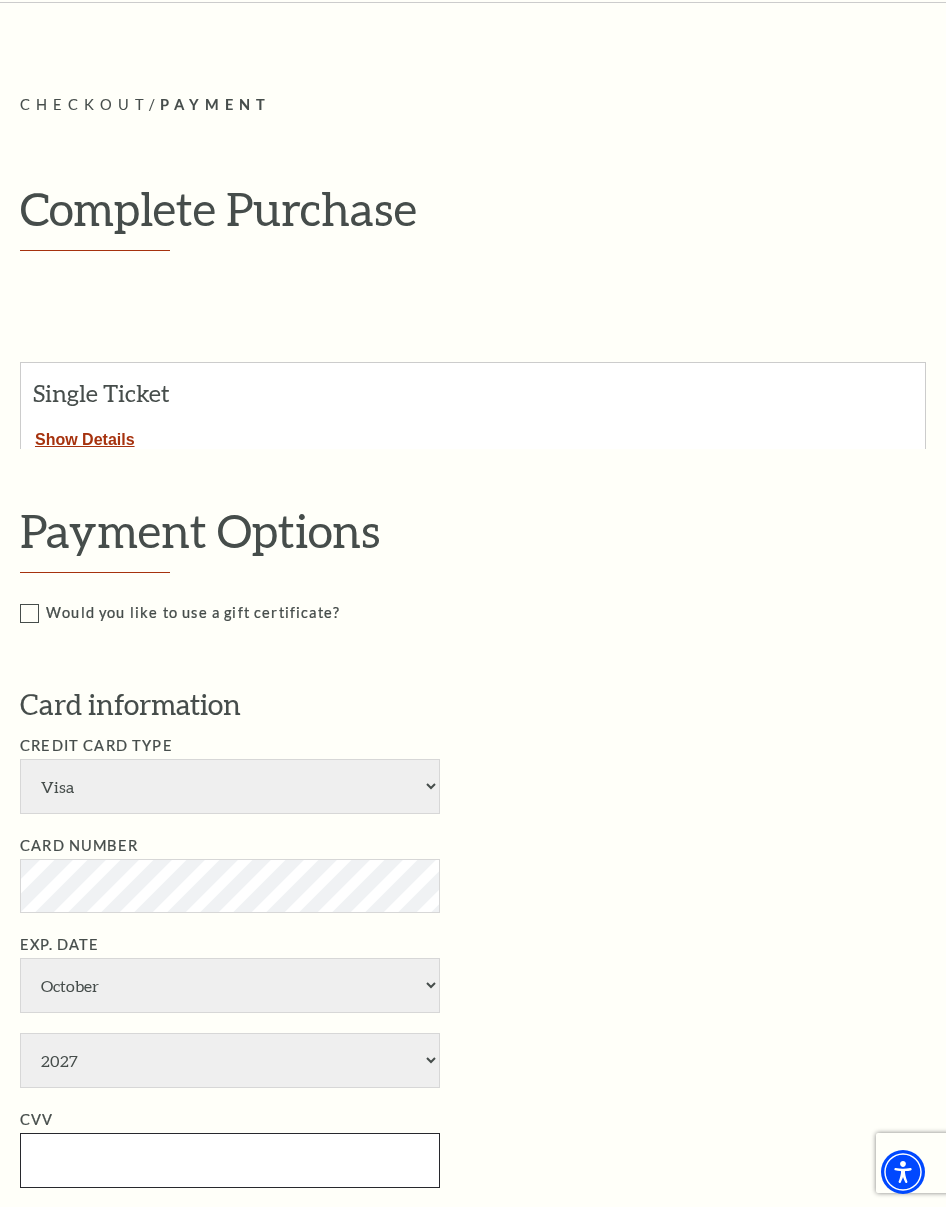 type on "422" 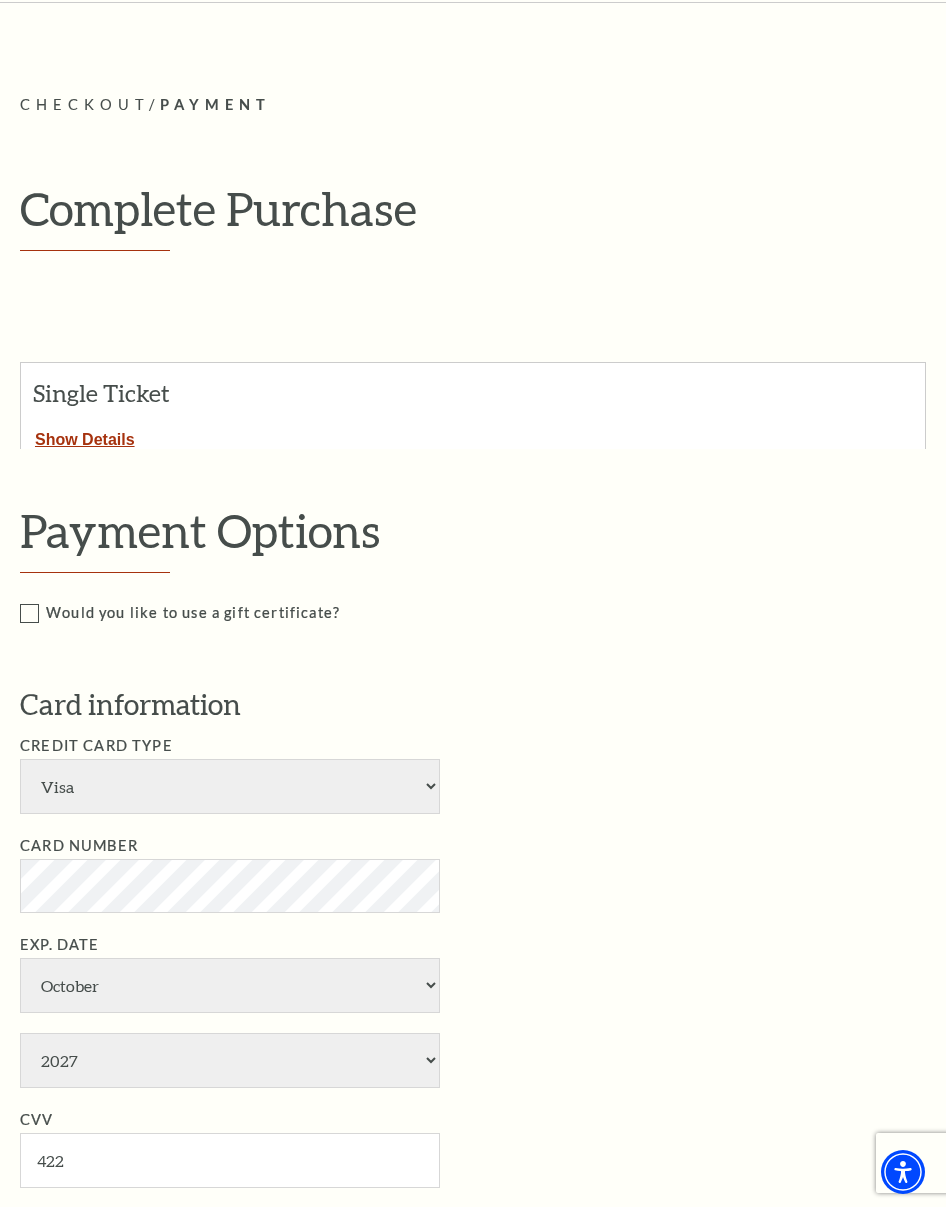 type on "[PERSON_NAME]" 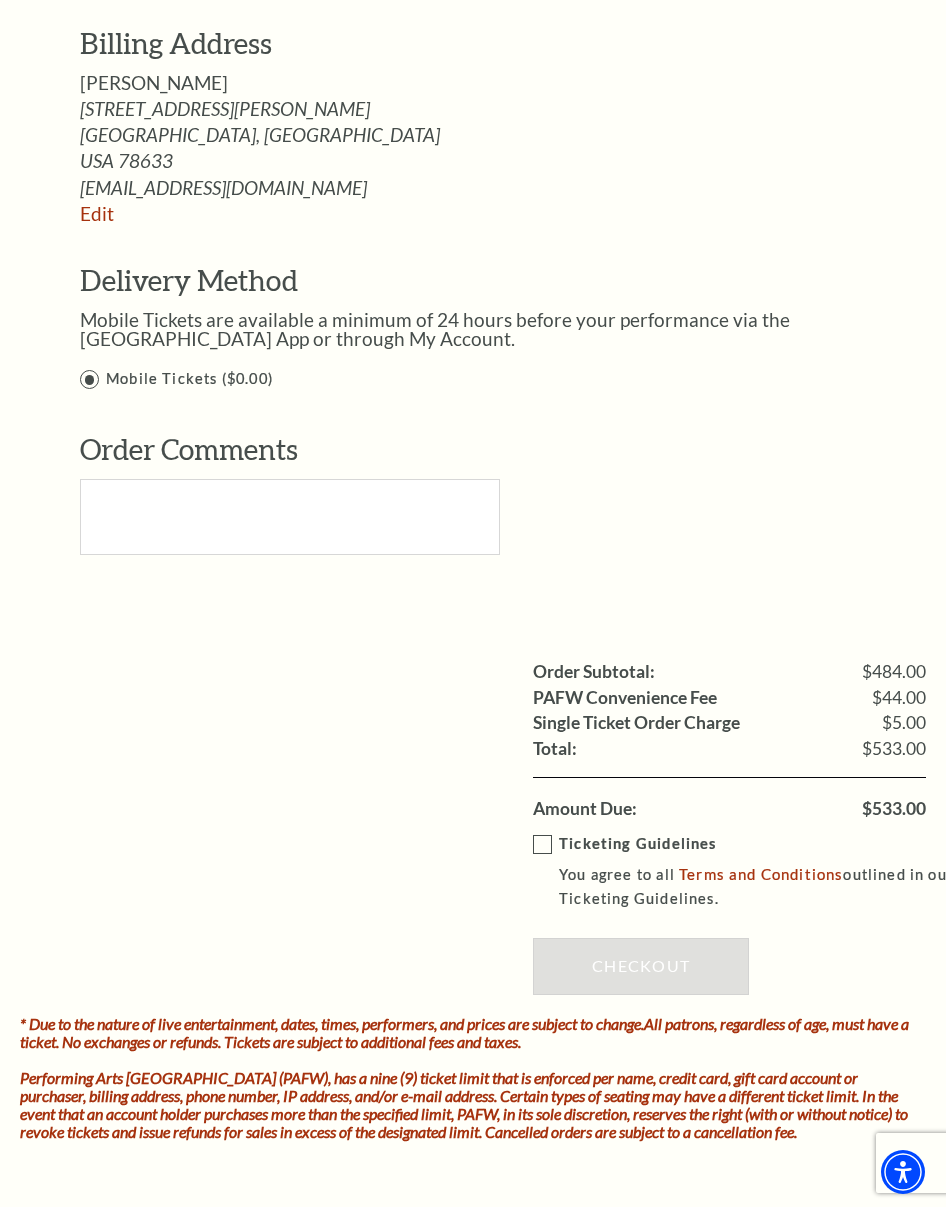 scroll, scrollTop: 1454, scrollLeft: 0, axis: vertical 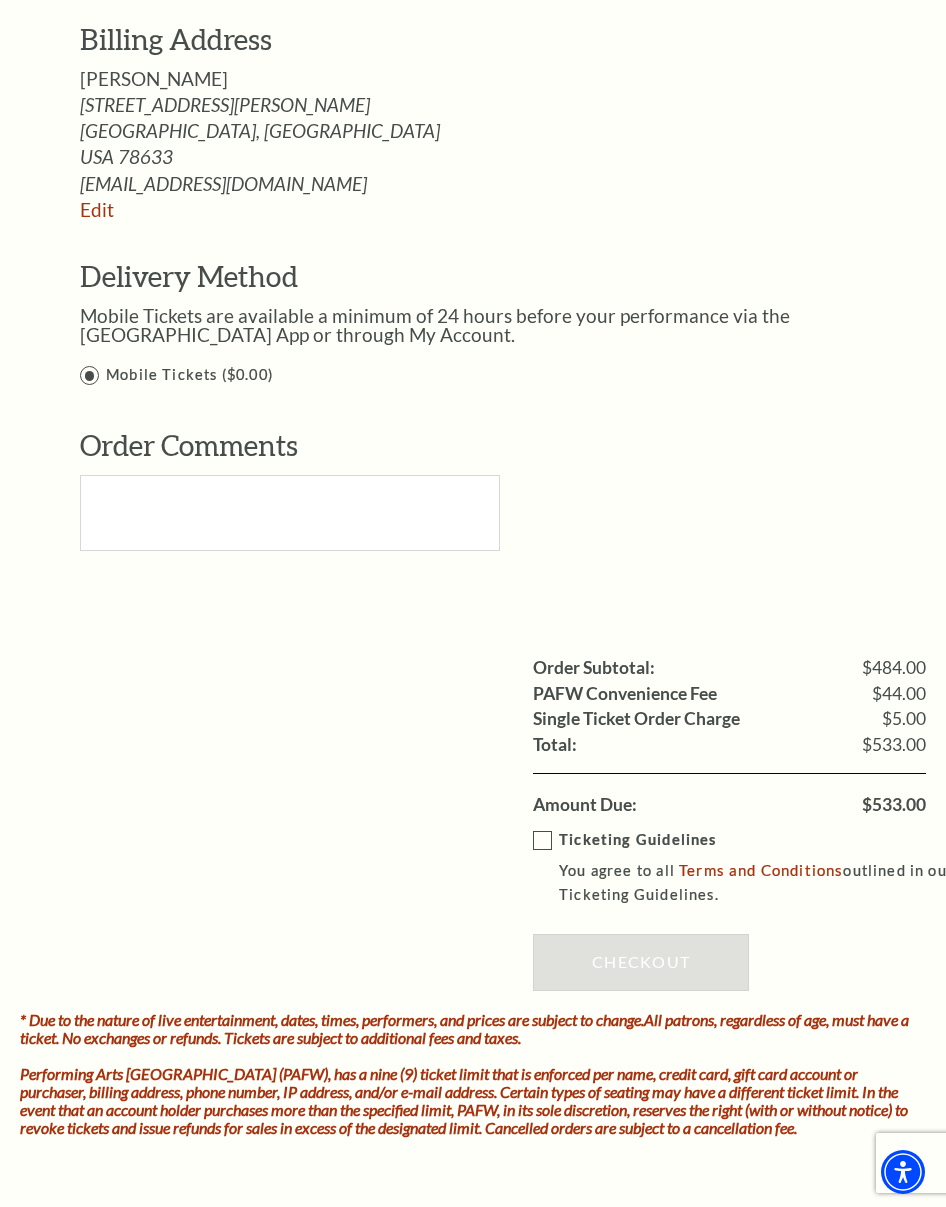 click on "Ticketing Guidelines
You agree to all   Terms and Conditions  outlined in our Ticketing Guidelines." at bounding box center [744, 868] 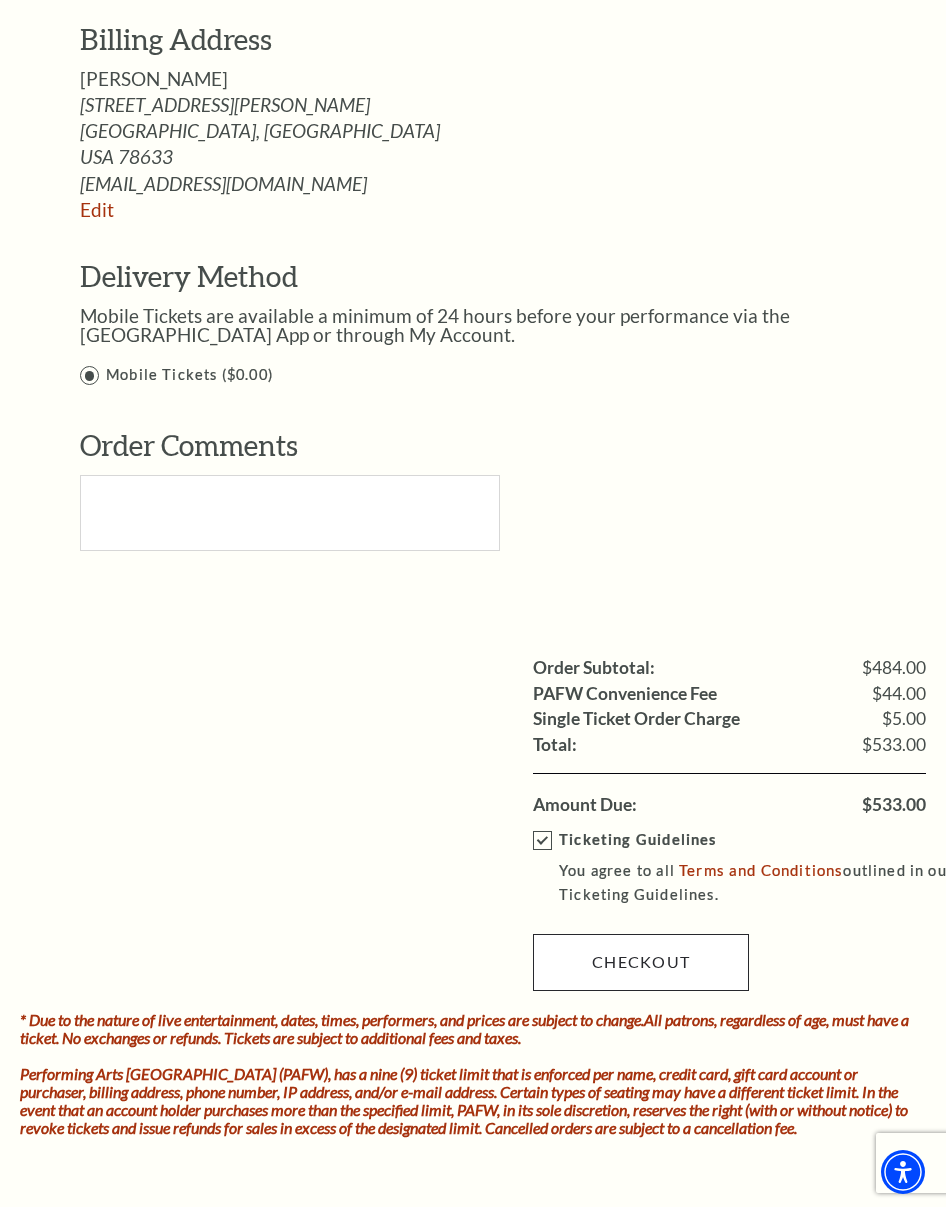 click on "Checkout" at bounding box center [641, 962] 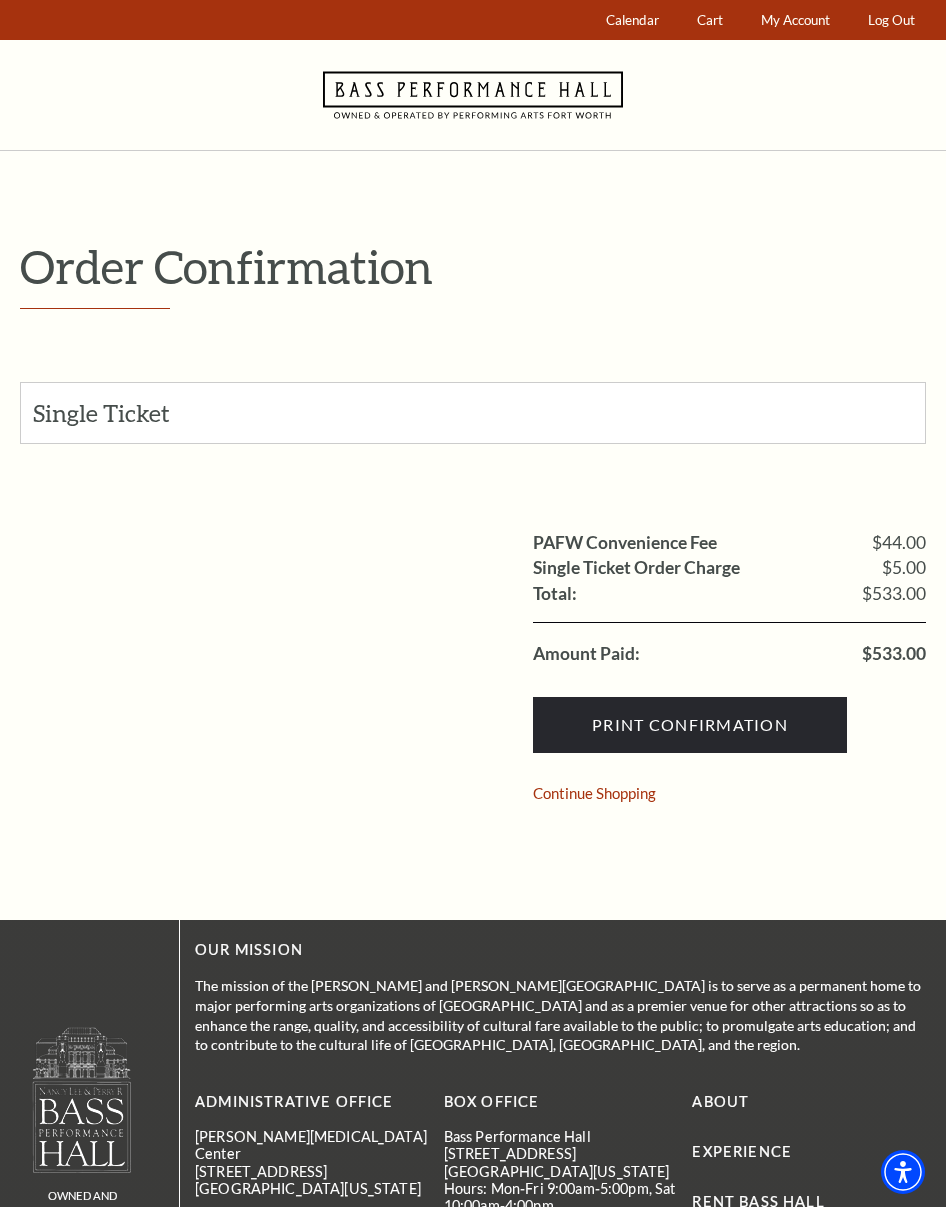 scroll, scrollTop: 0, scrollLeft: 0, axis: both 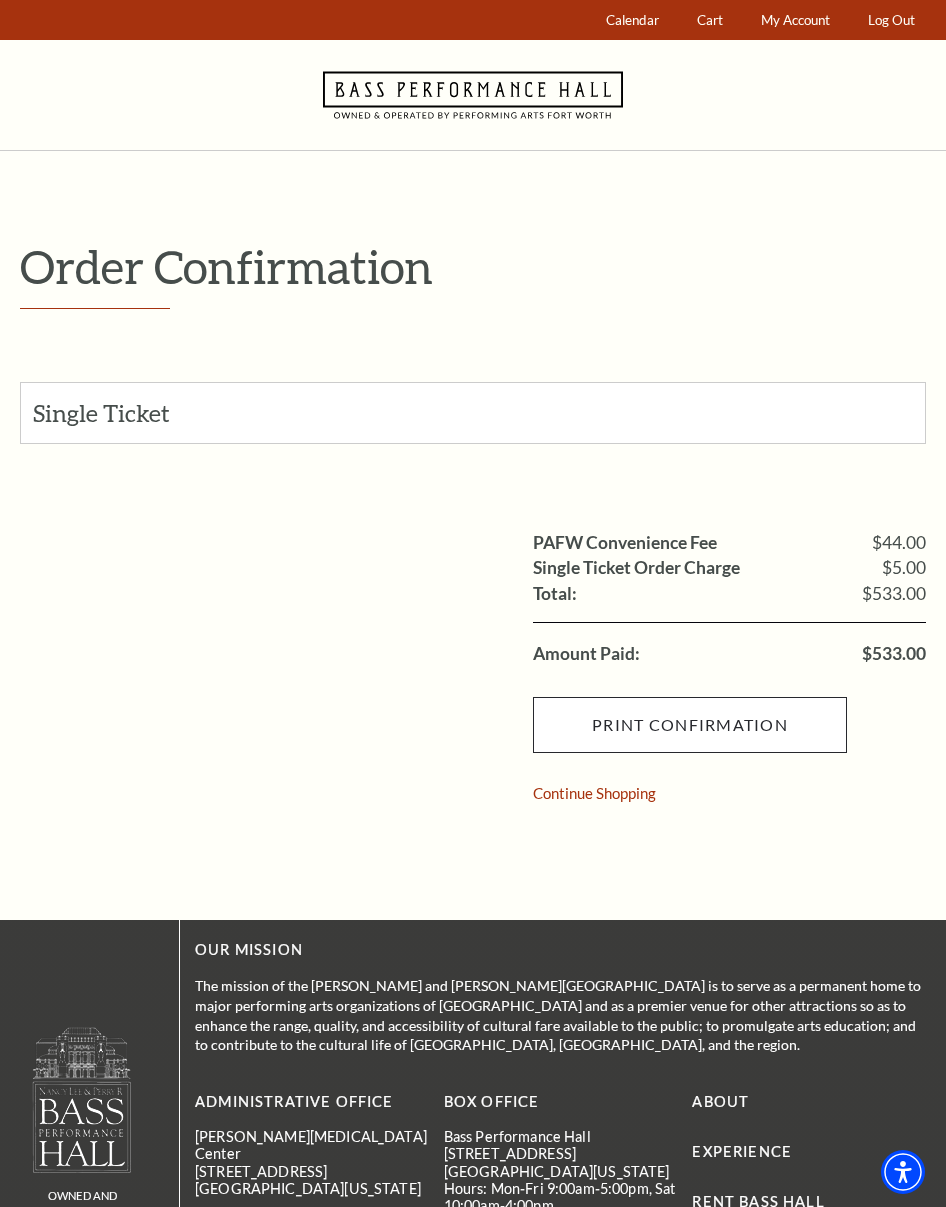 click on "Print Confirmation" at bounding box center [690, 725] 